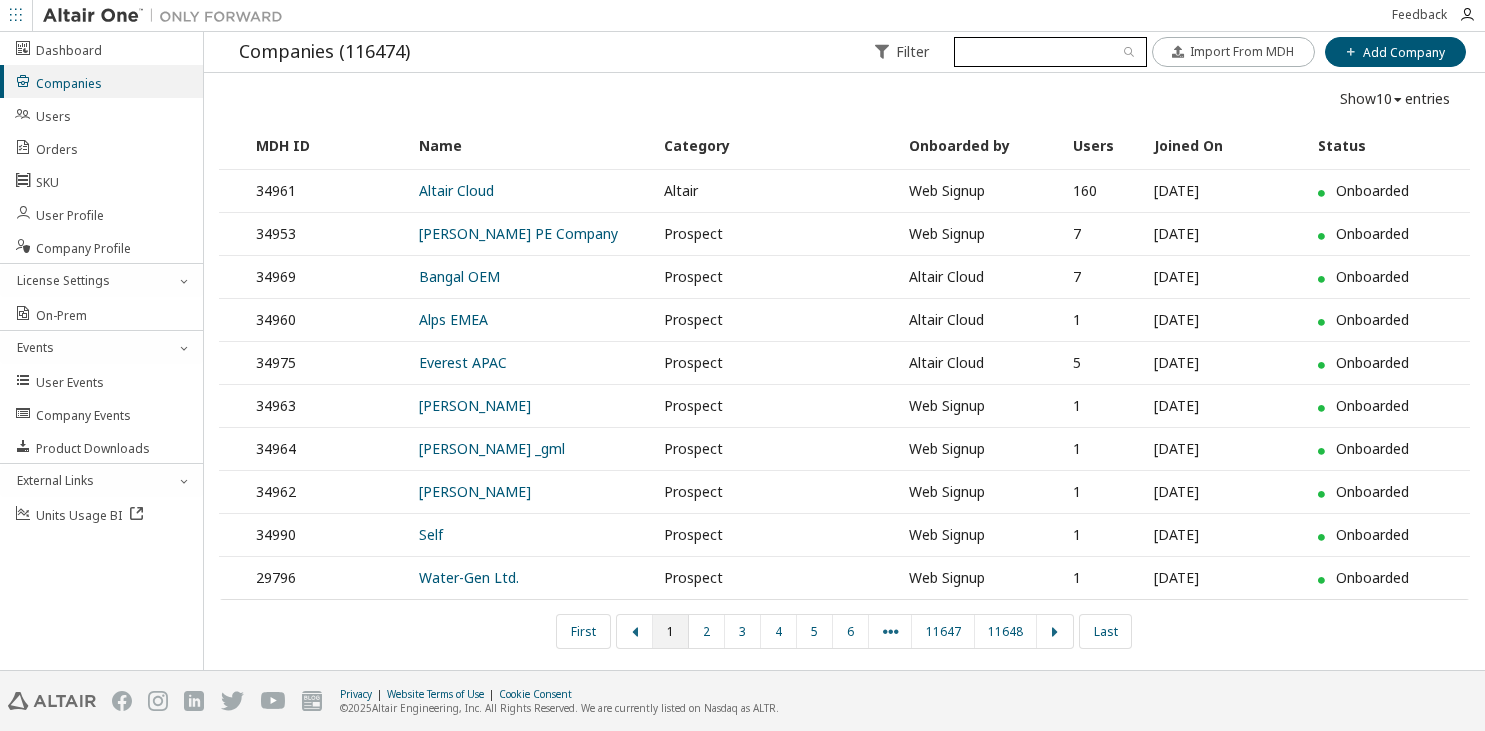 scroll, scrollTop: 0, scrollLeft: 0, axis: both 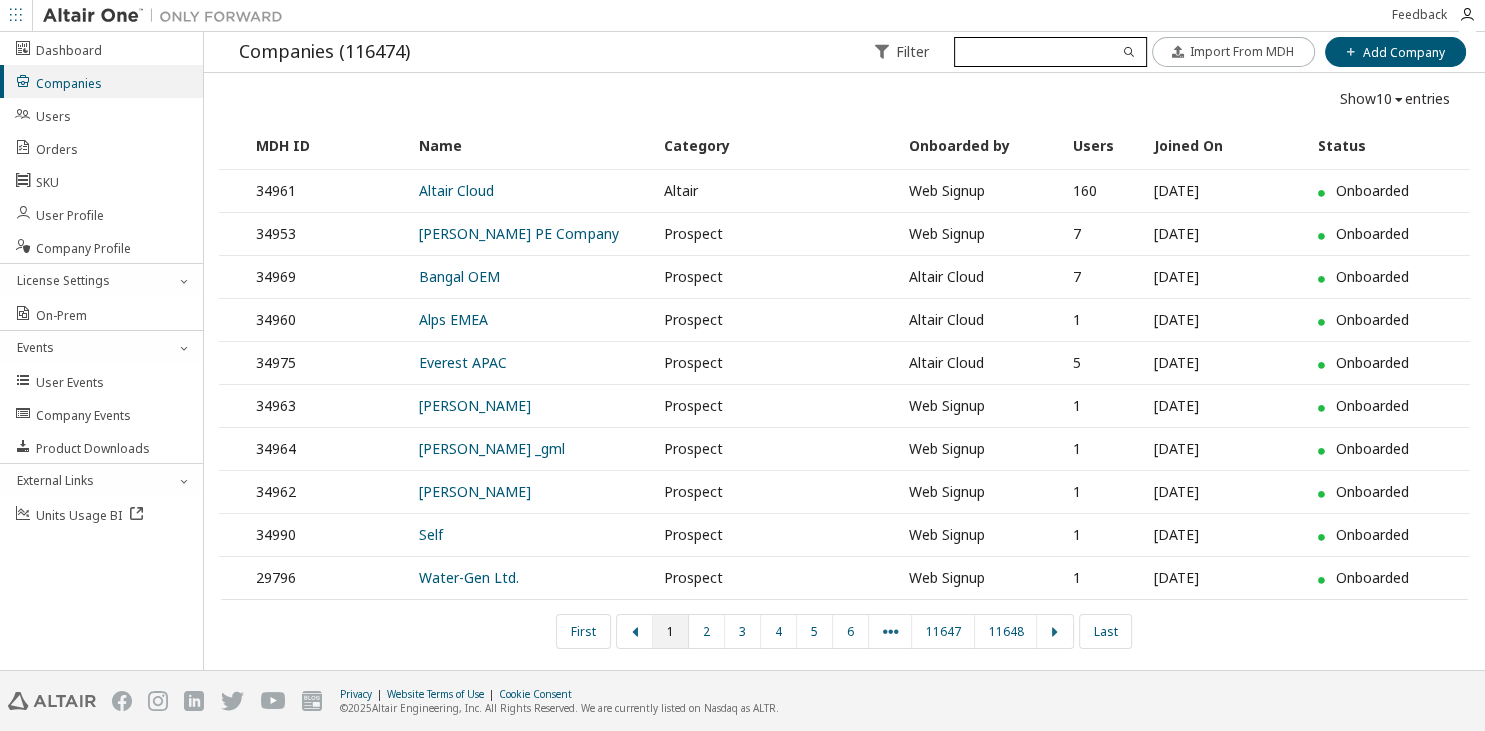 click at bounding box center [1050, 52] 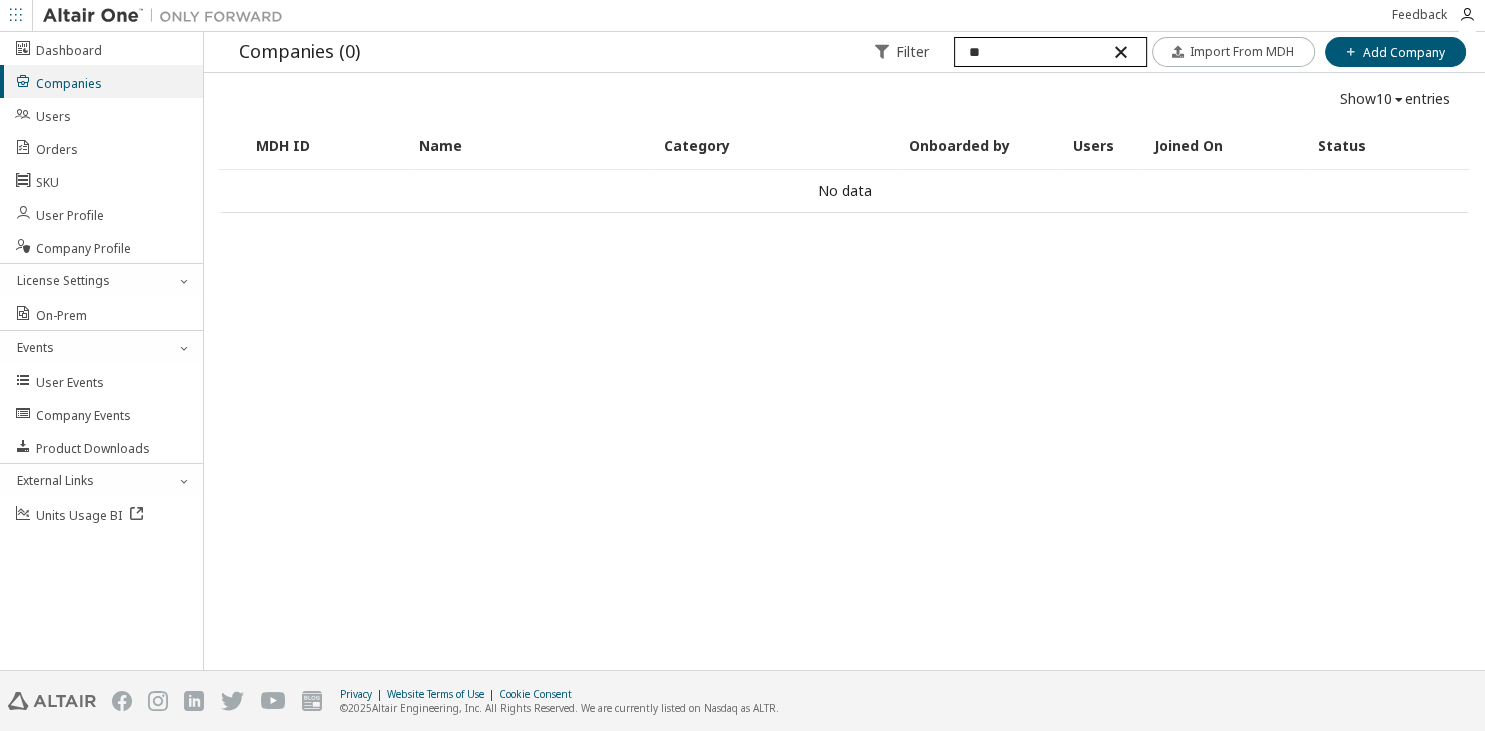 type on "*" 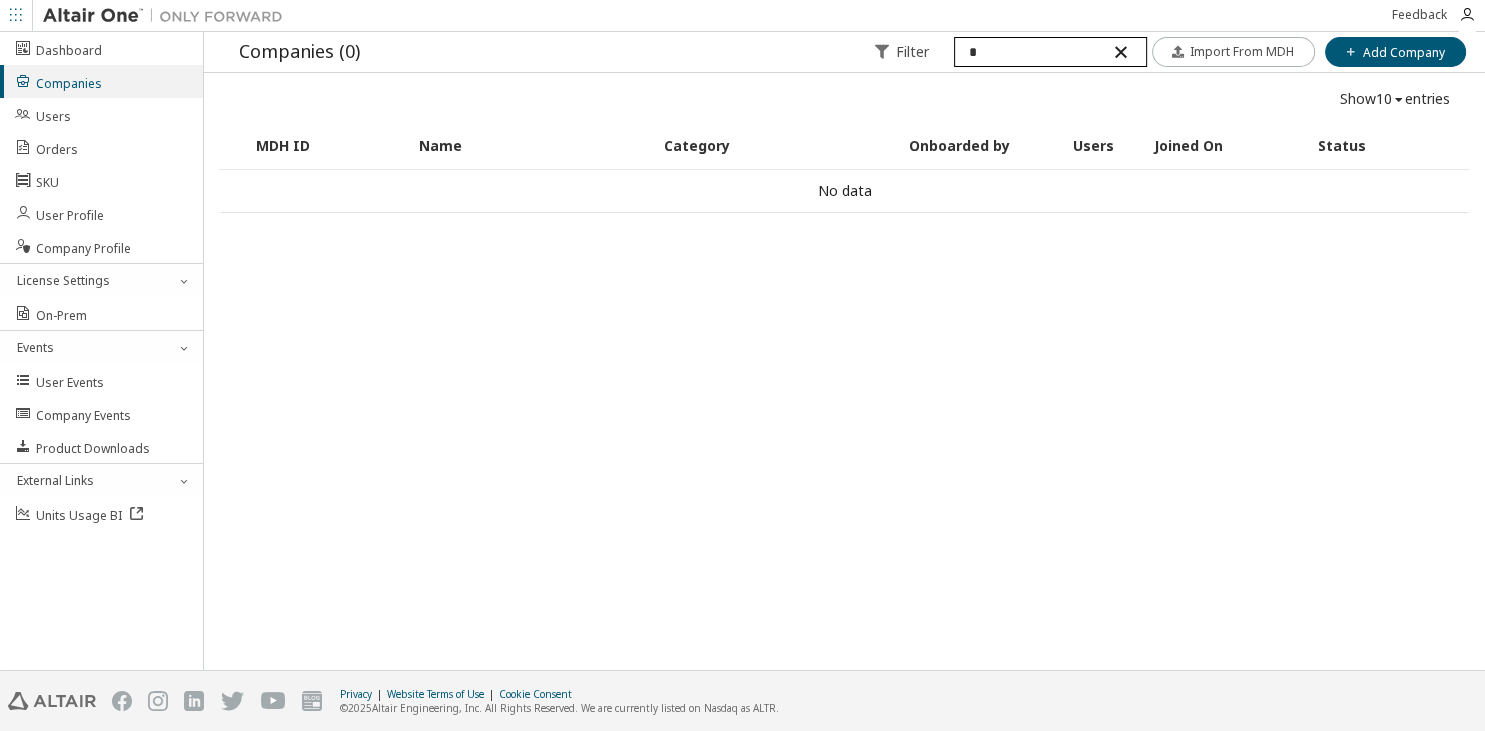 type 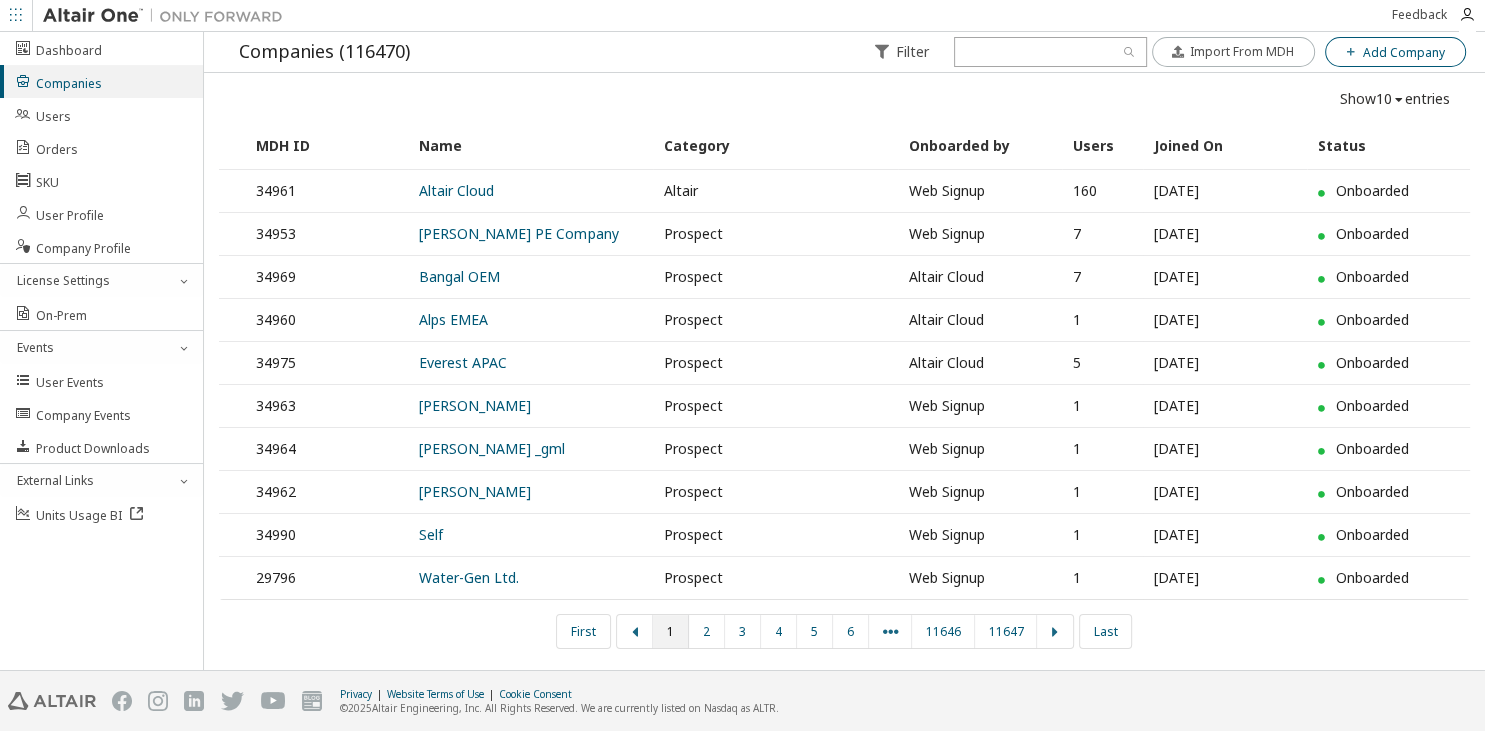 click on "Add Company" at bounding box center (1404, 52) 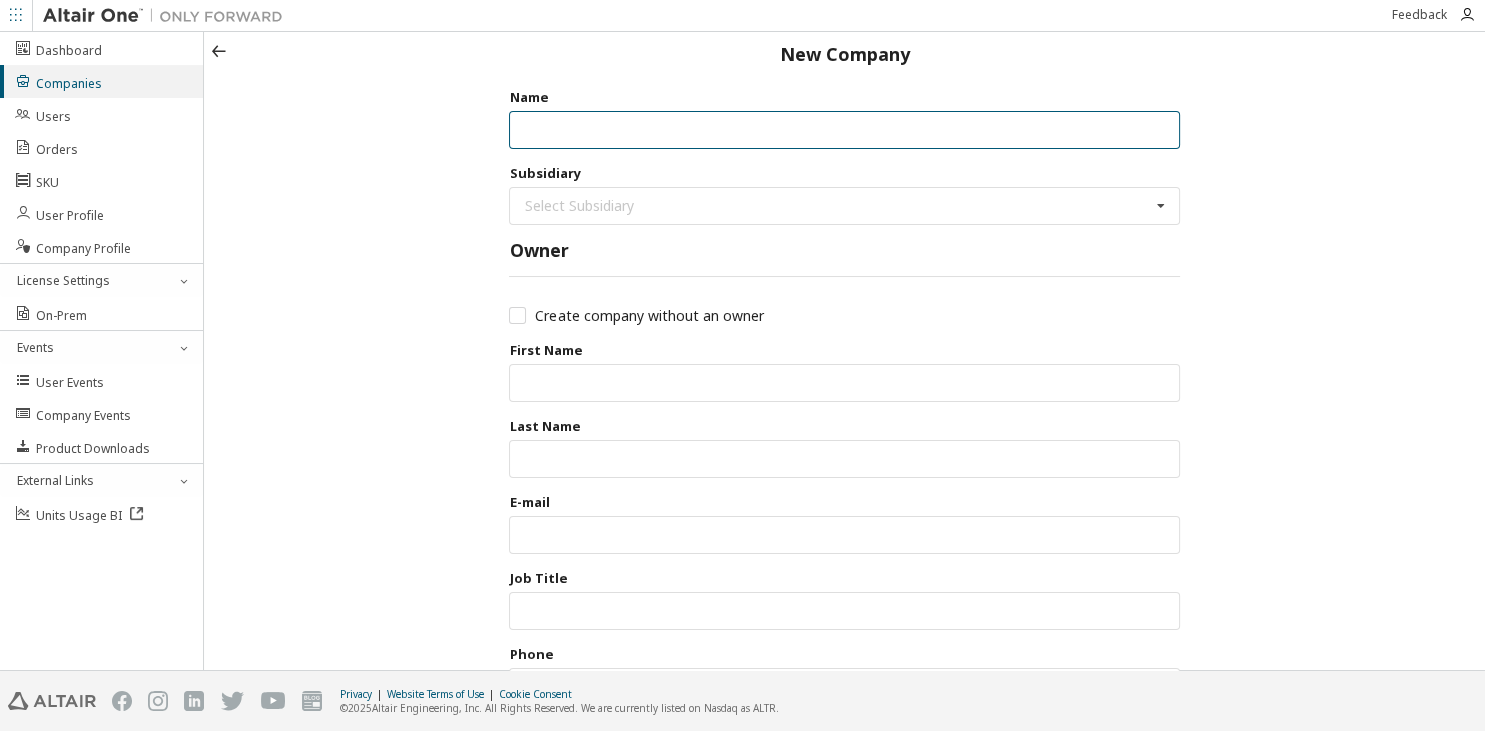 click at bounding box center [844, 130] 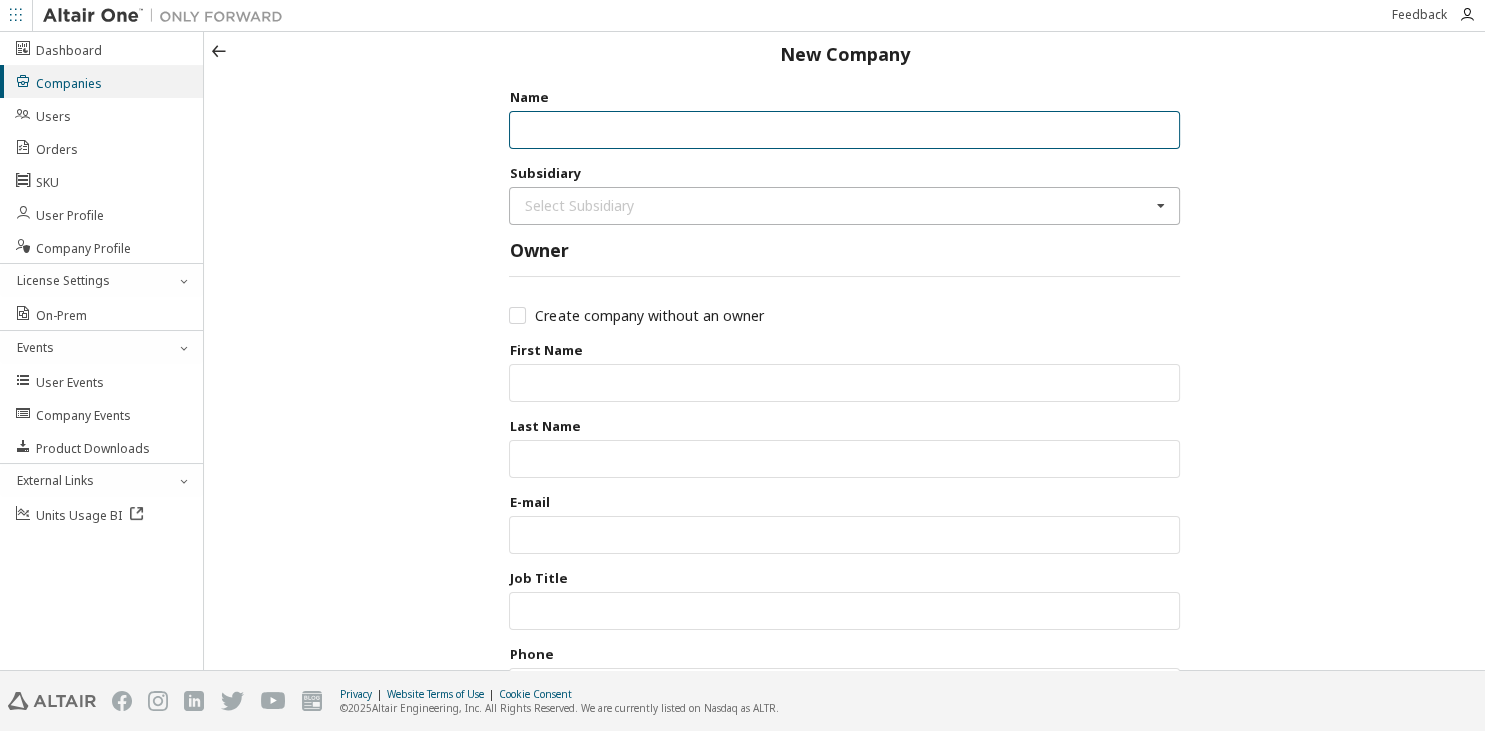 paste on "**********" 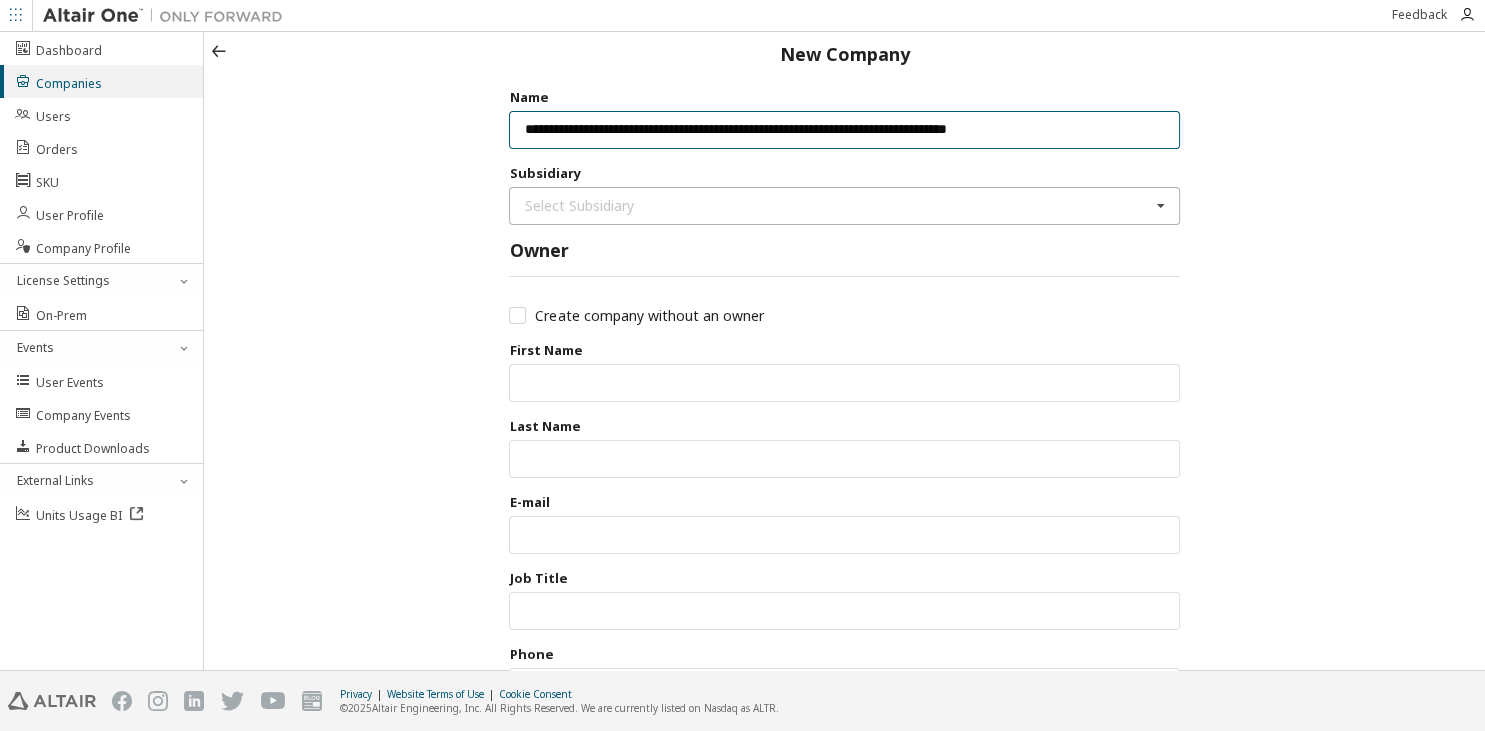 scroll, scrollTop: 0, scrollLeft: 82, axis: horizontal 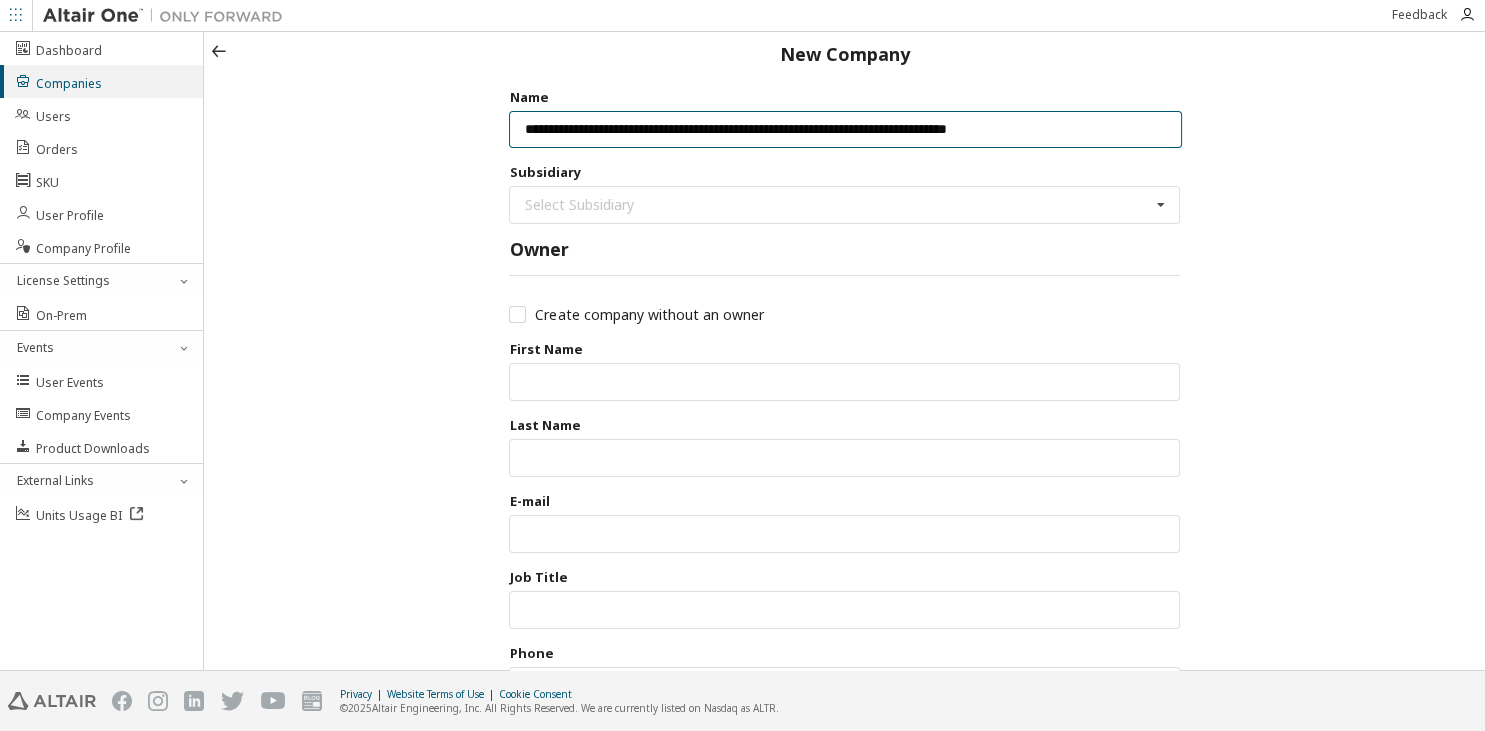 type on "**********" 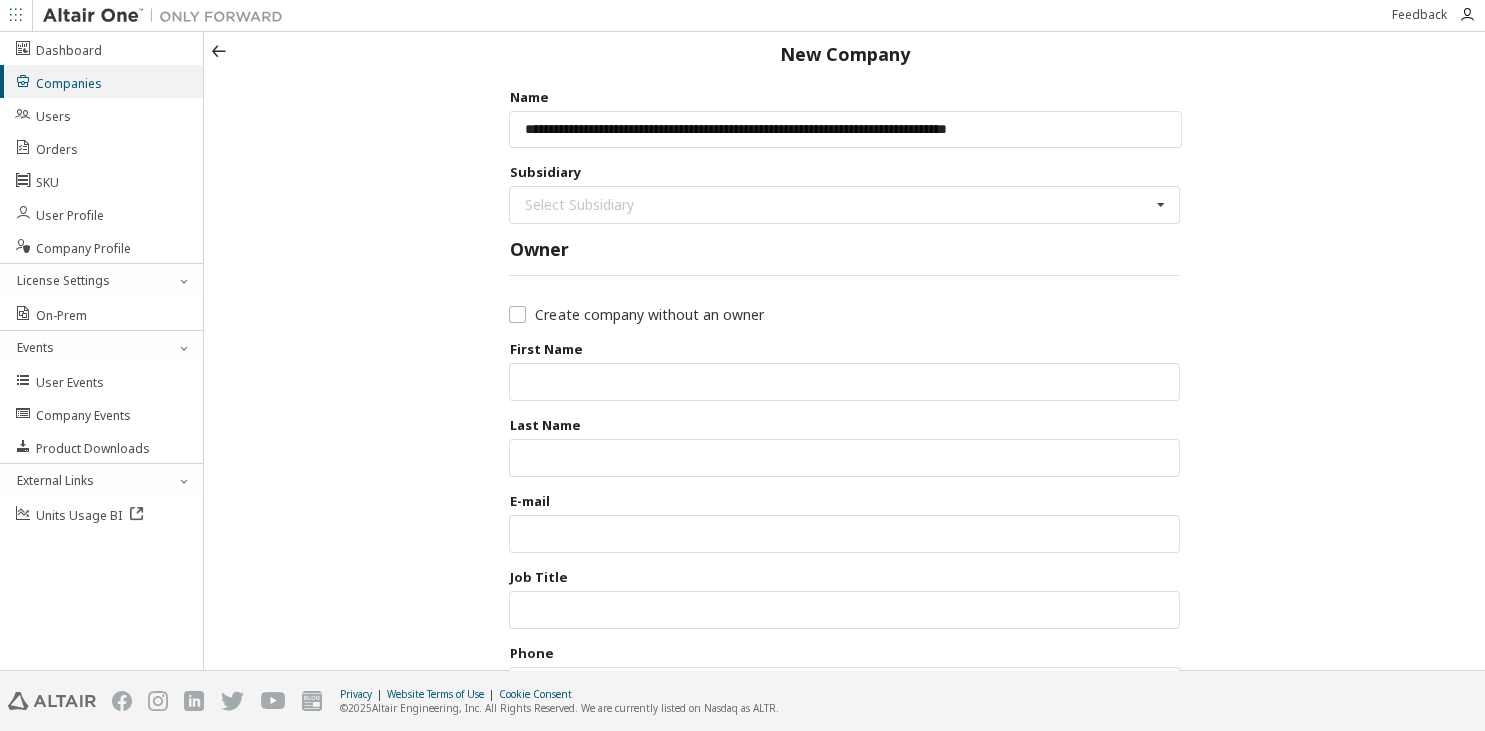 drag, startPoint x: 586, startPoint y: 299, endPoint x: 590, endPoint y: 323, distance: 24.33105 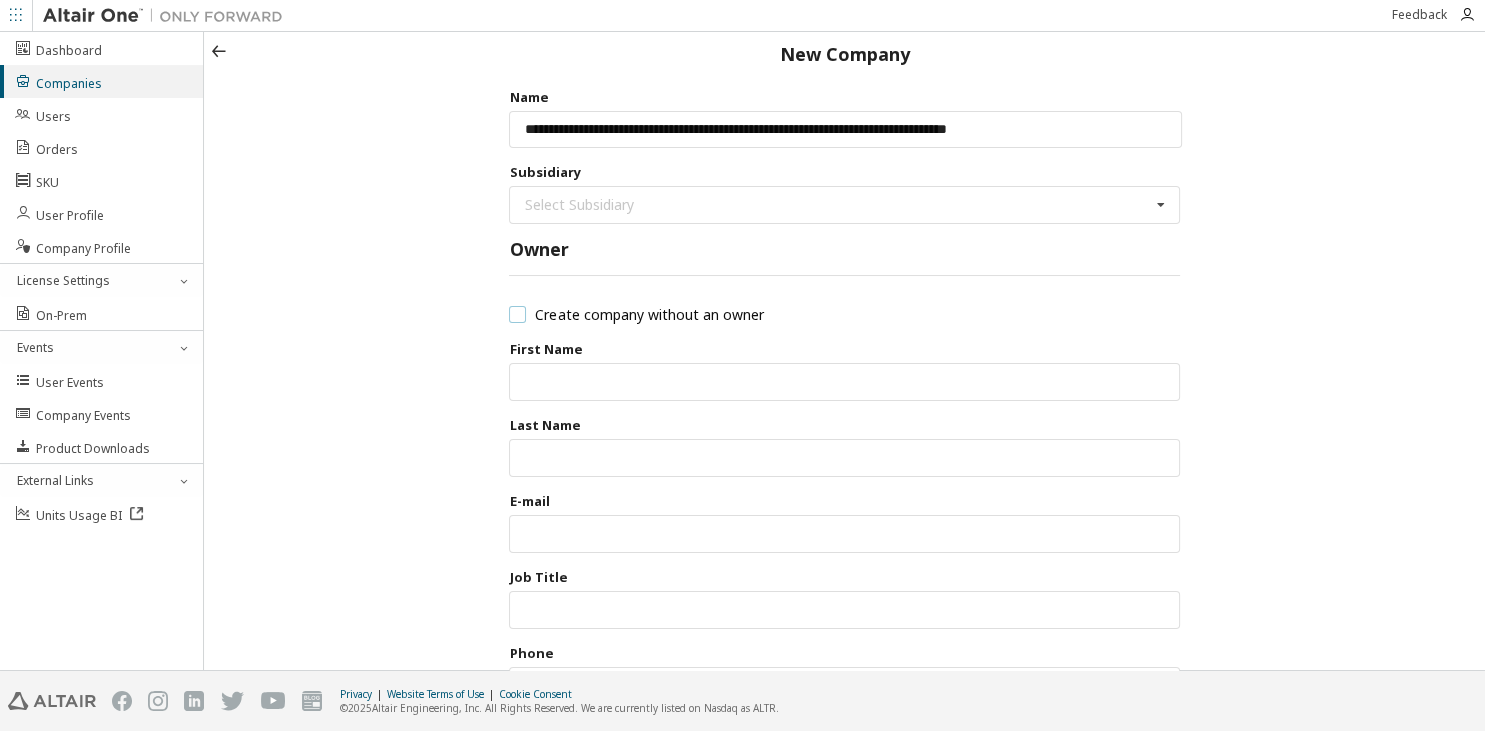 click on "Create company without an owner" at bounding box center (636, 314) 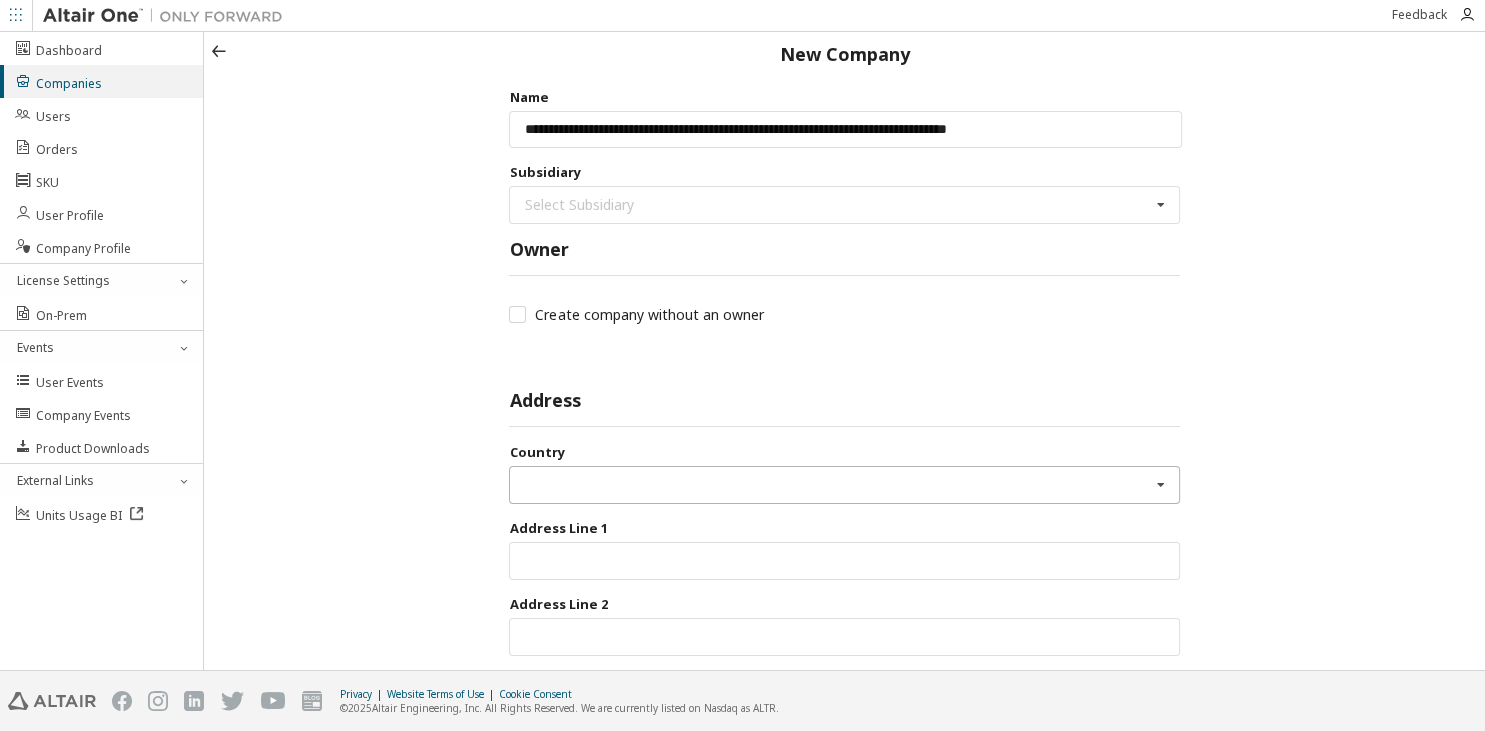 click at bounding box center [845, 485] 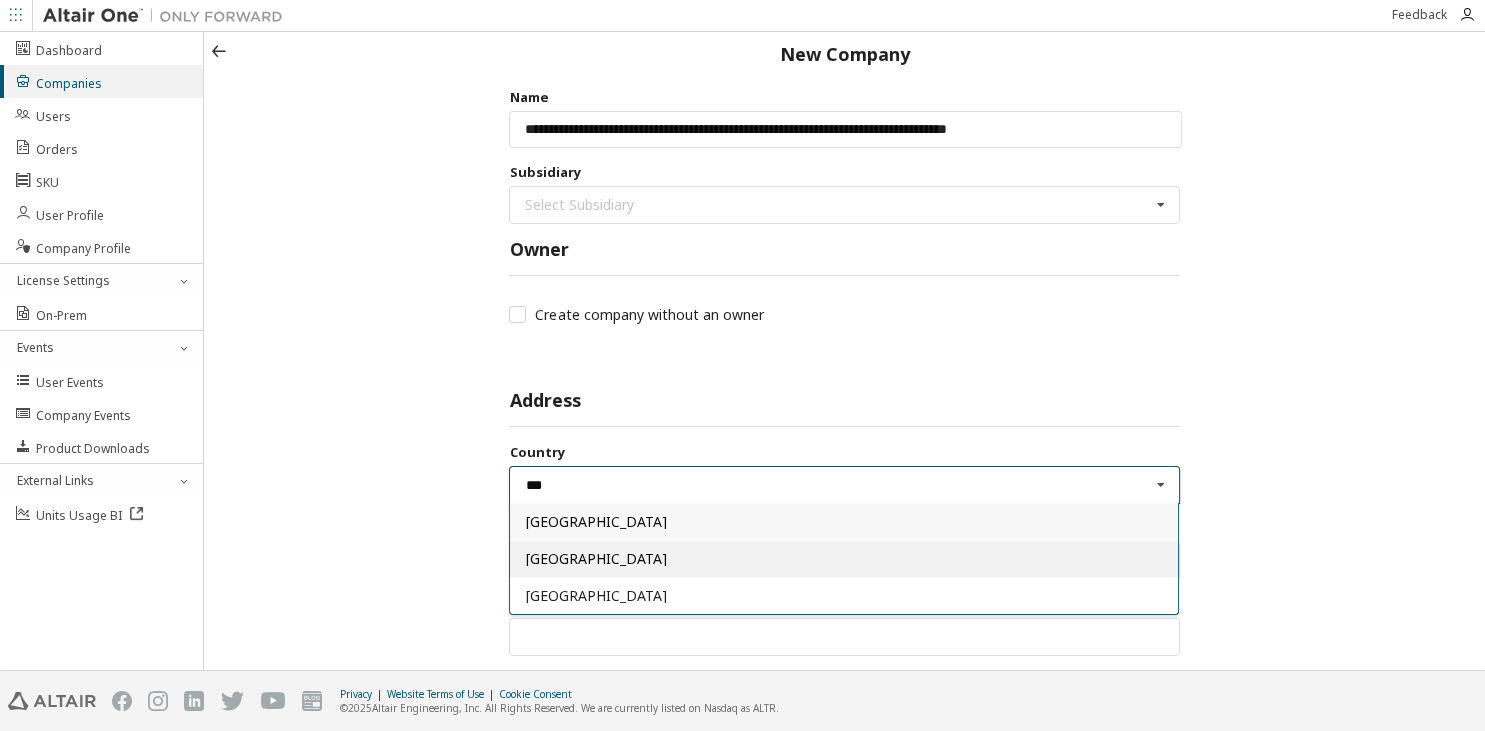 type on "***" 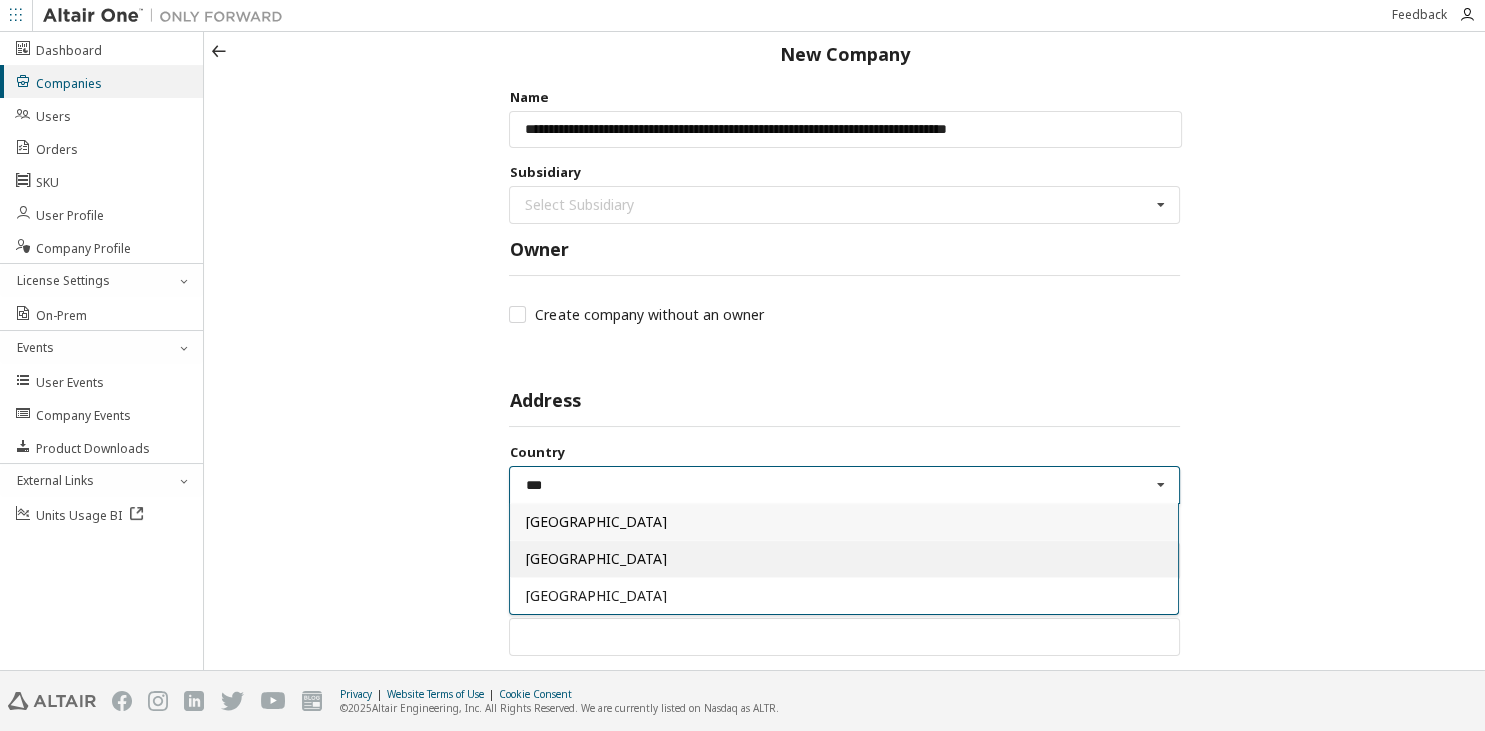 click on "[GEOGRAPHIC_DATA]" at bounding box center [844, 559] 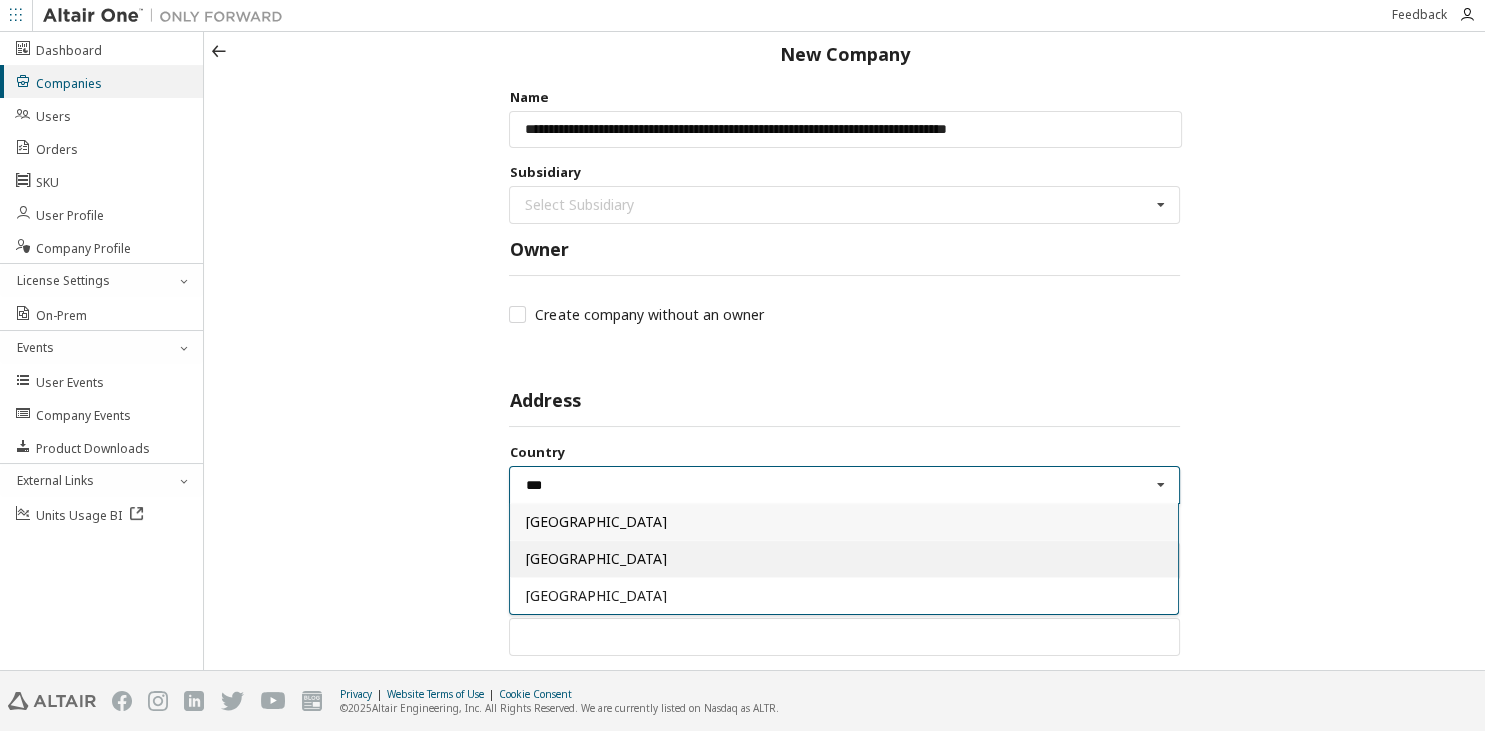 type 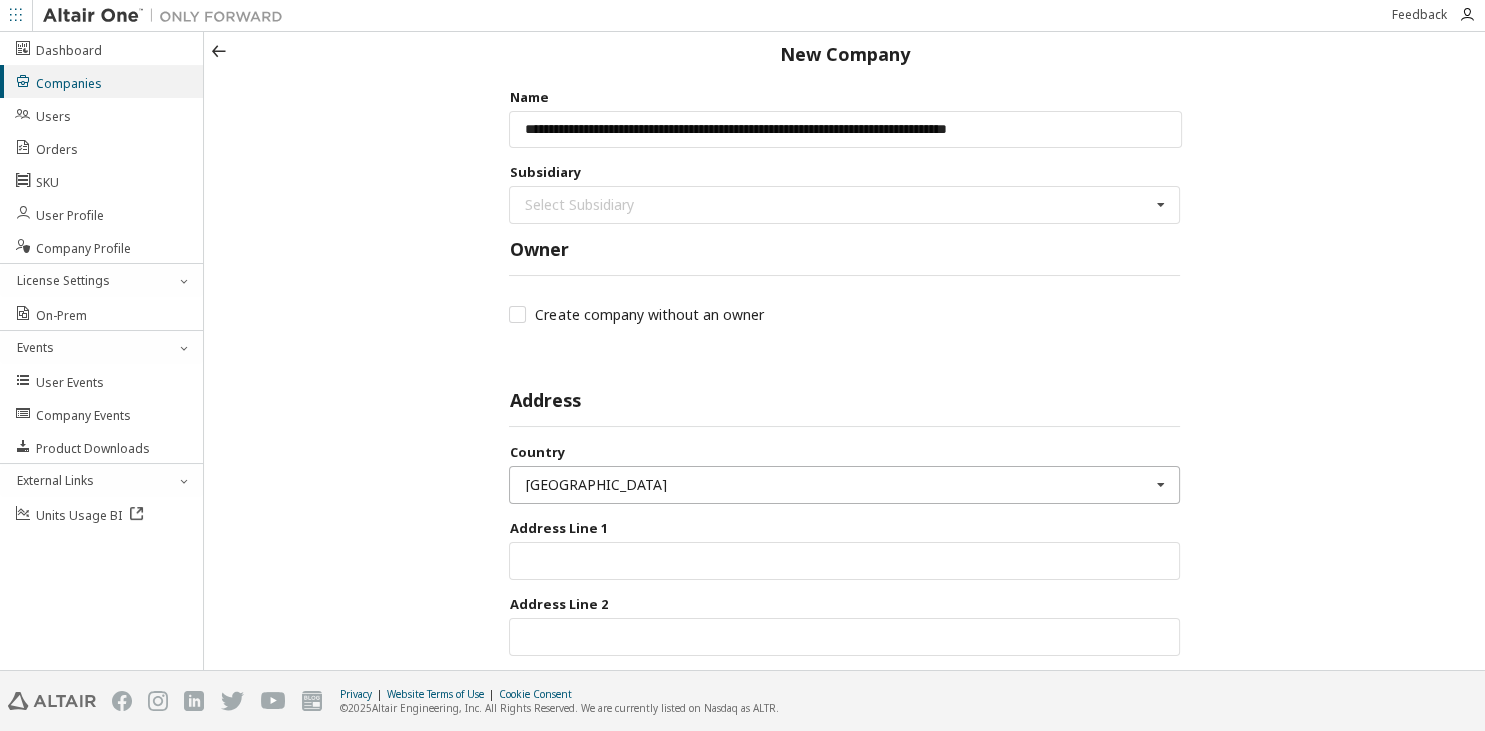 scroll, scrollTop: 310, scrollLeft: 0, axis: vertical 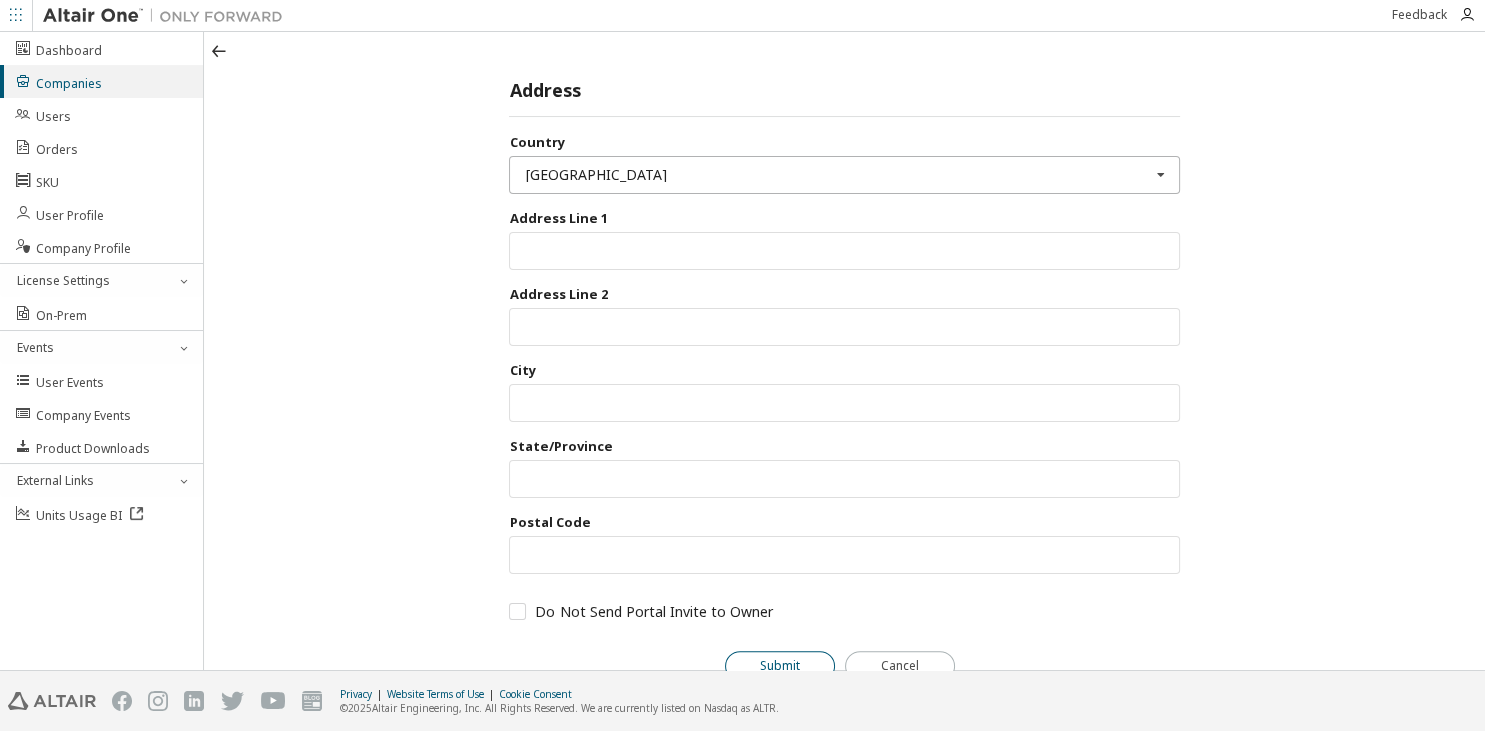 click on "Submit" at bounding box center [780, 666] 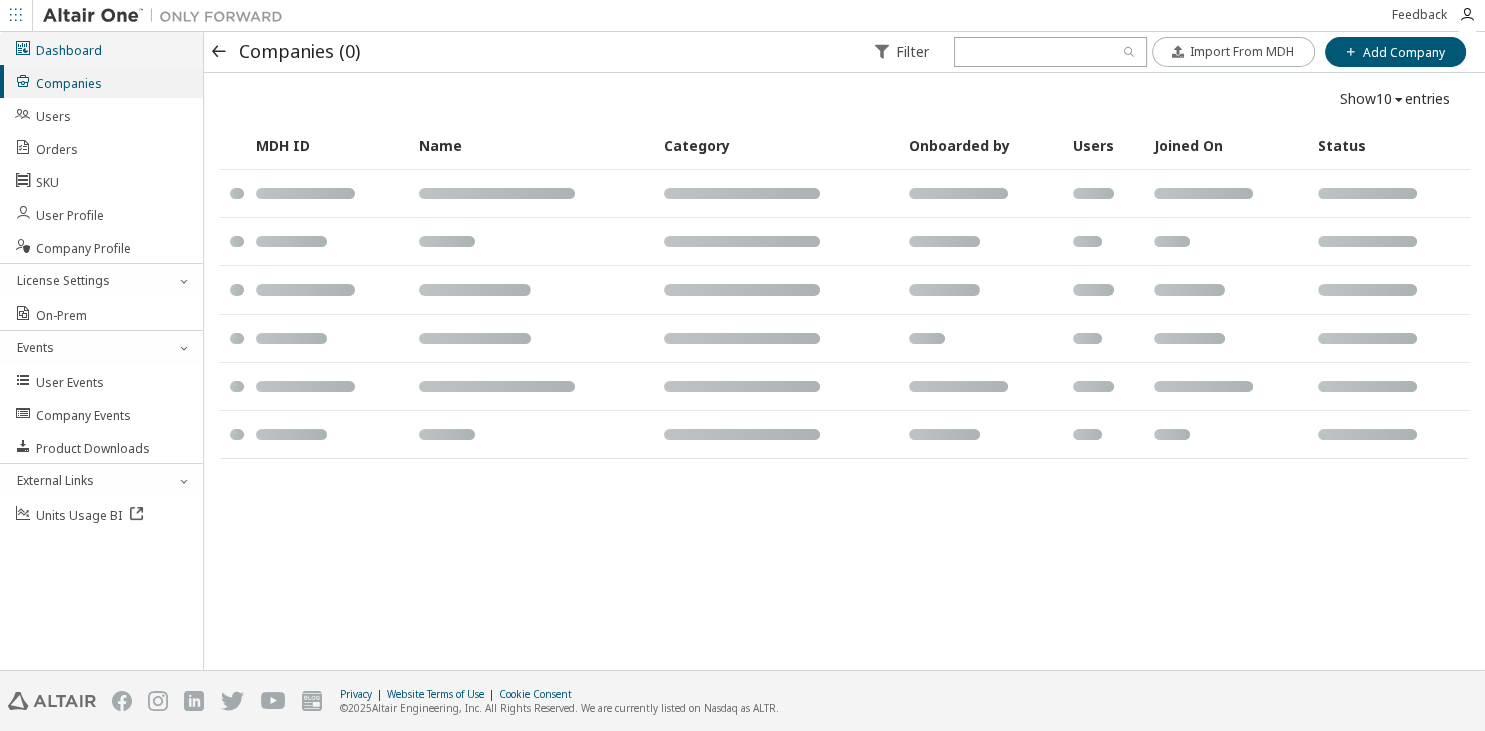 click on "Dashboard" at bounding box center (101, 48) 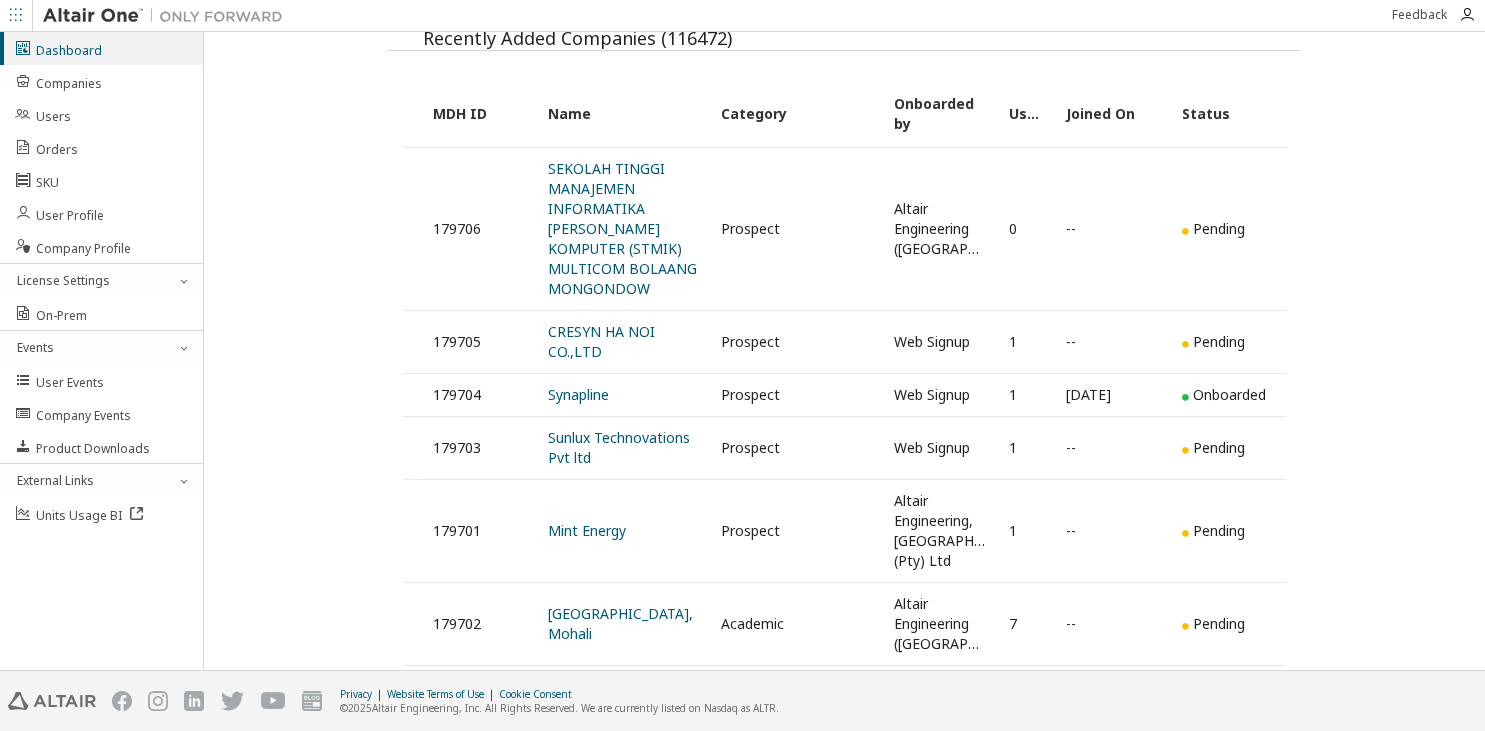 scroll, scrollTop: 326, scrollLeft: 0, axis: vertical 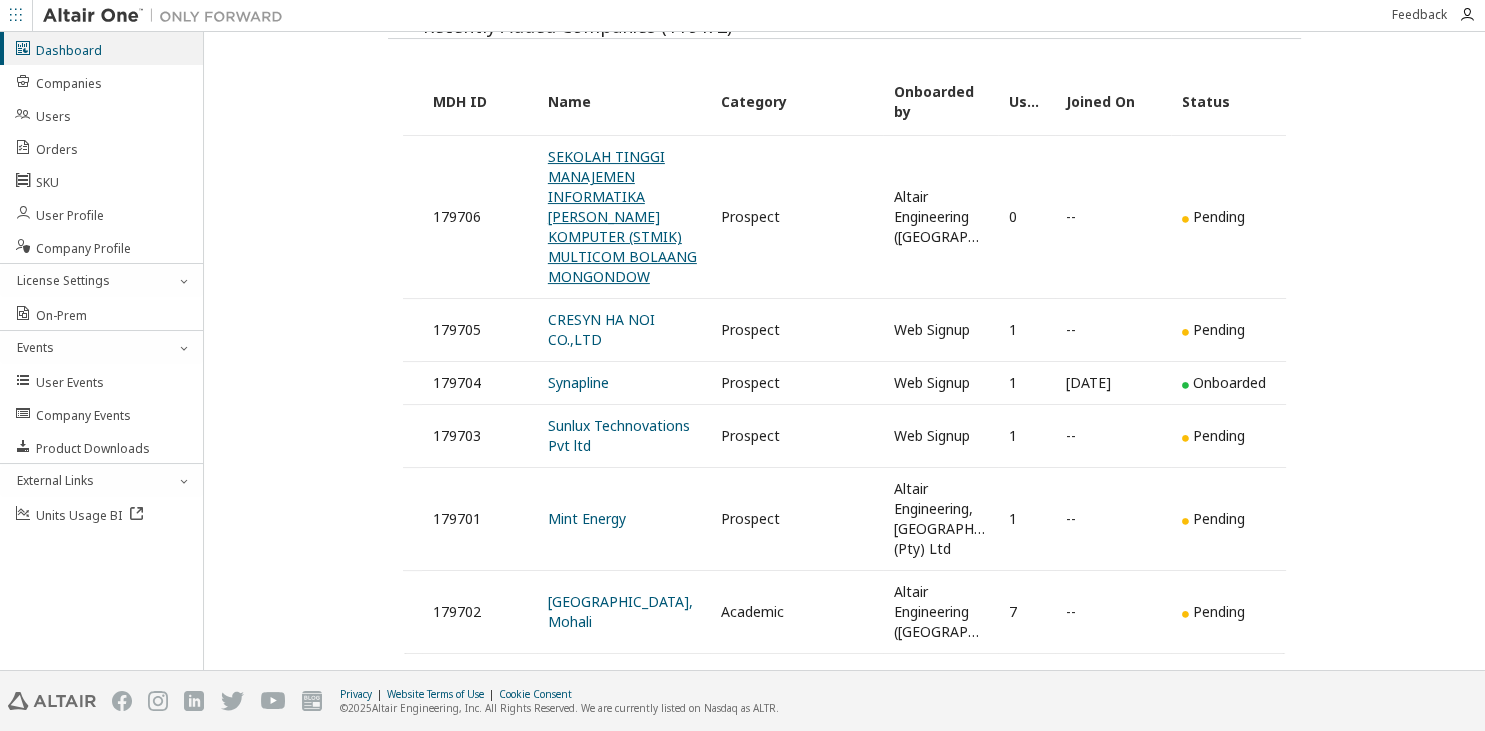 click on "SEKOLAH TINGGI MANAJEMEN INFORMATIKA [PERSON_NAME] KOMPUTER (STMIK) MULTICOM BOLAANG MONGONDOW" at bounding box center (622, 216) 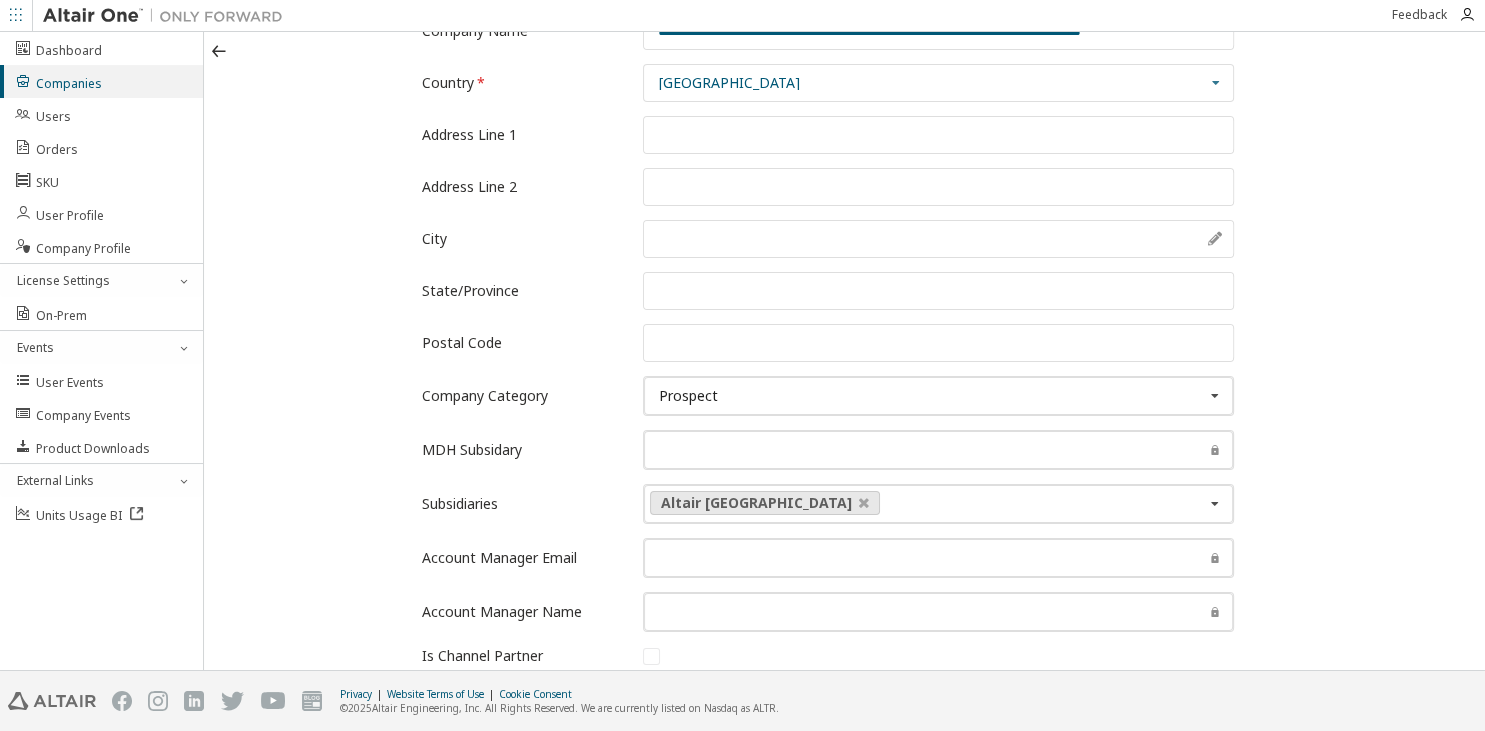 scroll, scrollTop: 230, scrollLeft: 0, axis: vertical 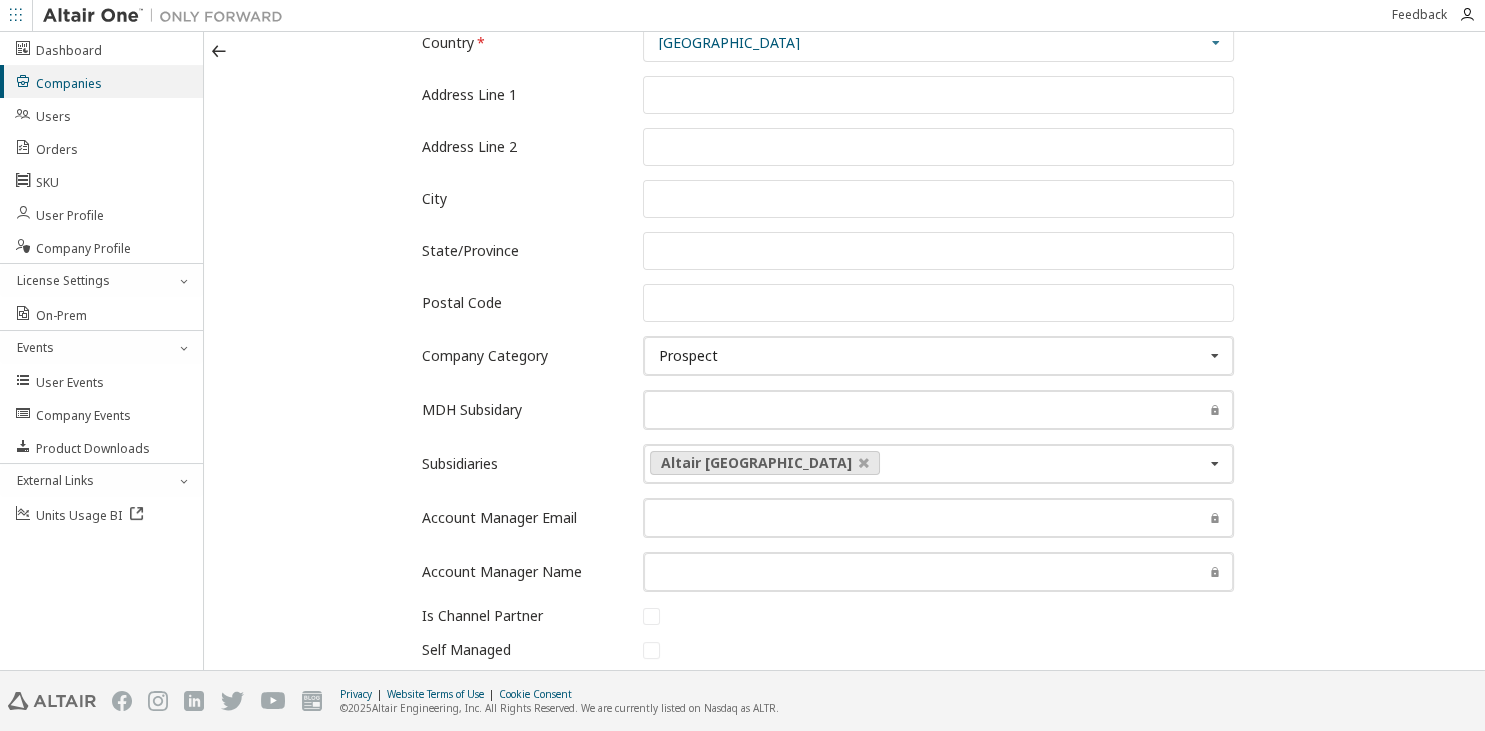click on "Company Name Country [GEOGRAPHIC_DATA] [GEOGRAPHIC_DATA] [GEOGRAPHIC_DATA] [GEOGRAPHIC_DATA] [GEOGRAPHIC_DATA] [GEOGRAPHIC_DATA] [US_STATE] [GEOGRAPHIC_DATA] [GEOGRAPHIC_DATA] [GEOGRAPHIC_DATA] [GEOGRAPHIC_DATA] [GEOGRAPHIC_DATA] [GEOGRAPHIC_DATA] [GEOGRAPHIC_DATA] [GEOGRAPHIC_DATA] [GEOGRAPHIC_DATA] [GEOGRAPHIC_DATA] [GEOGRAPHIC_DATA] [GEOGRAPHIC_DATA] [GEOGRAPHIC_DATA] [GEOGRAPHIC_DATA] [GEOGRAPHIC_DATA] [GEOGRAPHIC_DATA] [GEOGRAPHIC_DATA] [GEOGRAPHIC_DATA] [GEOGRAPHIC_DATA] [GEOGRAPHIC_DATA] [GEOGRAPHIC_DATA] (Plurinational State of) [GEOGRAPHIC_DATA] [GEOGRAPHIC_DATA] [GEOGRAPHIC_DATA] [GEOGRAPHIC_DATA] [GEOGRAPHIC_DATA] [GEOGRAPHIC_DATA] [GEOGRAPHIC_DATA] [GEOGRAPHIC_DATA] [GEOGRAPHIC_DATA] [GEOGRAPHIC_DATA] [GEOGRAPHIC_DATA] [GEOGRAPHIC_DATA] [GEOGRAPHIC_DATA] [GEOGRAPHIC_DATA] [GEOGRAPHIC_DATA] [GEOGRAPHIC_DATA] [GEOGRAPHIC_DATA] [GEOGRAPHIC_DATA] [GEOGRAPHIC_DATA] [GEOGRAPHIC_DATA] [GEOGRAPHIC_DATA] [GEOGRAPHIC_DATA] [GEOGRAPHIC_DATA] [GEOGRAPHIC_DATA] [GEOGRAPHIC_DATA] ([GEOGRAPHIC_DATA]) [GEOGRAPHIC_DATA] [GEOGRAPHIC_DATA] [GEOGRAPHIC_DATA] [GEOGRAPHIC_DATA] [GEOGRAPHIC_DATA] [GEOGRAPHIC_DATA] [GEOGRAPHIC_DATA] [GEOGRAPHIC_DATA] [GEOGRAPHIC_DATA] [GEOGRAPHIC_DATA] [GEOGRAPHIC_DATA] [GEOGRAPHIC_DATA] [GEOGRAPHIC_DATA] [GEOGRAPHIC_DATA] [GEOGRAPHIC_DATA] [GEOGRAPHIC_DATA] [GEOGRAPHIC_DATA] [GEOGRAPHIC_DATA] [GEOGRAPHIC_DATA] ([GEOGRAPHIC_DATA]) [GEOGRAPHIC_DATA] [GEOGRAPHIC_DATA] [GEOGRAPHIC_DATA] [GEOGRAPHIC_DATA] [GEOGRAPHIC_DATA] [GEOGRAPHIC_DATA] [GEOGRAPHIC_DATA] [GEOGRAPHIC_DATA] [GEOGRAPHIC_DATA] [US_STATE] [GEOGRAPHIC_DATA] [GEOGRAPHIC_DATA] [GEOGRAPHIC_DATA]" at bounding box center [844, 443] 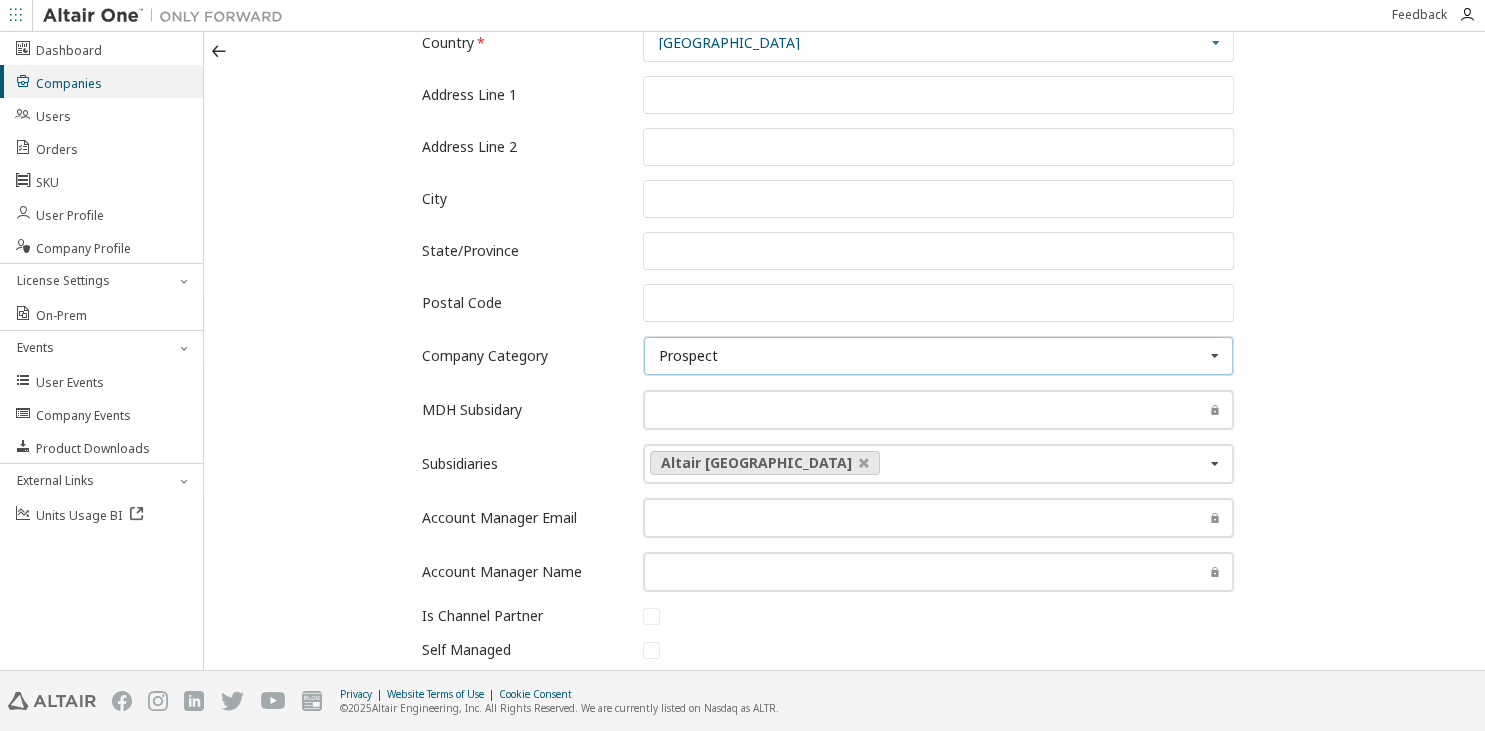 click on "Prospect" at bounding box center (688, 356) 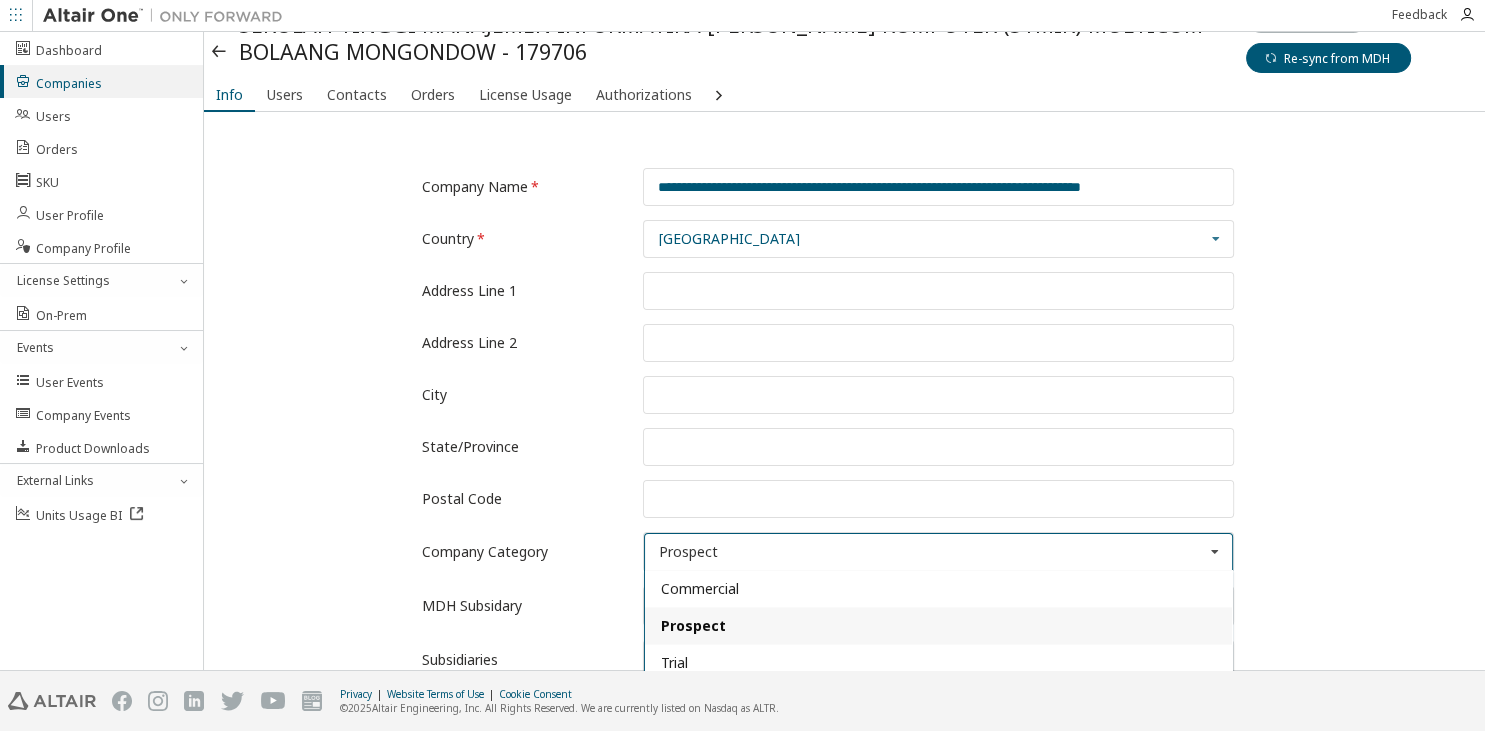 scroll, scrollTop: 0, scrollLeft: 0, axis: both 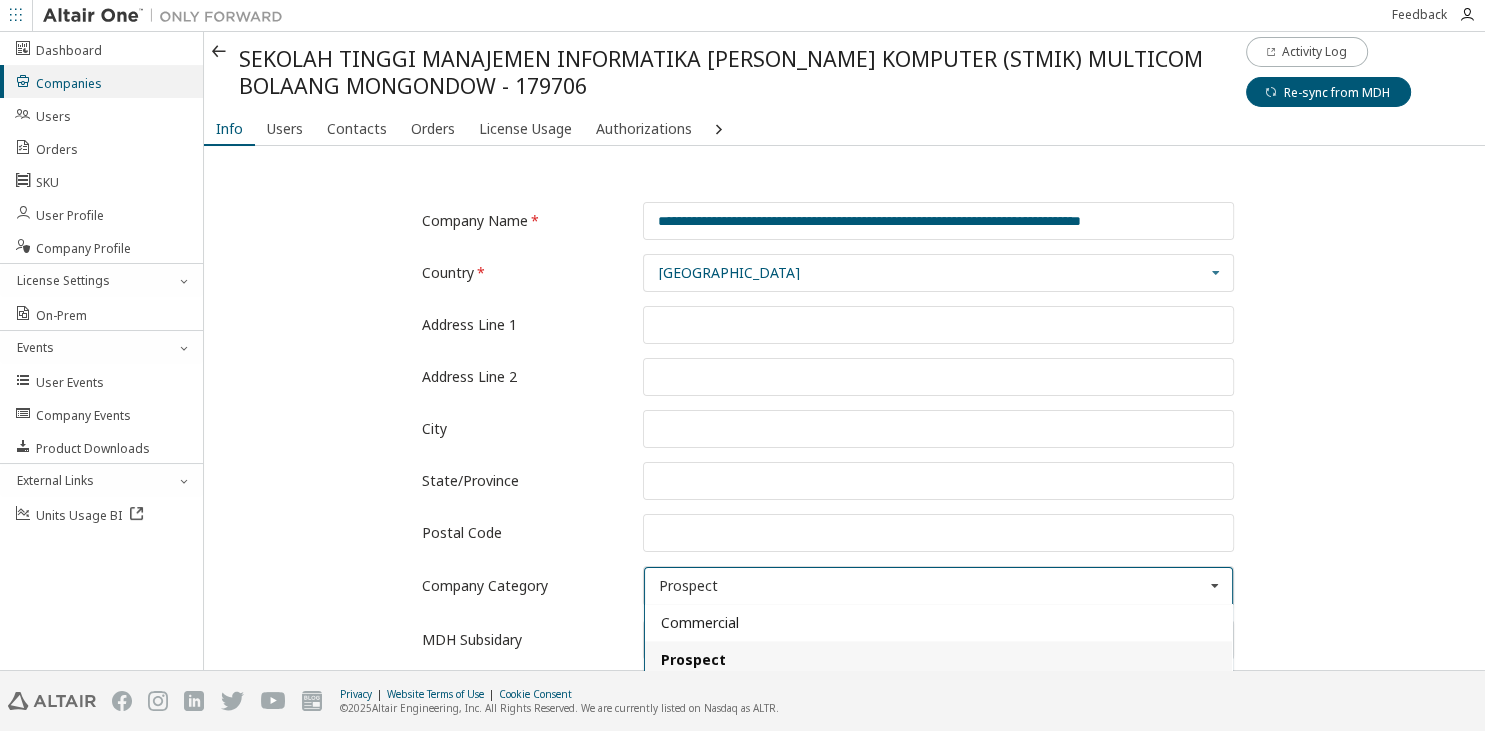 click at bounding box center [220, 52] 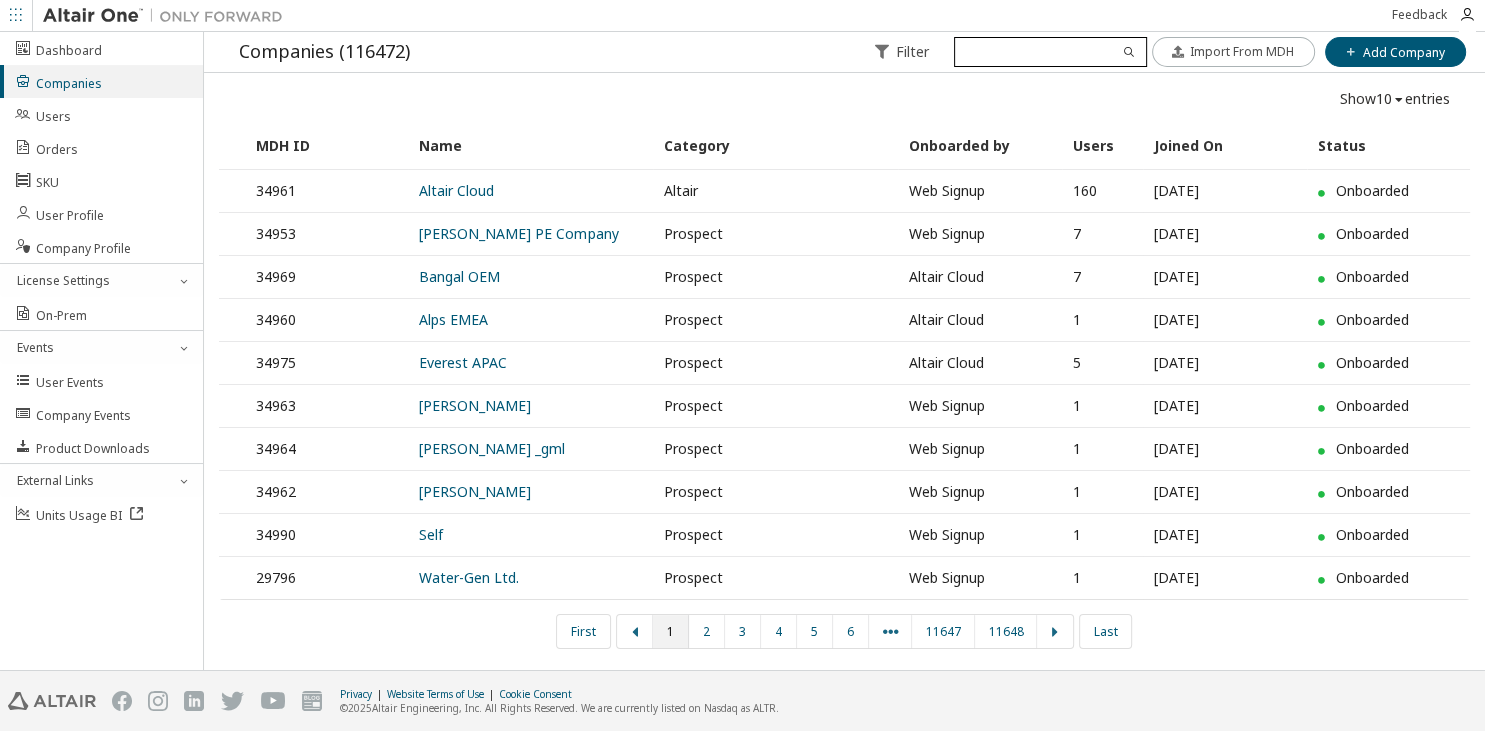 click at bounding box center (1050, 52) 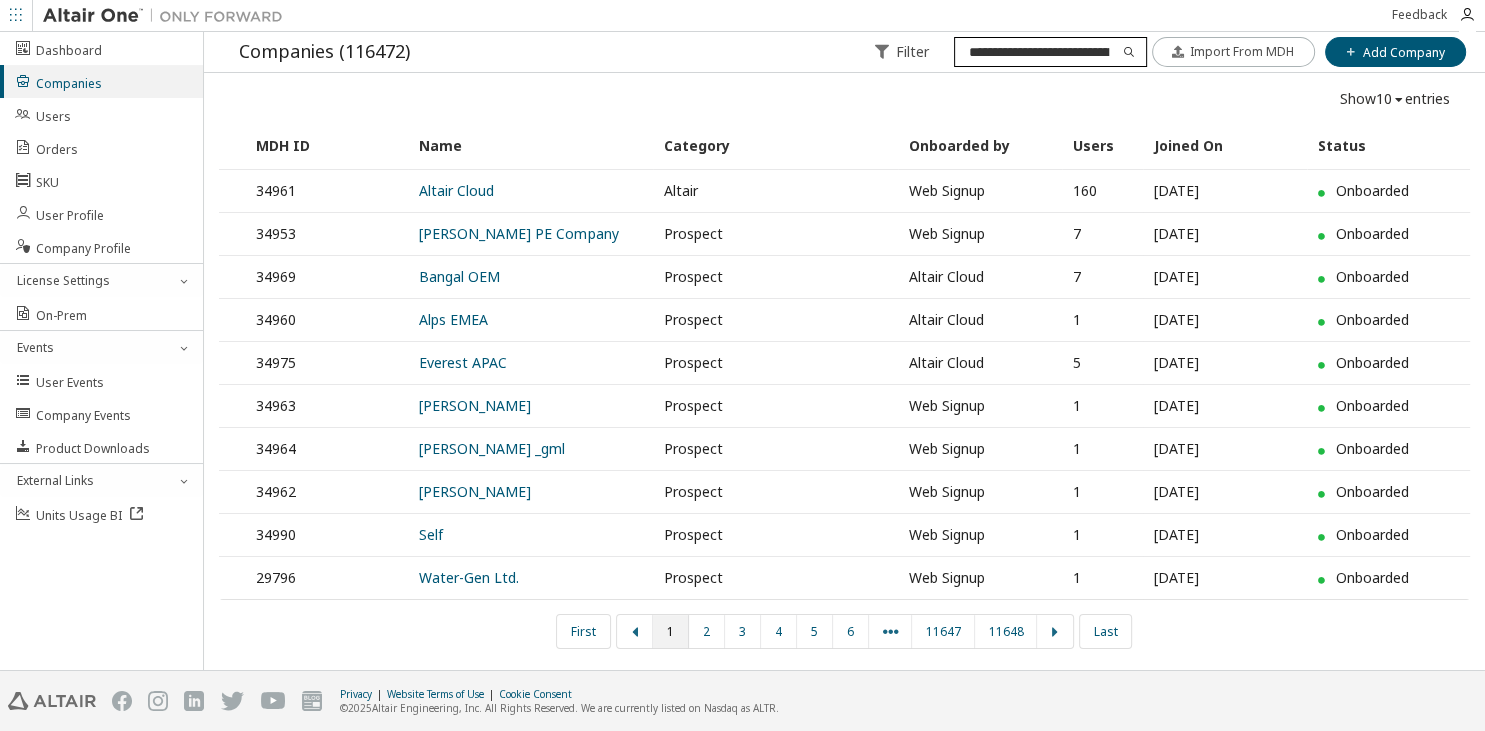 scroll, scrollTop: 0, scrollLeft: 47, axis: horizontal 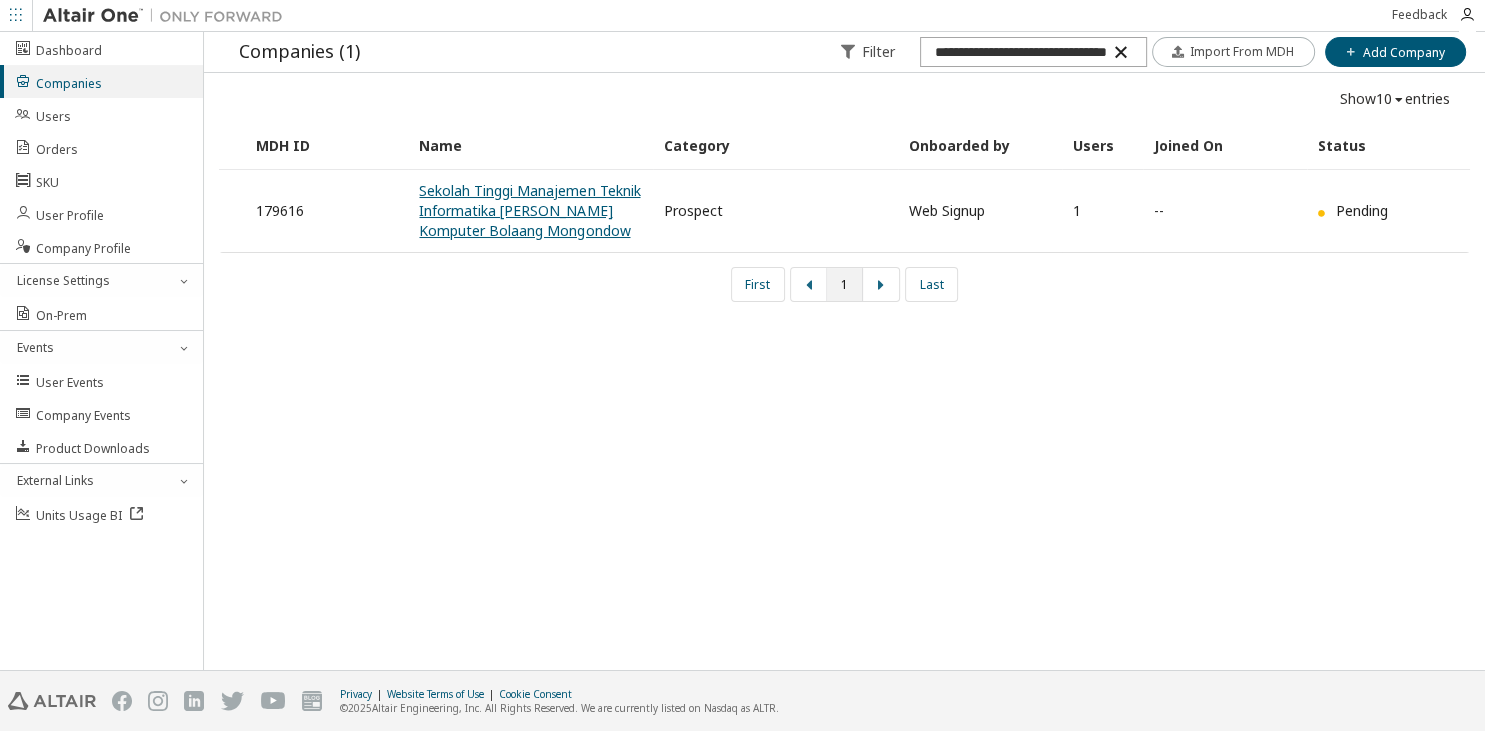 type on "**********" 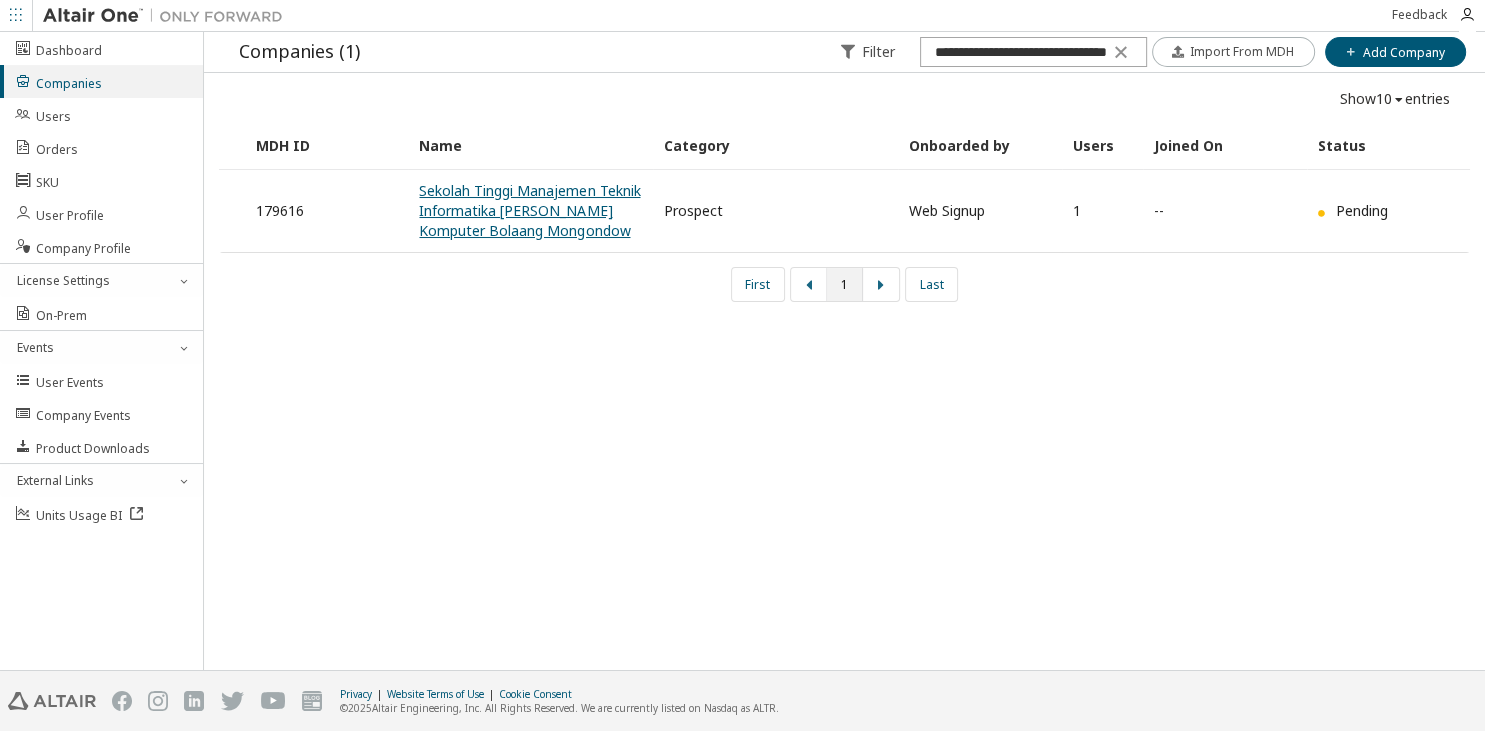 click on "Sekolah Tinggi Manajemen Teknik Informatika [PERSON_NAME] Komputer Bolaang Mongondow" at bounding box center (529, 210) 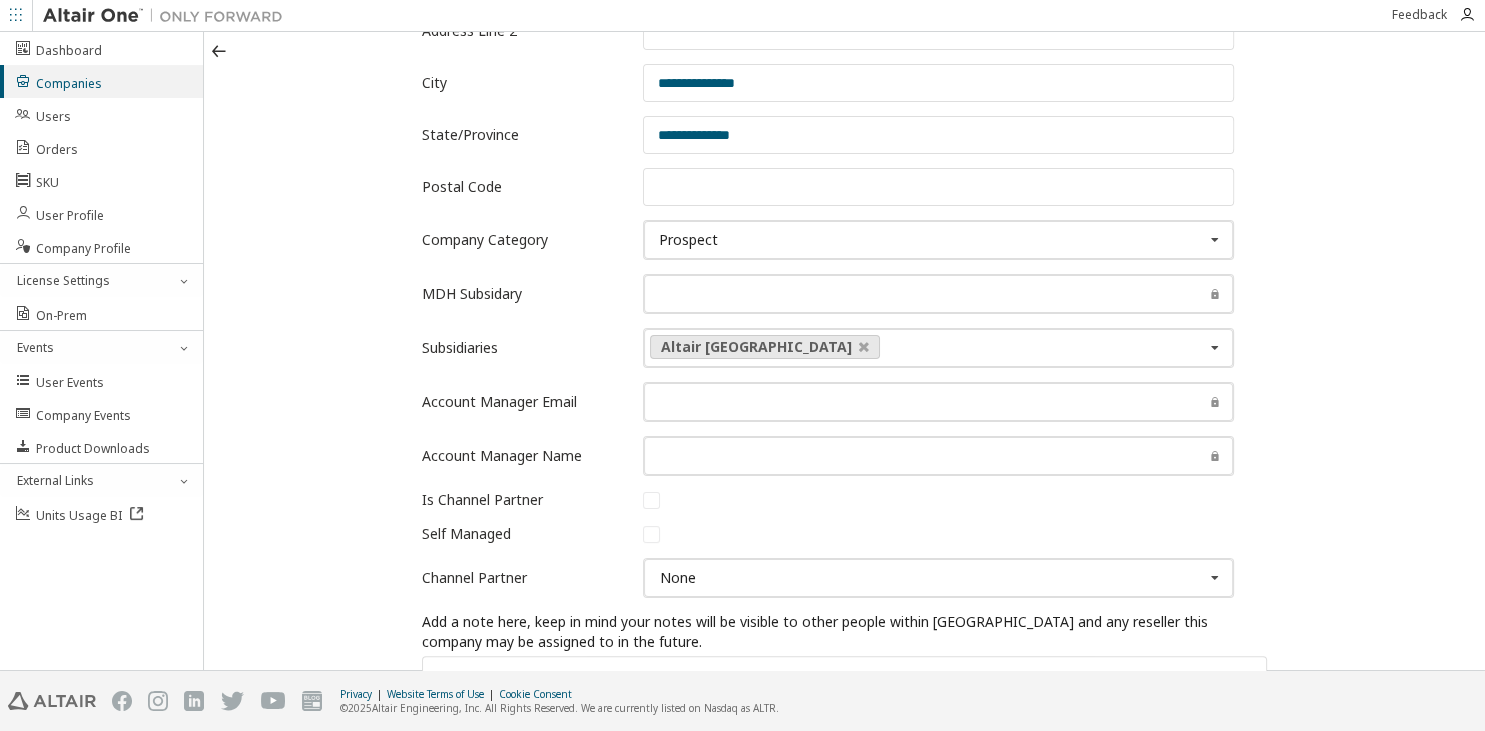 scroll, scrollTop: 346, scrollLeft: 0, axis: vertical 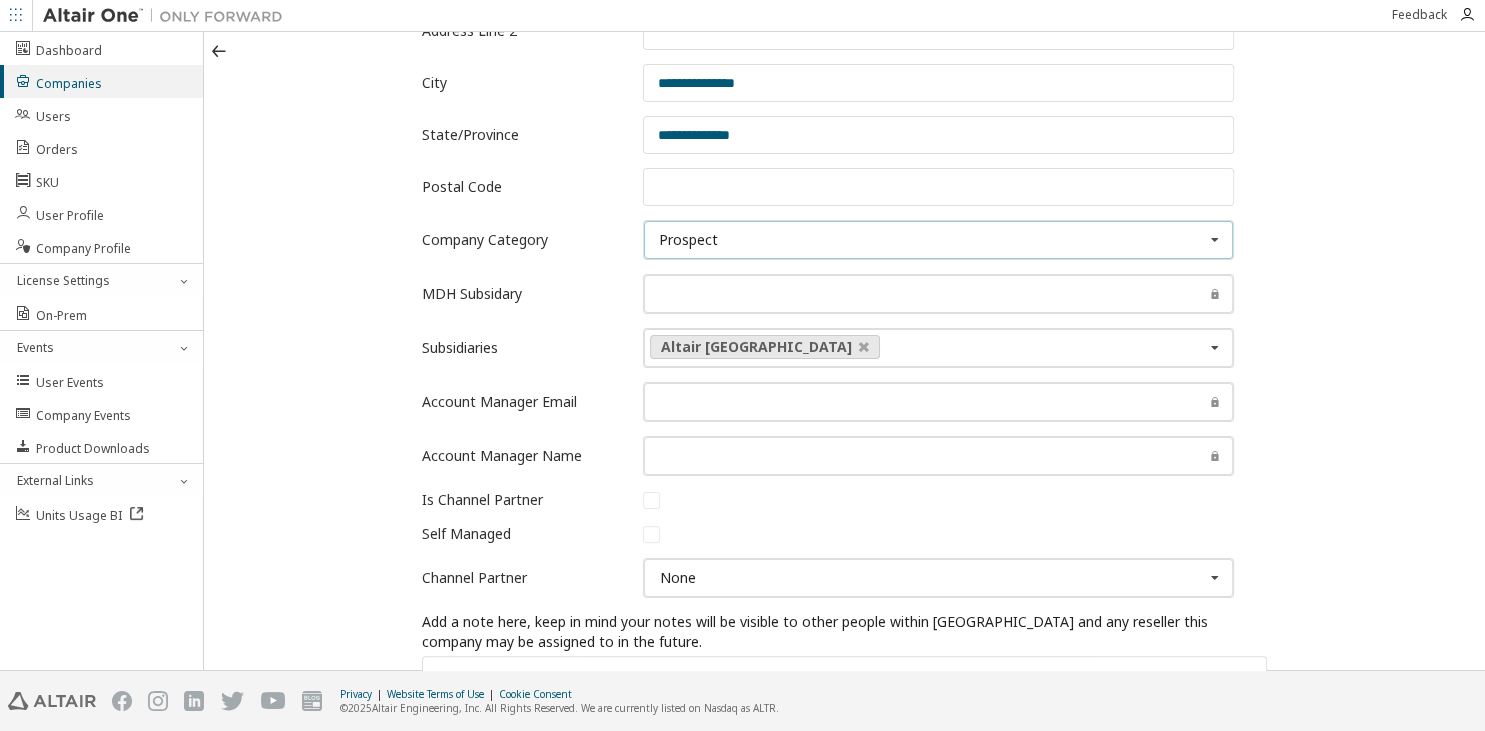 click on "Prospect Commercial Prospect Trial Academic Partner Altair Restricted Partner" at bounding box center [938, 240] 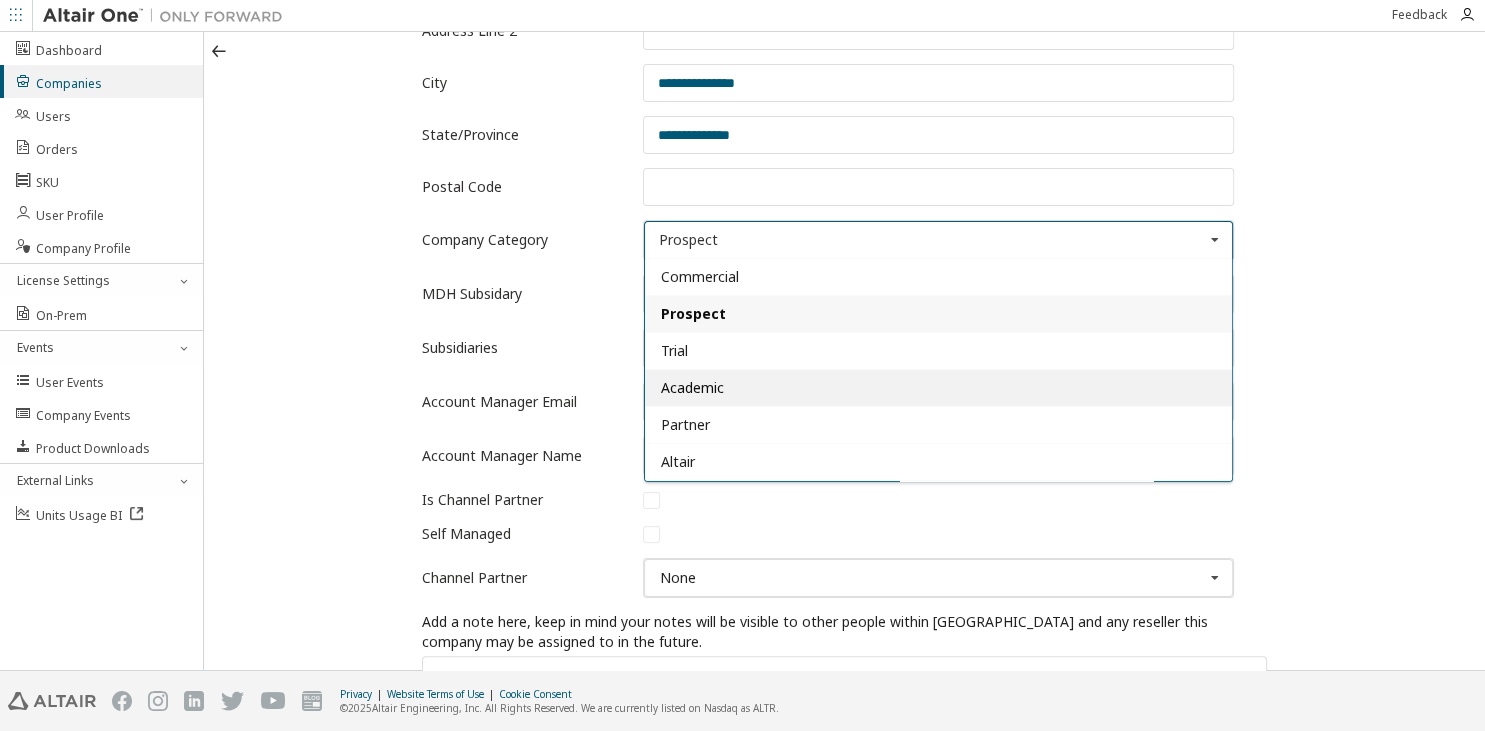 click on "Academic" at bounding box center [938, 387] 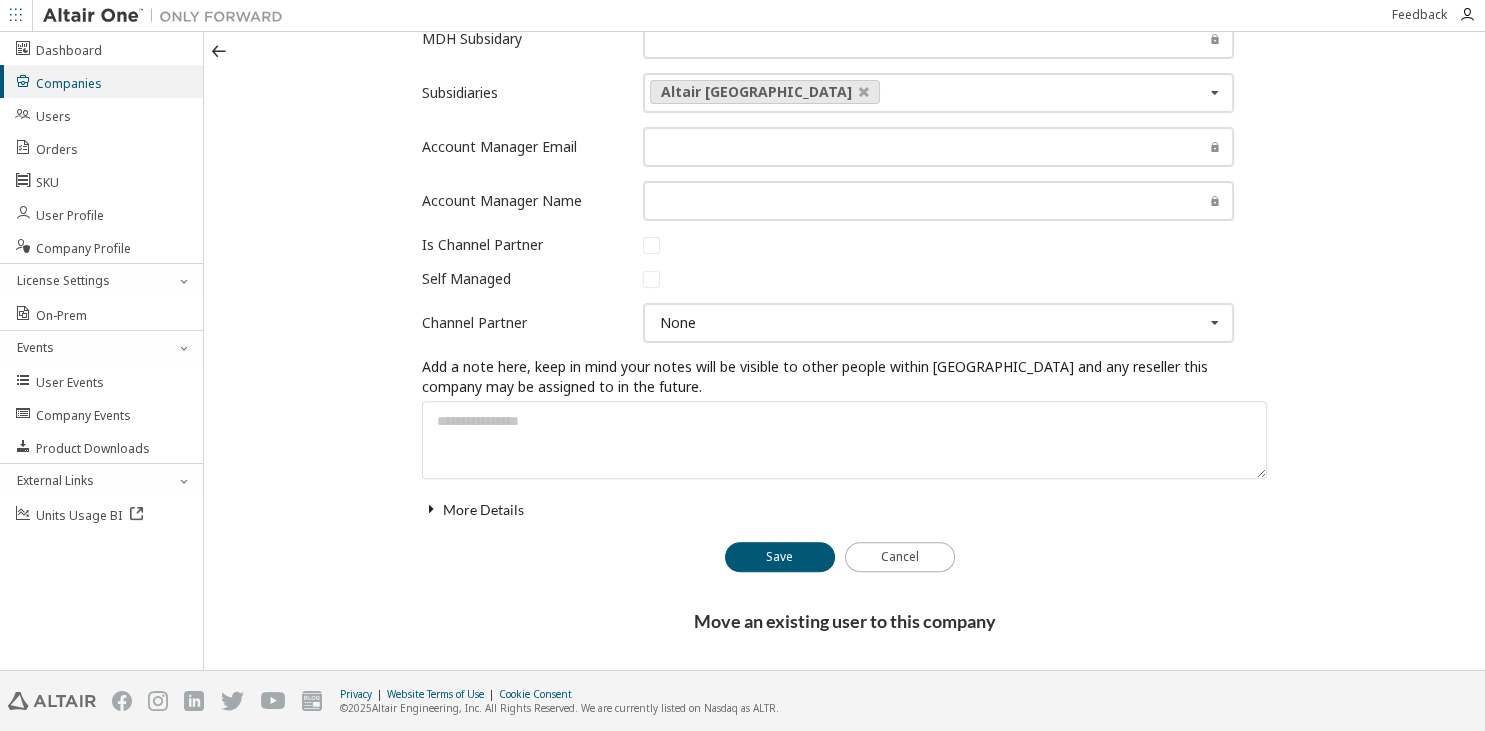 scroll, scrollTop: 766, scrollLeft: 0, axis: vertical 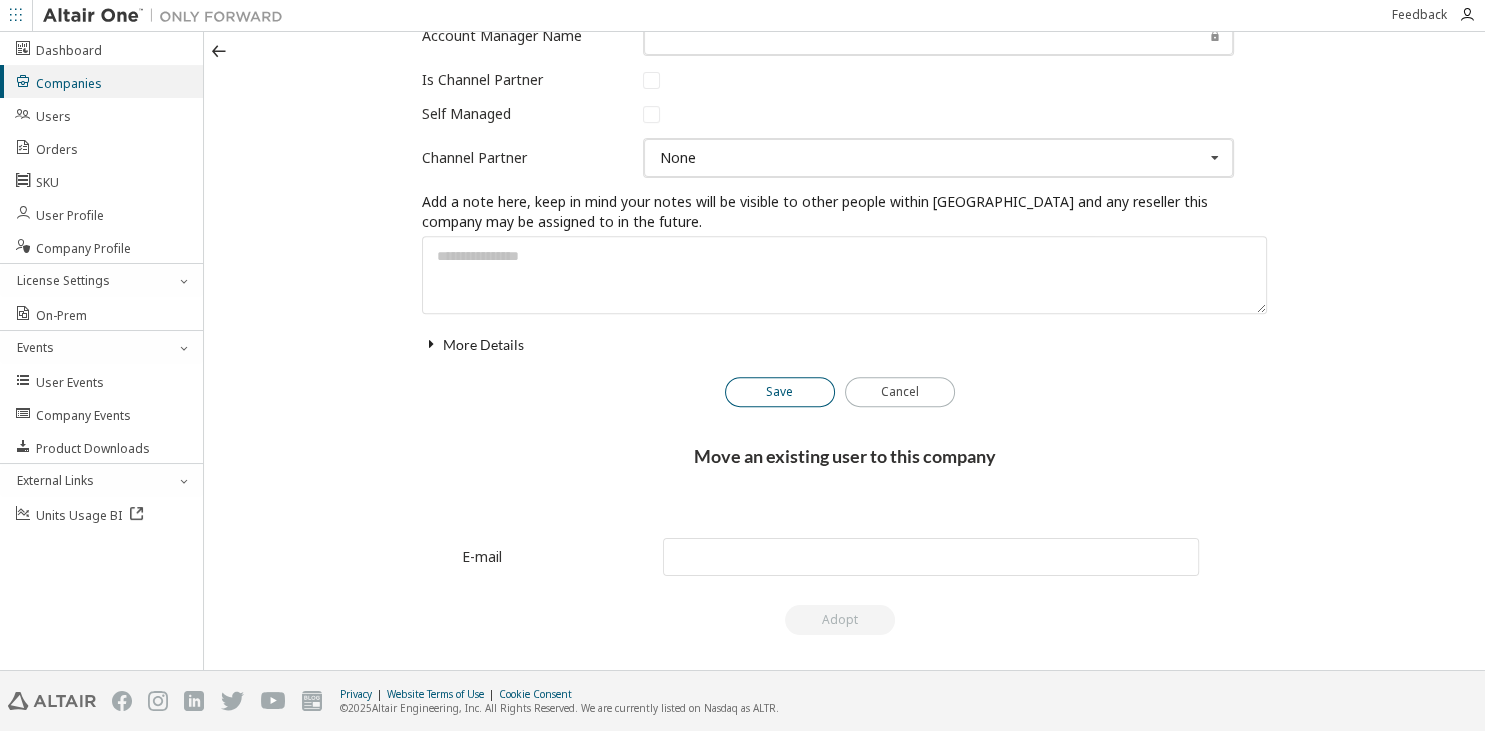 click on "Save" at bounding box center [780, 392] 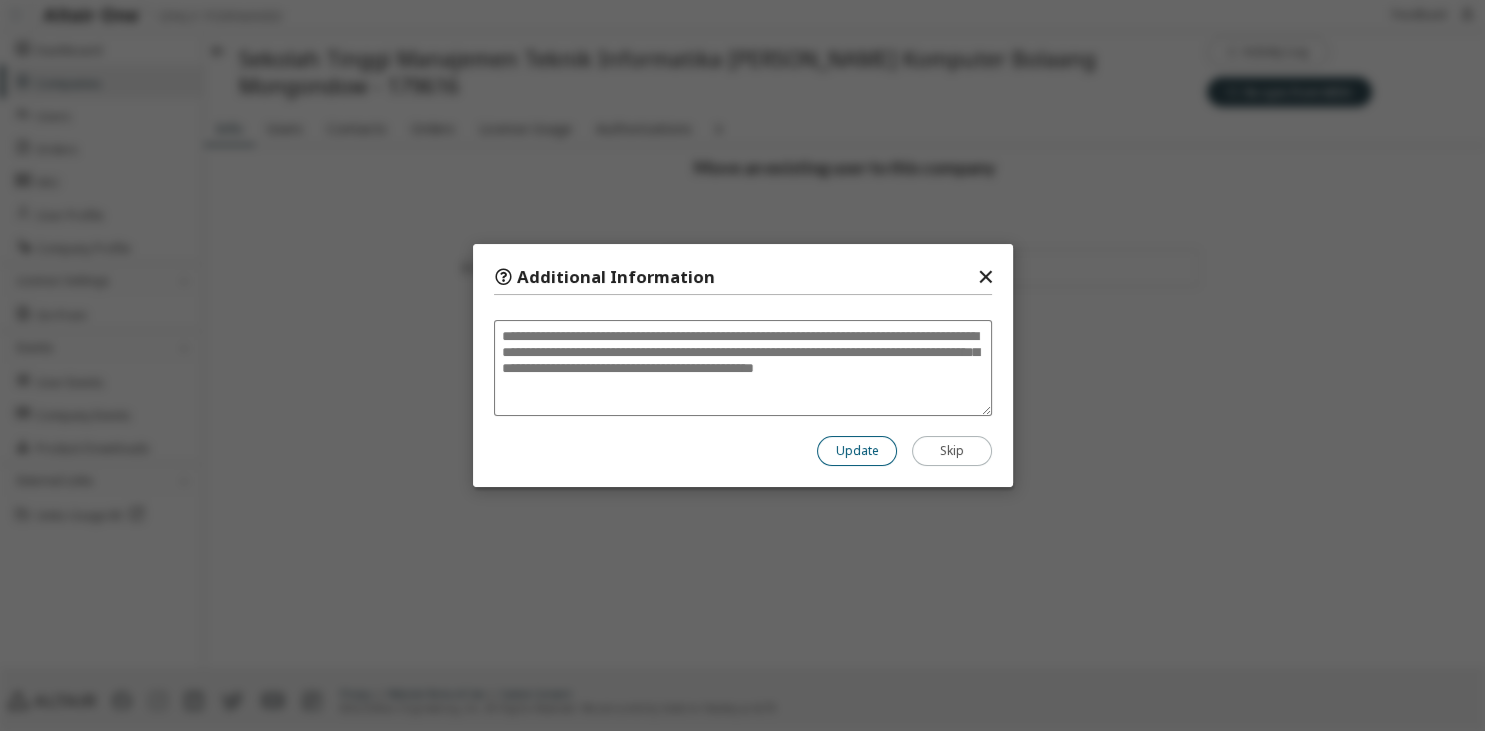 click on "Update" at bounding box center [857, 451] 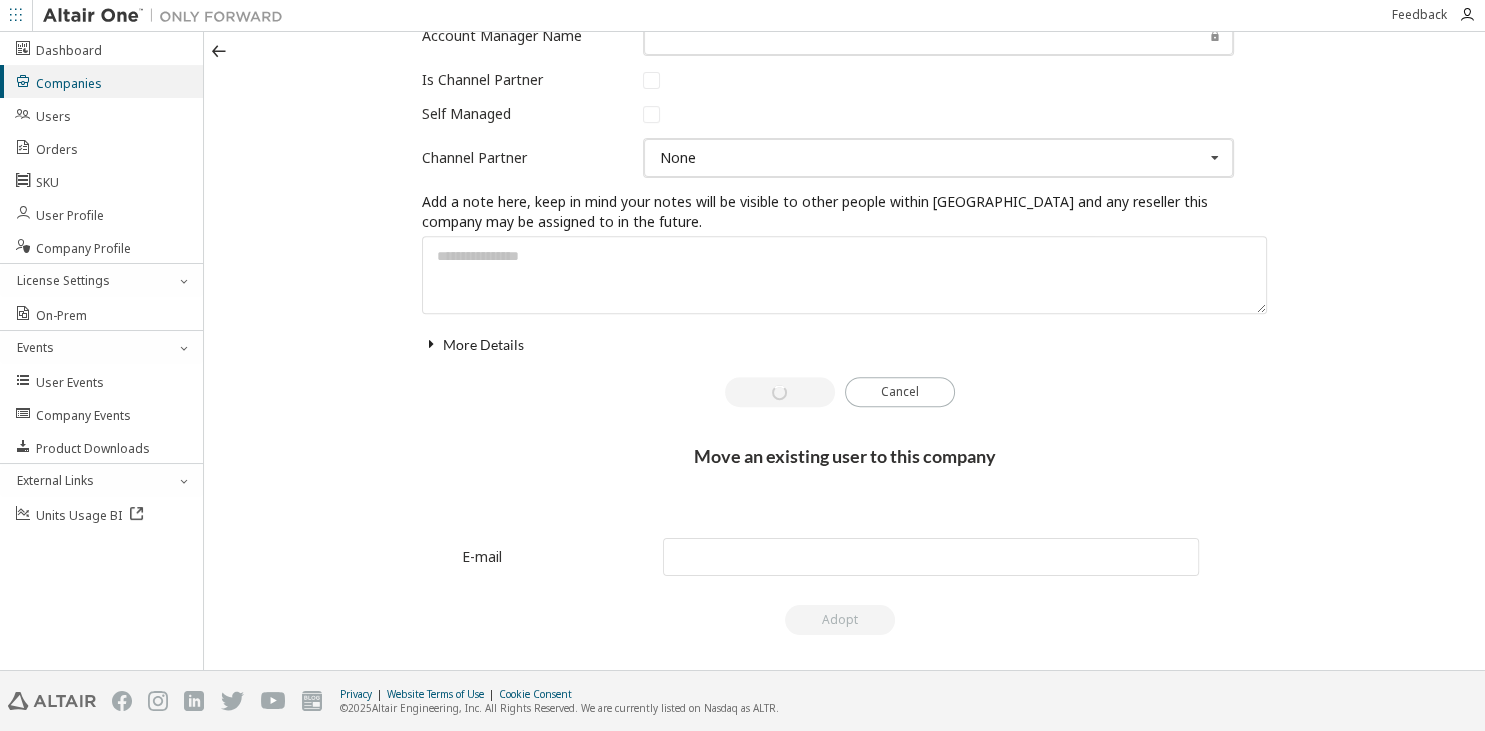click on "Users" at bounding box center (285, -637) 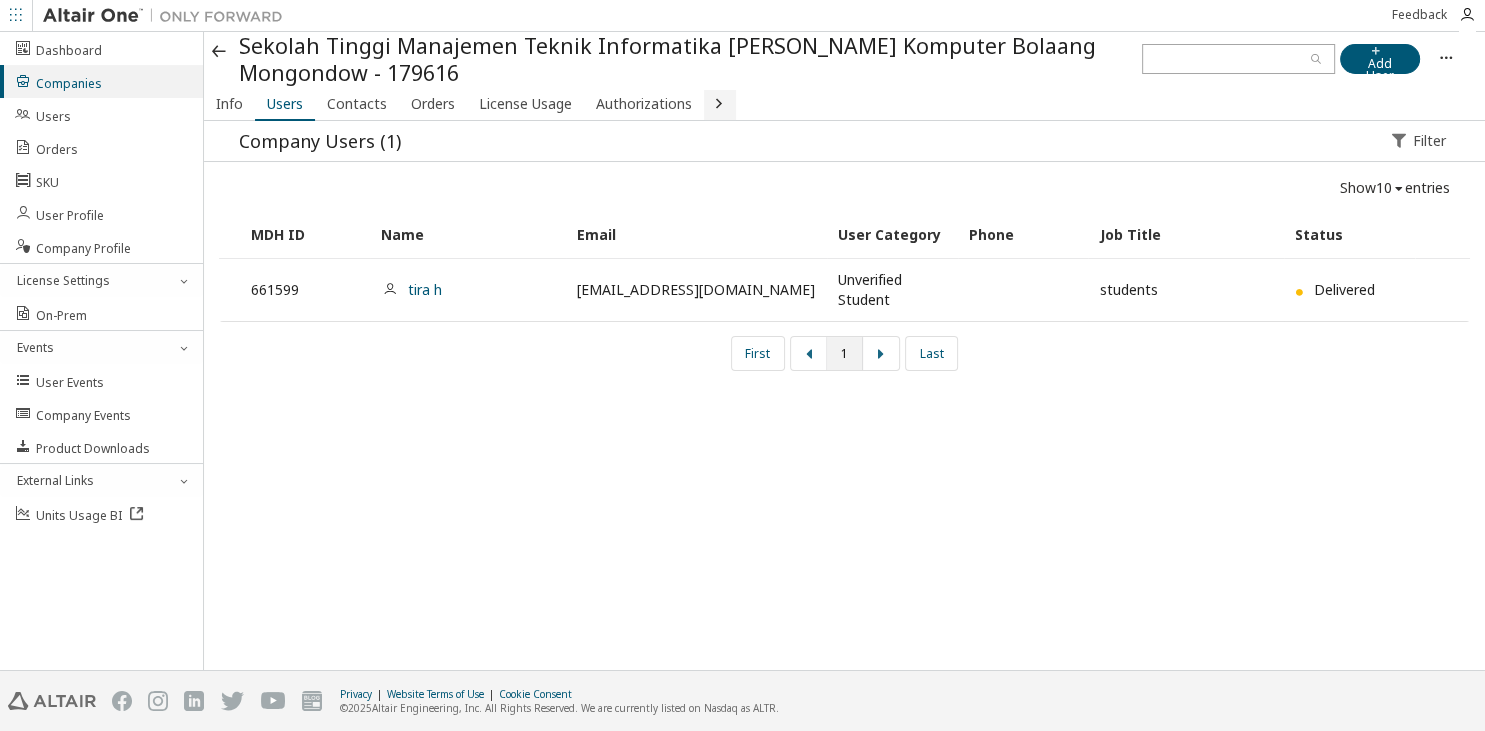 click at bounding box center [718, 102] 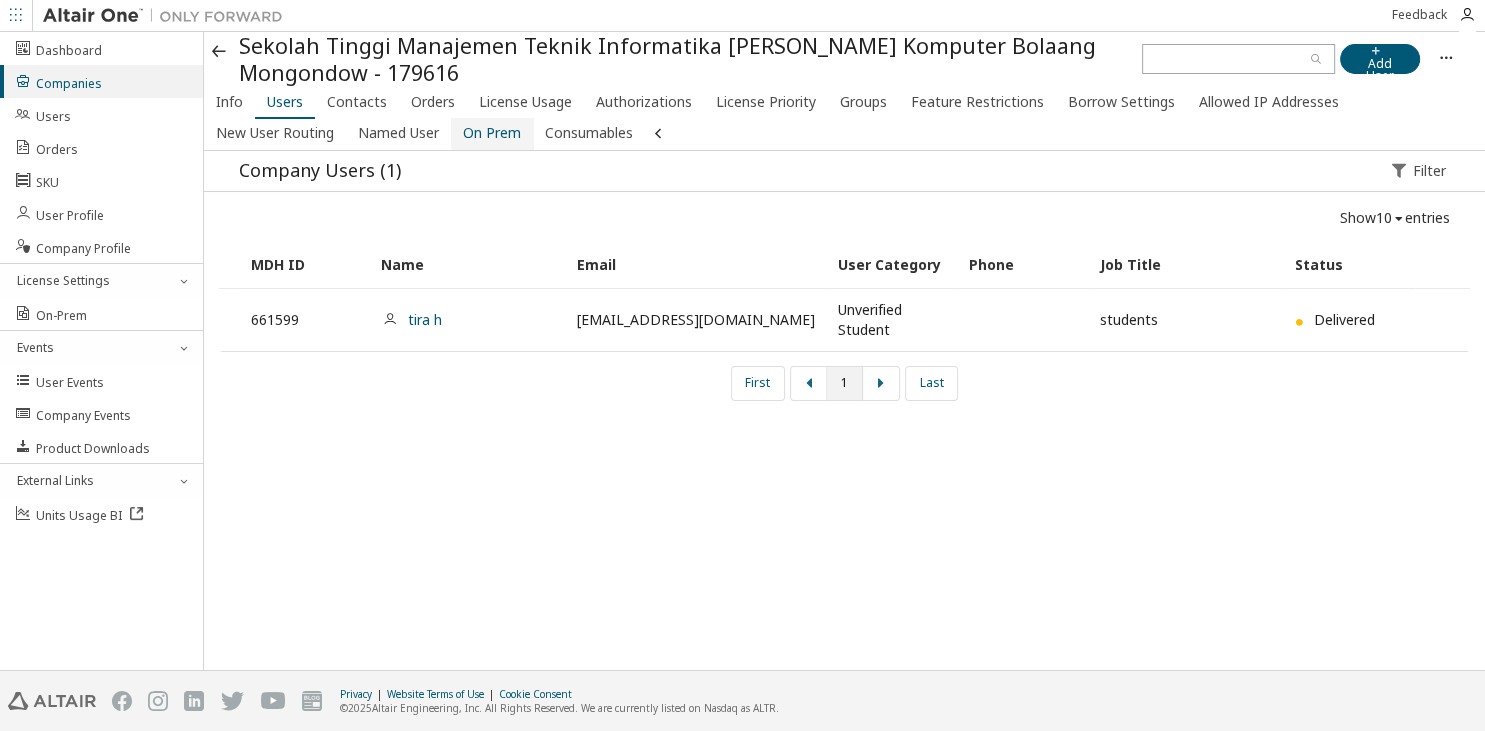 click on "On Prem" at bounding box center [492, 133] 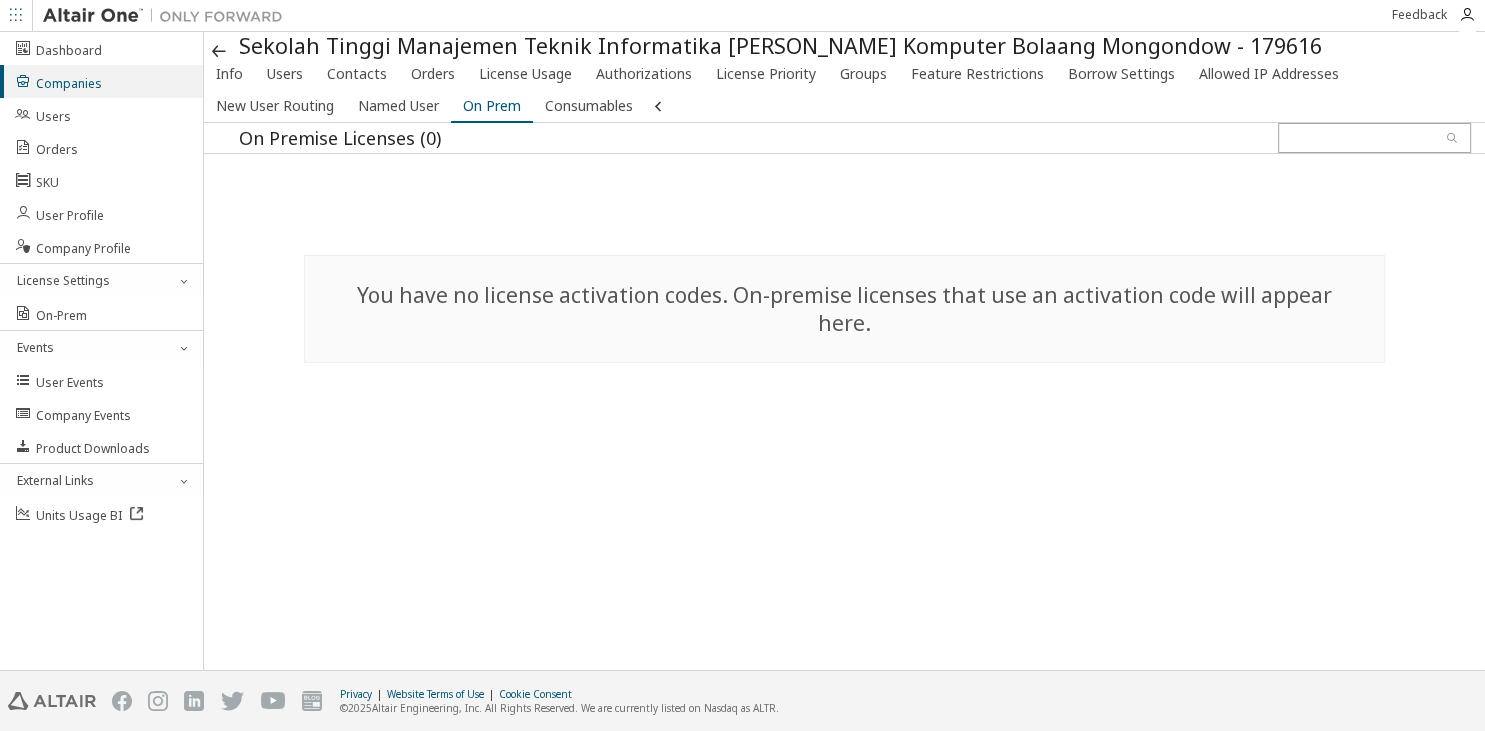 click at bounding box center [844, 154] 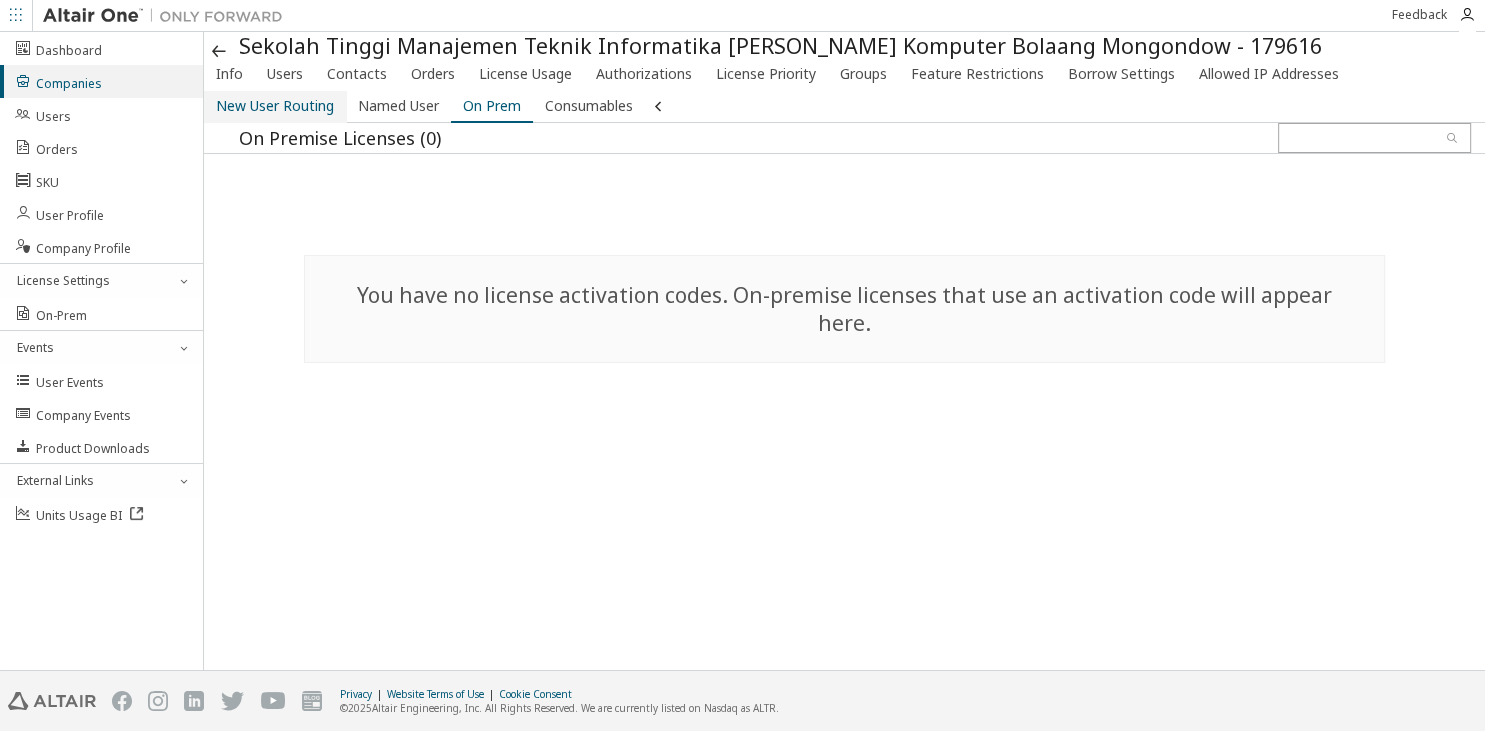 click on "New User Routing" at bounding box center (275, 106) 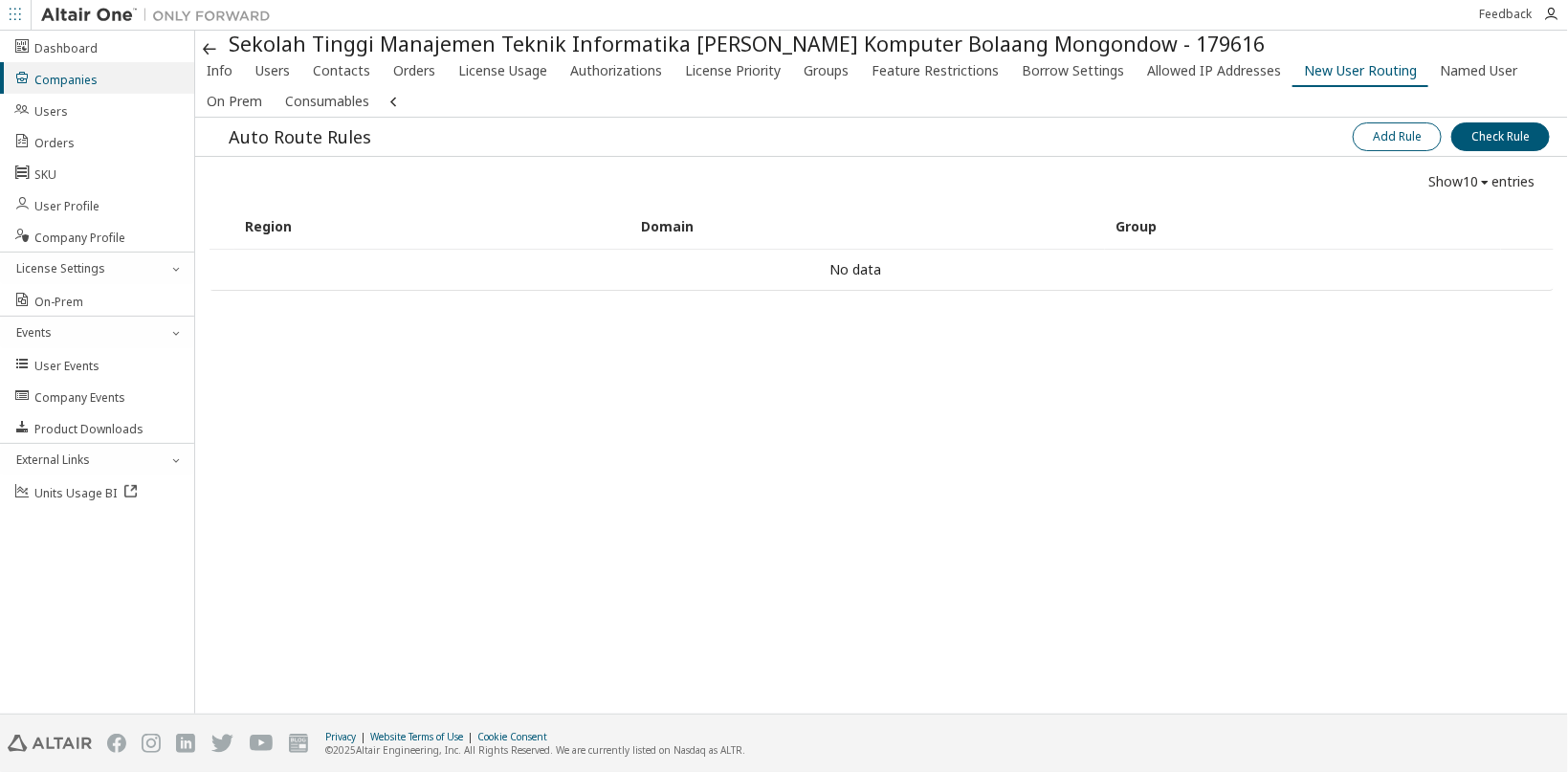 click on "Add Rule" at bounding box center (1397, 137) 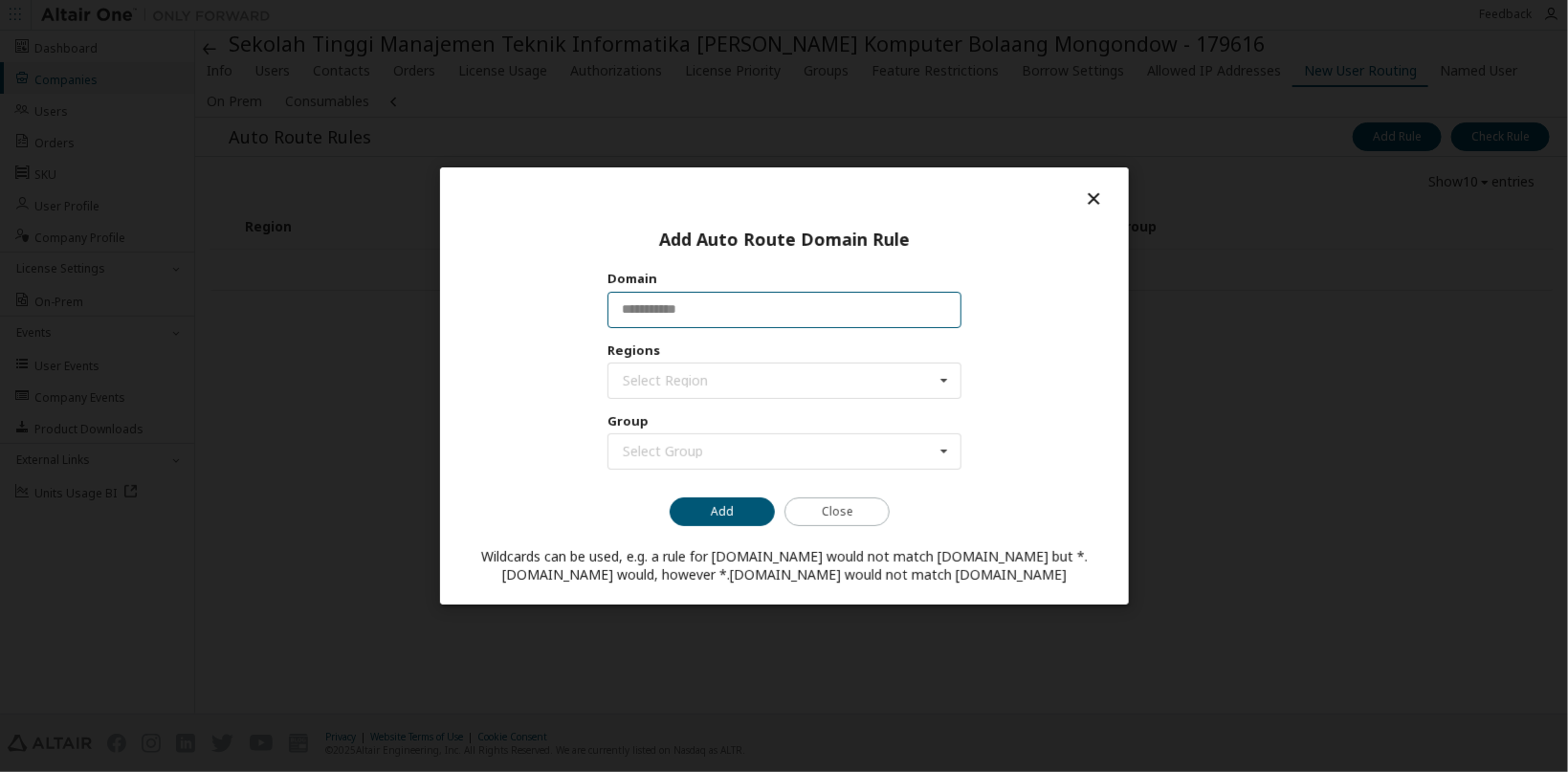click at bounding box center (784, 309) 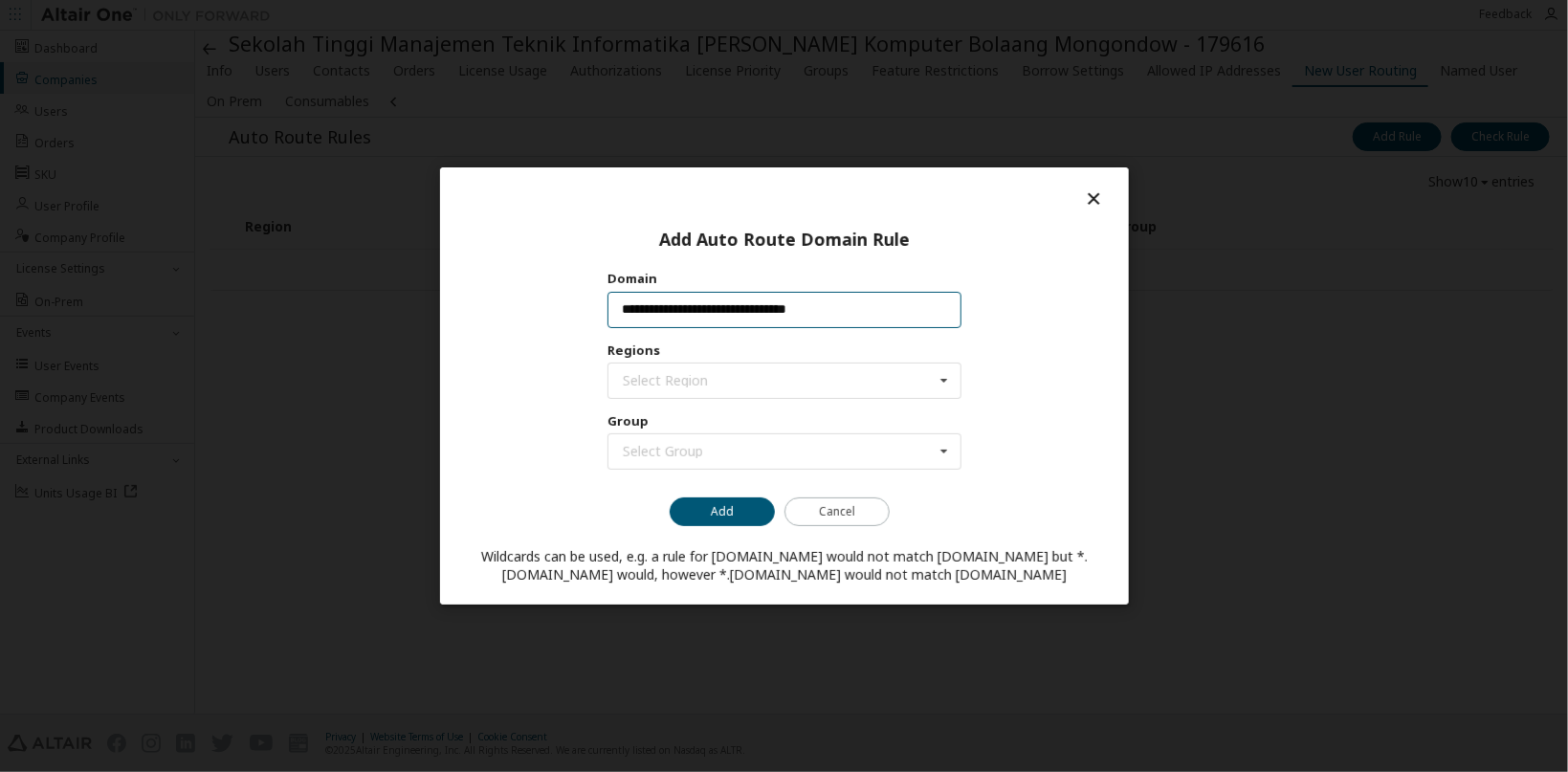 drag, startPoint x: 717, startPoint y: 312, endPoint x: 619, endPoint y: 320, distance: 98.32599 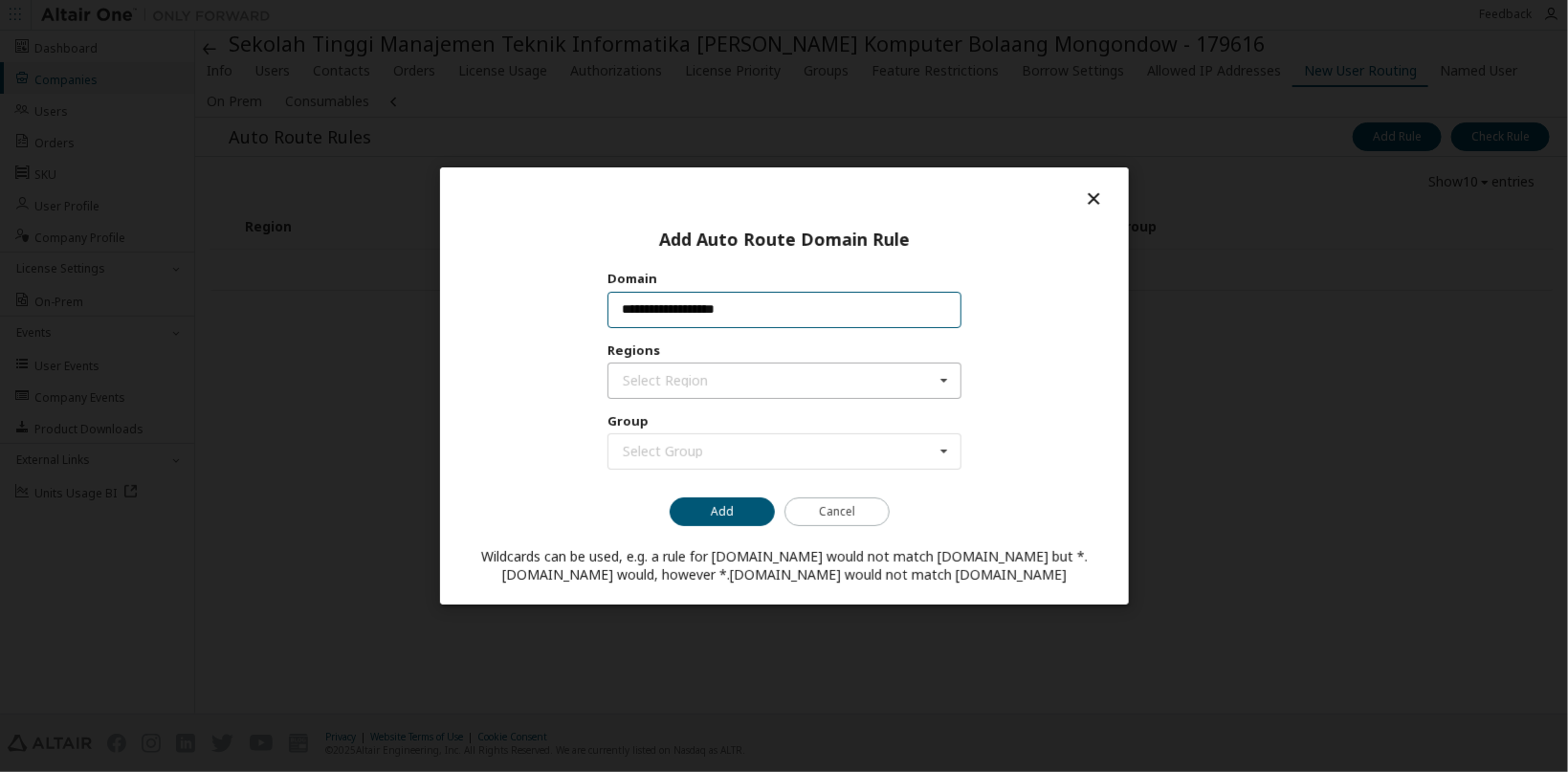 type on "**********" 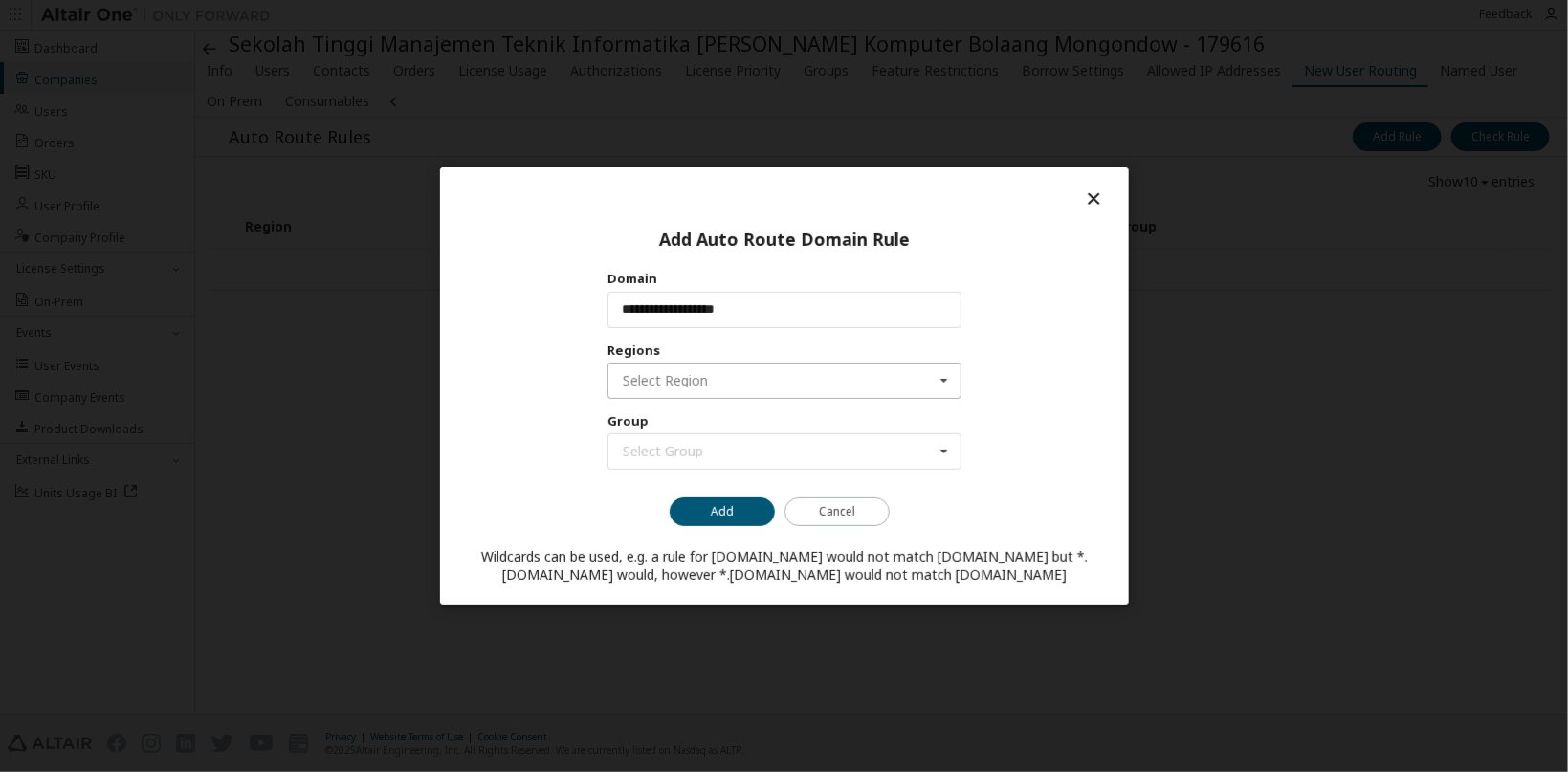 click at bounding box center [784, 381] 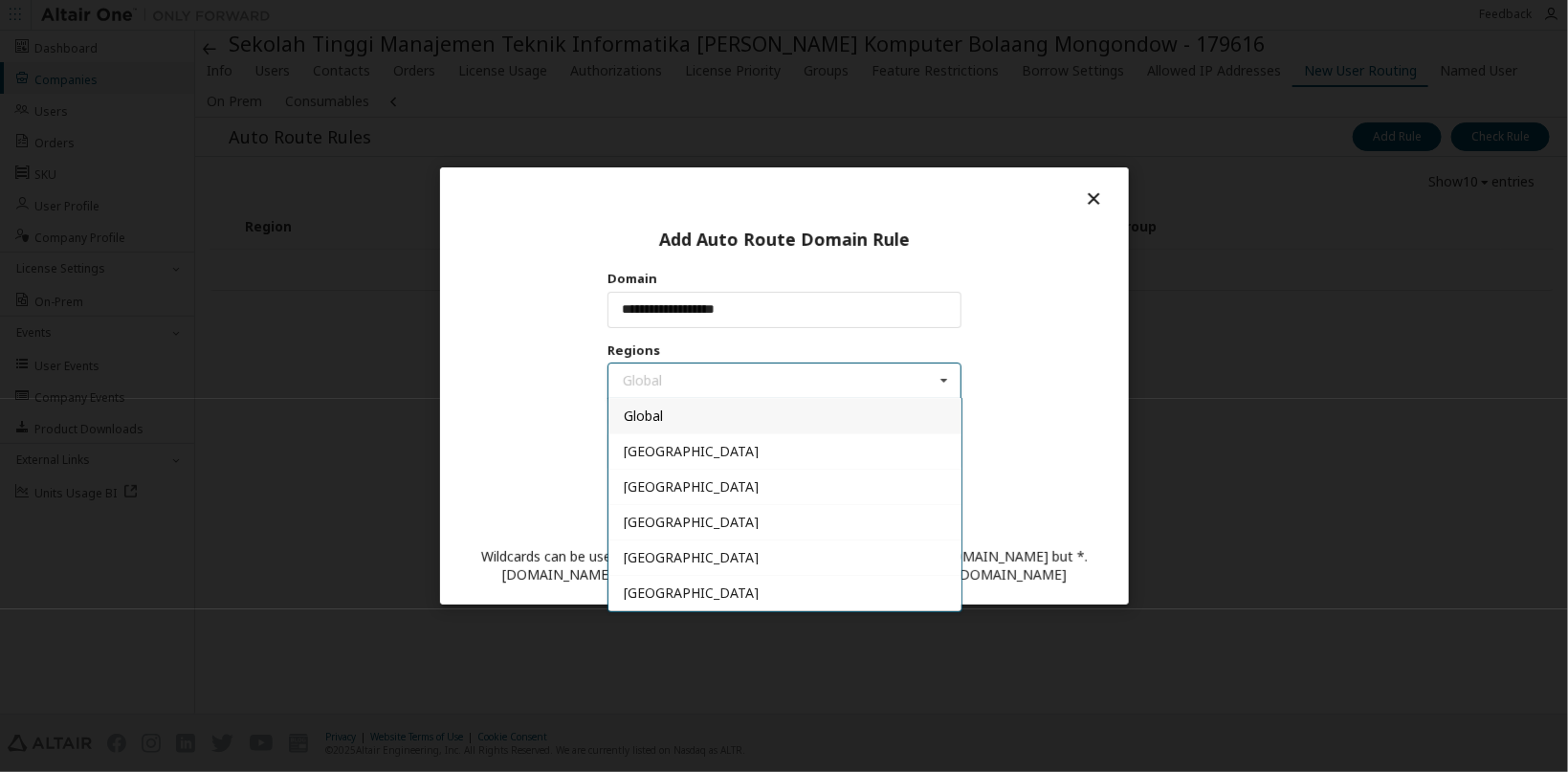 click on "Global" at bounding box center (784, 415) 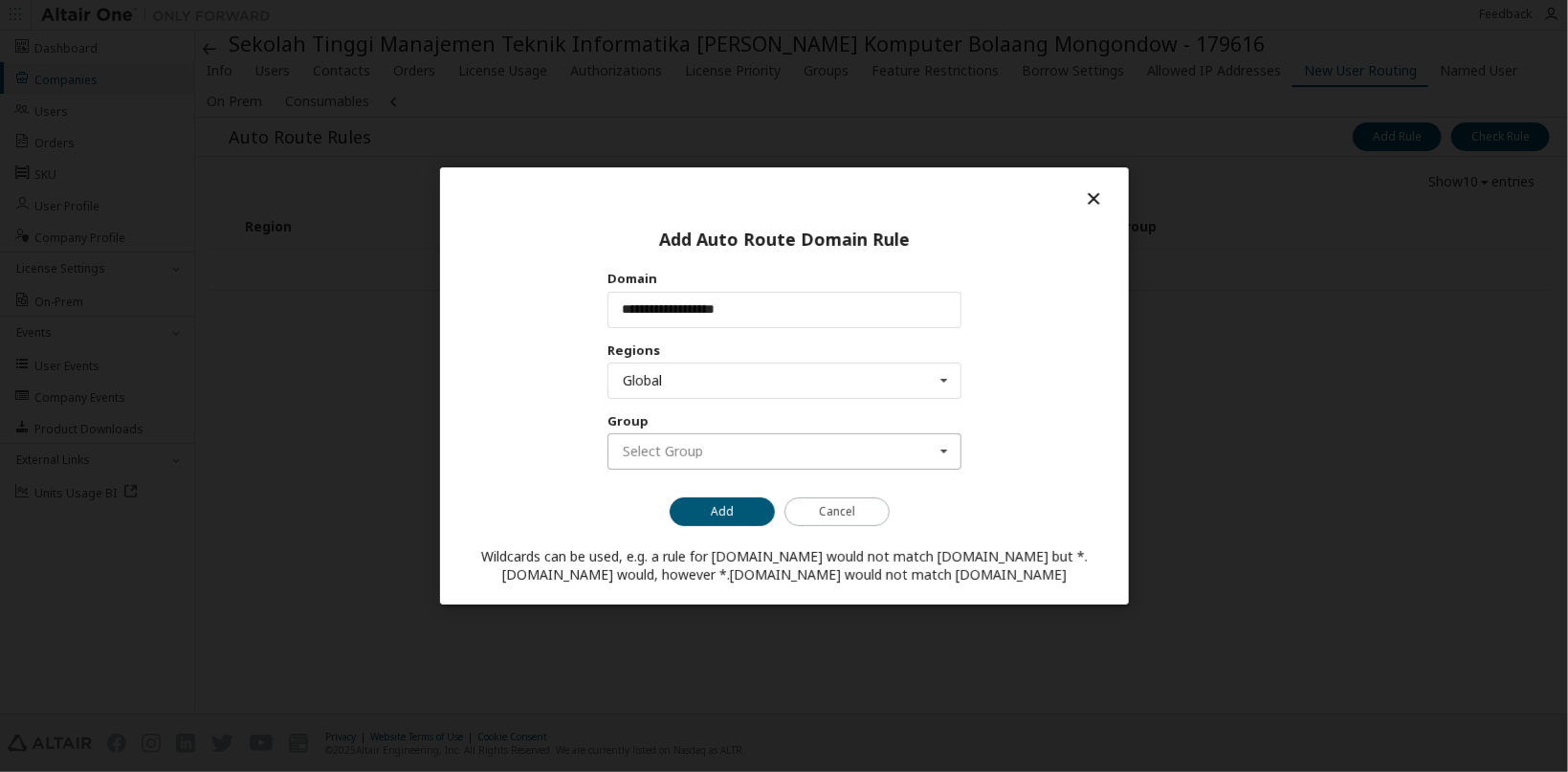 click at bounding box center [784, 452] 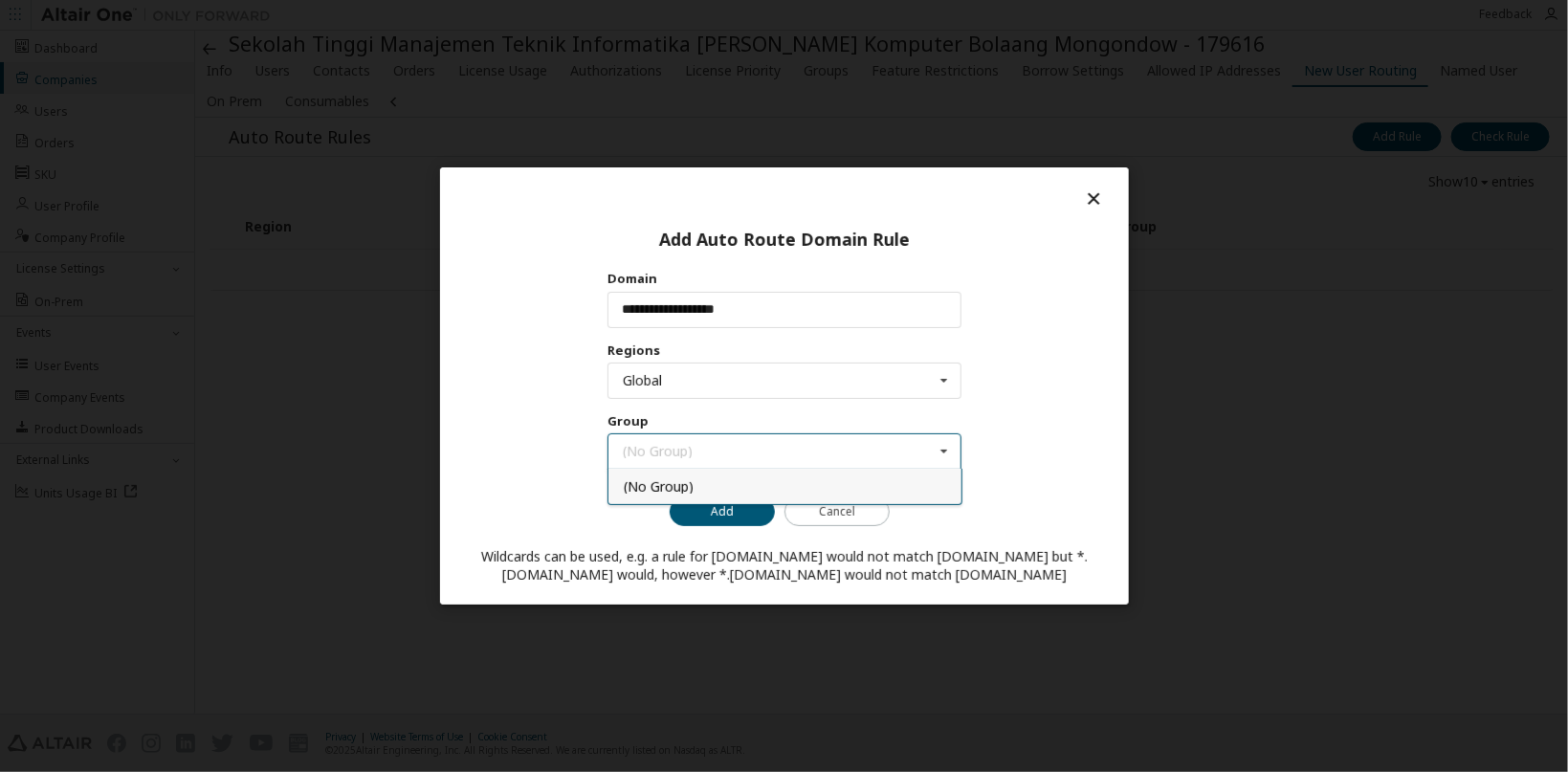click on "(No Group)" at bounding box center (784, 487) 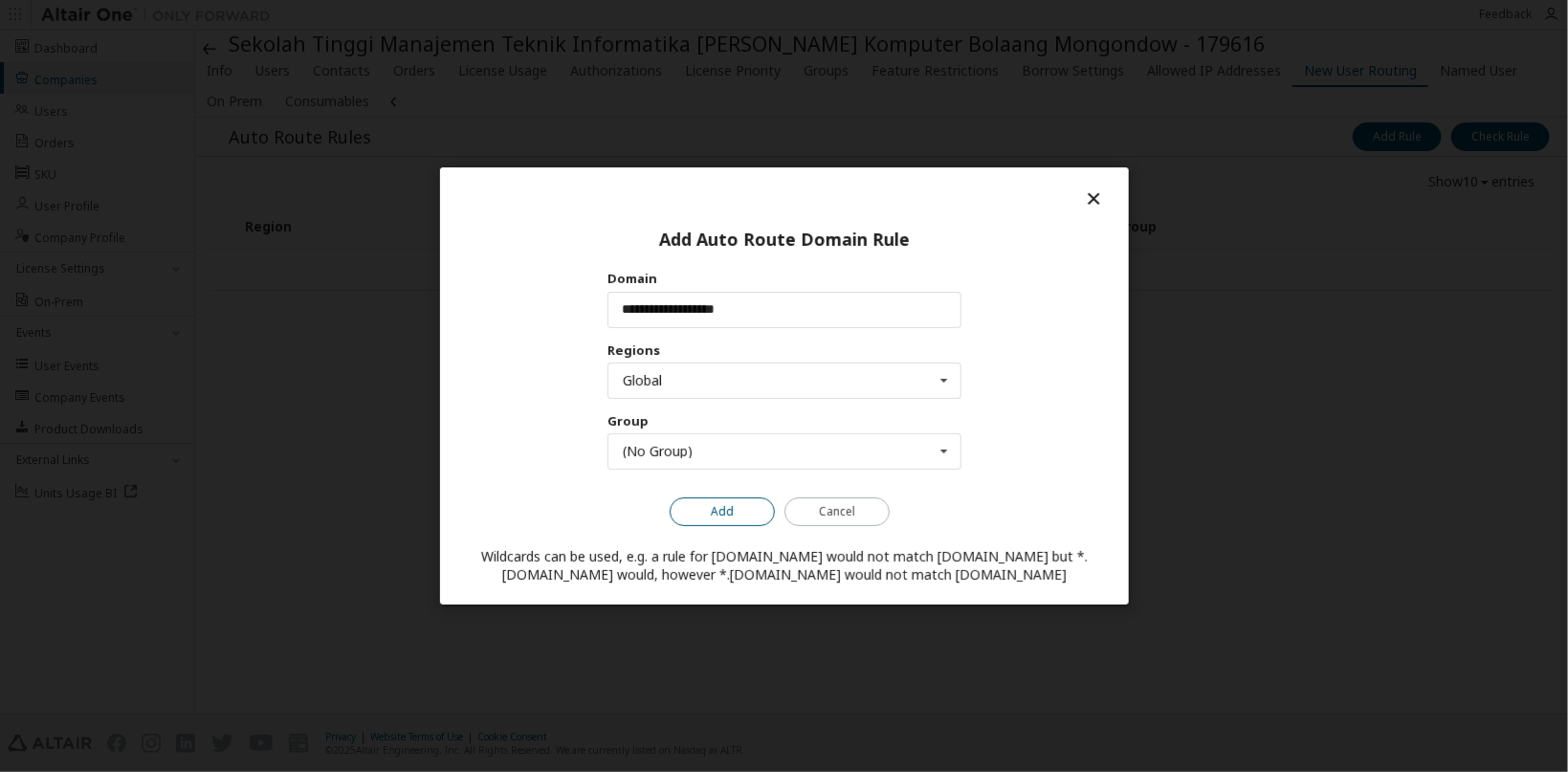 click on "Add" at bounding box center (722, 512) 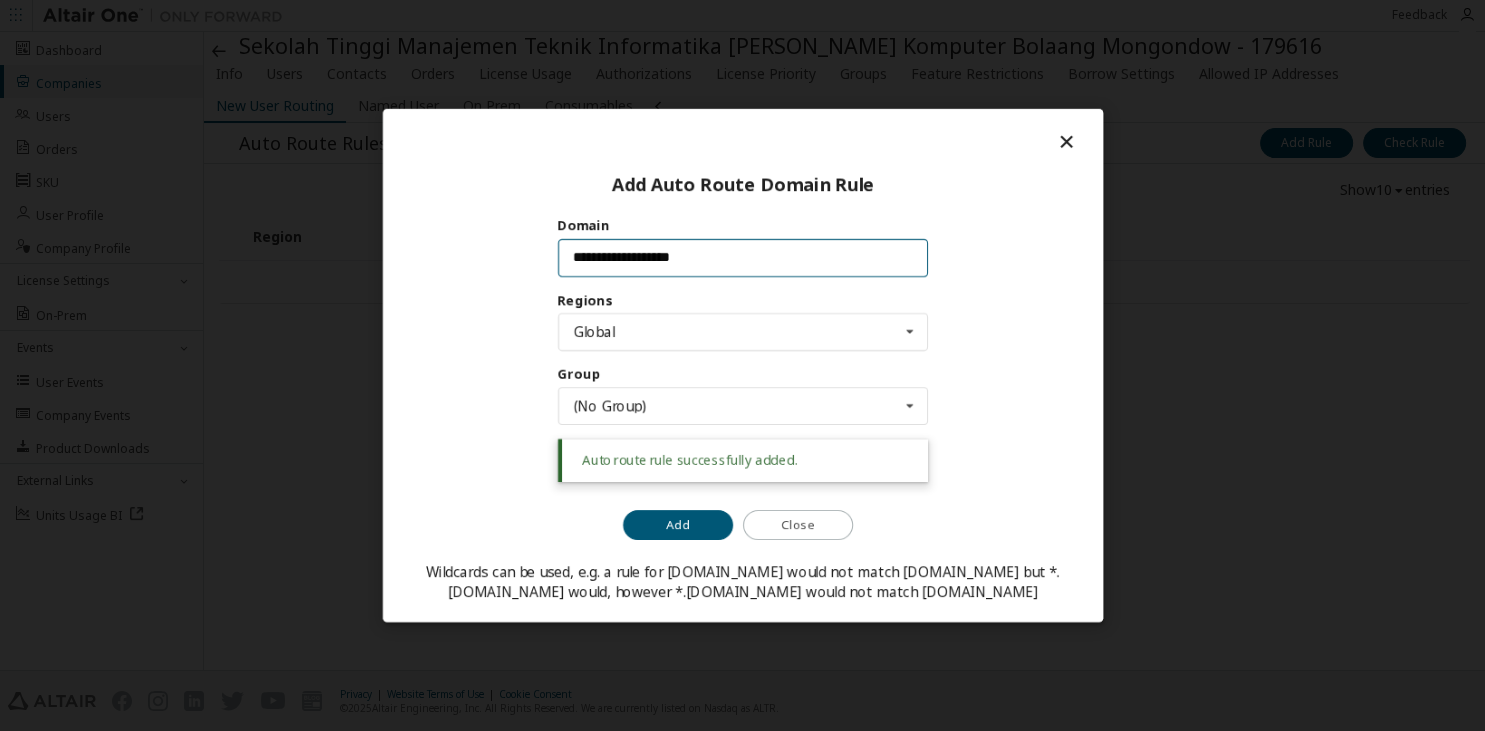 click on "**********" at bounding box center (742, 257) 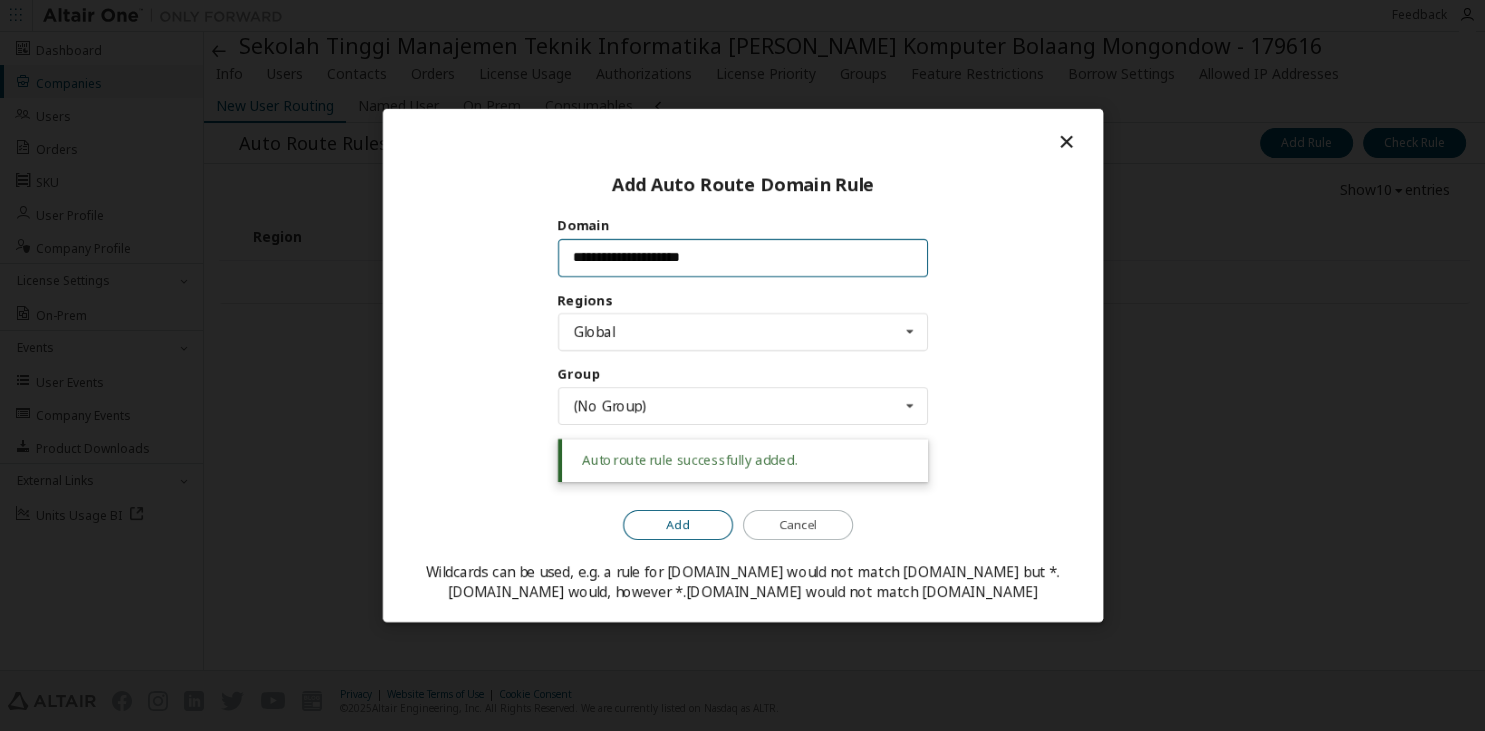 type on "**********" 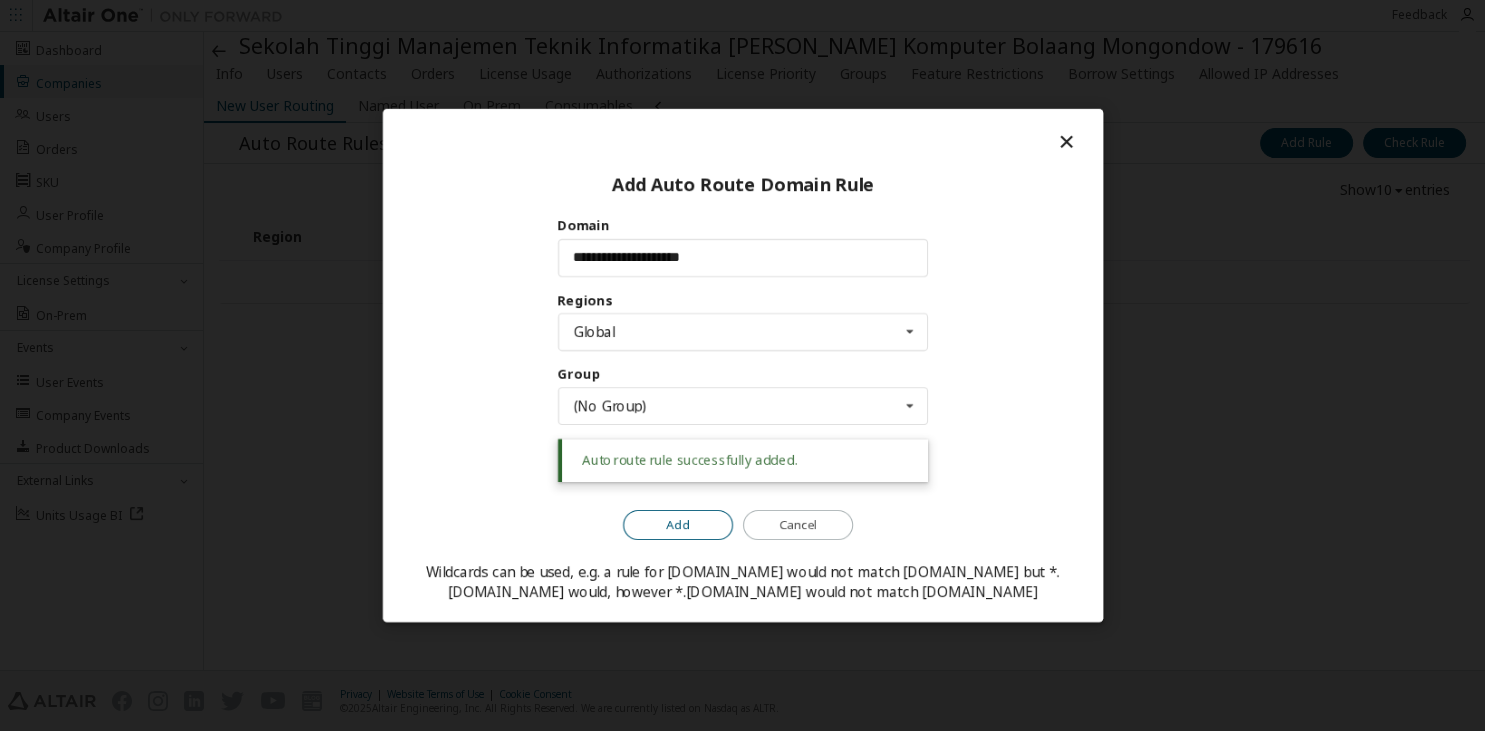 click on "Add" at bounding box center [678, 525] 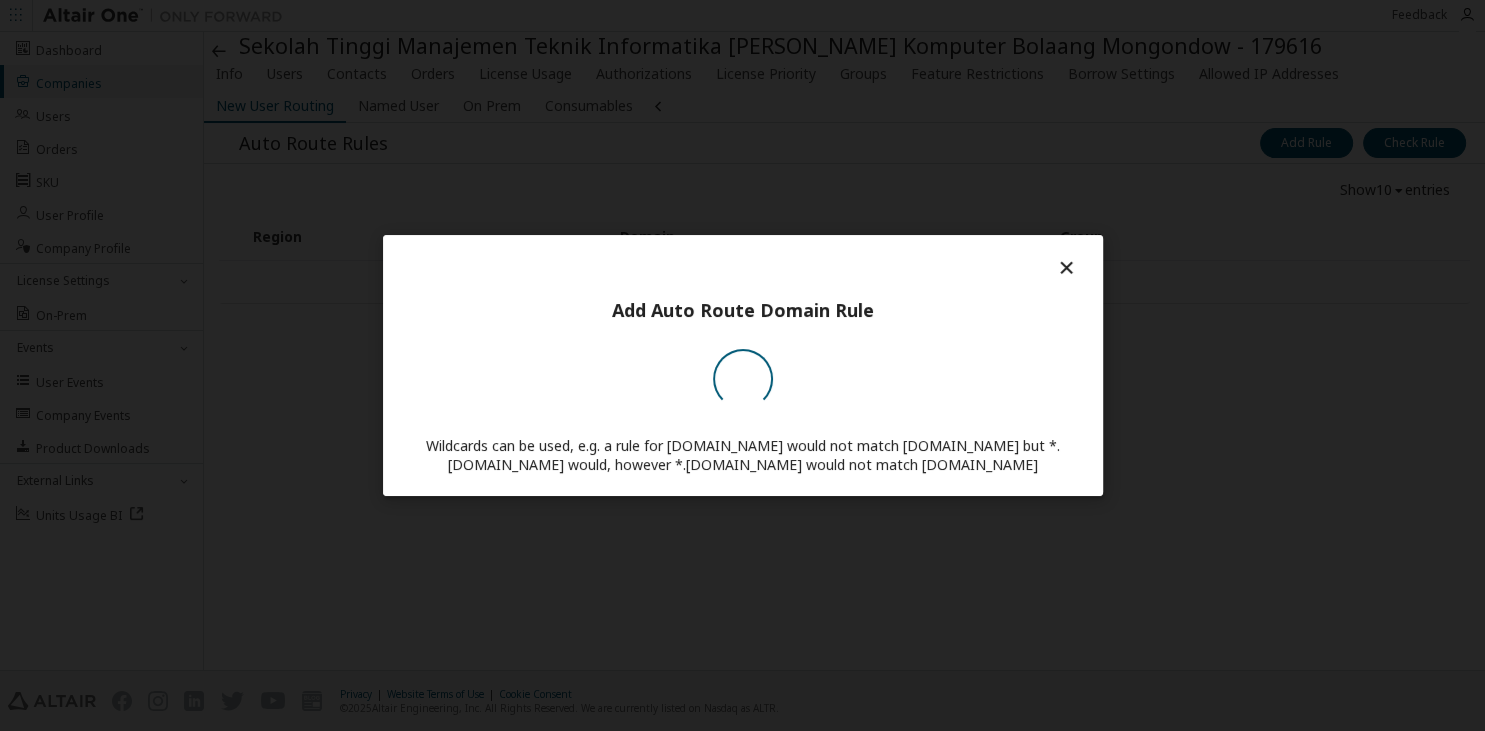 click on "Add Auto Route Domain Rule Wildcards can be used, e.g. a rule for [DOMAIN_NAME] would not match [DOMAIN_NAME] but *.[DOMAIN_NAME] would, however *.[DOMAIN_NAME] would not match [DOMAIN_NAME]" at bounding box center (742, 365) 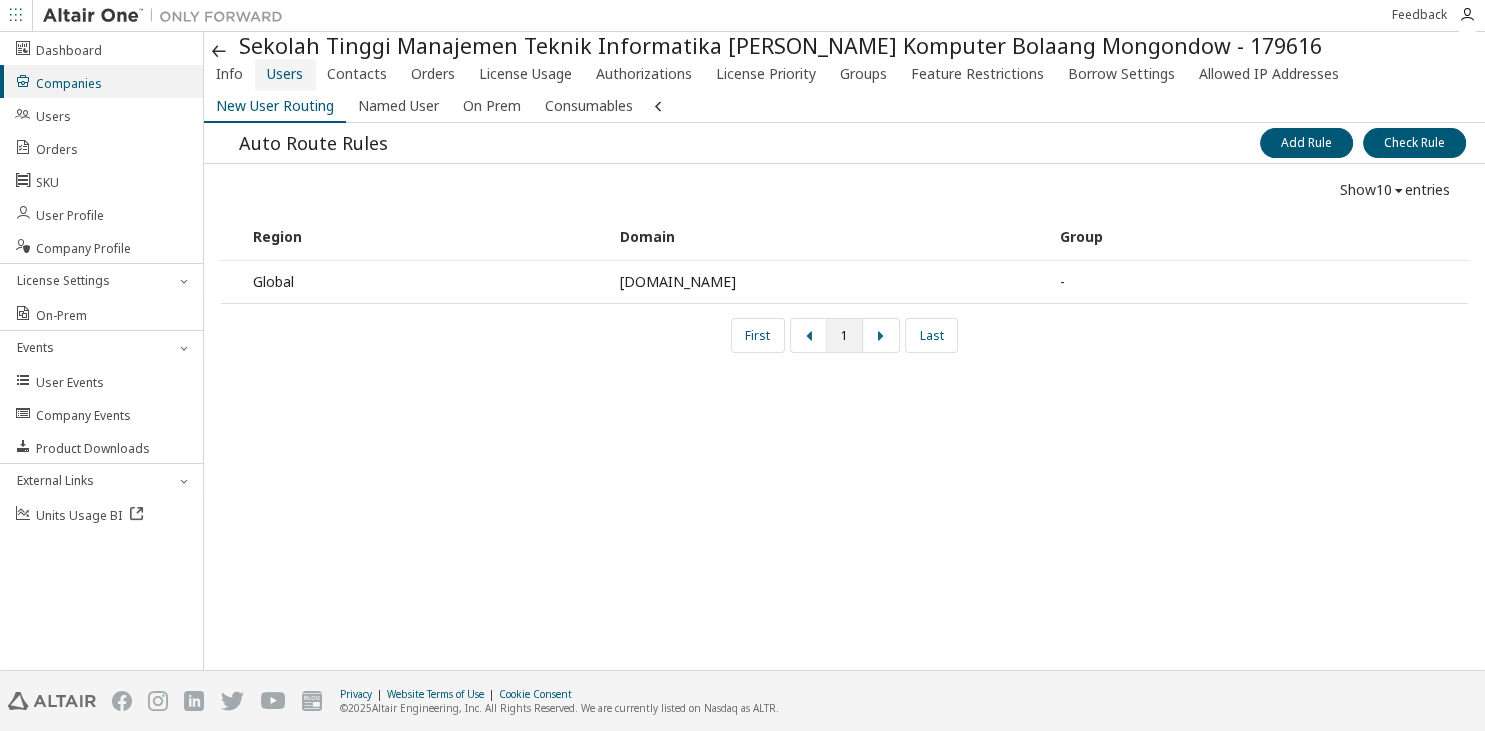 click on "Users" at bounding box center [285, 74] 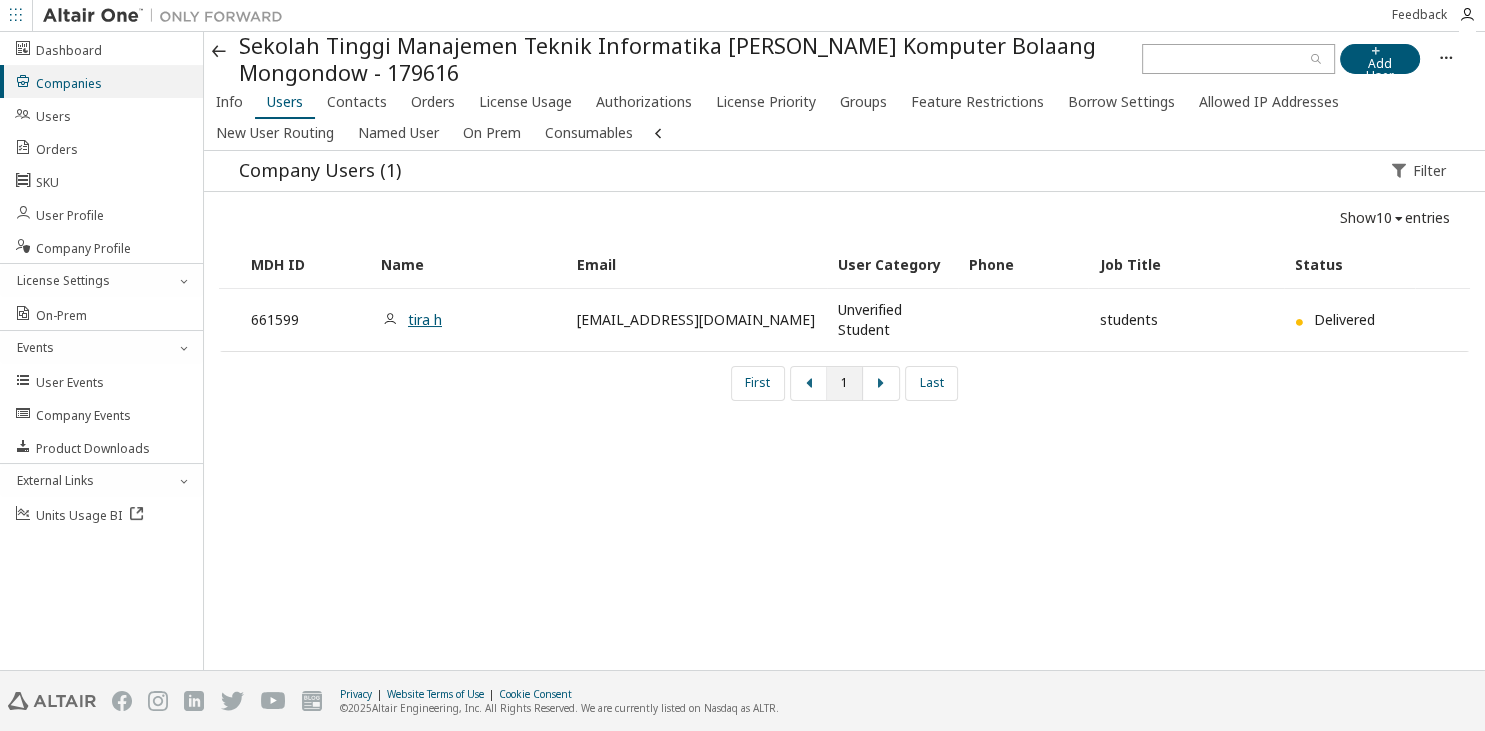 click on "tira h" at bounding box center (425, 319) 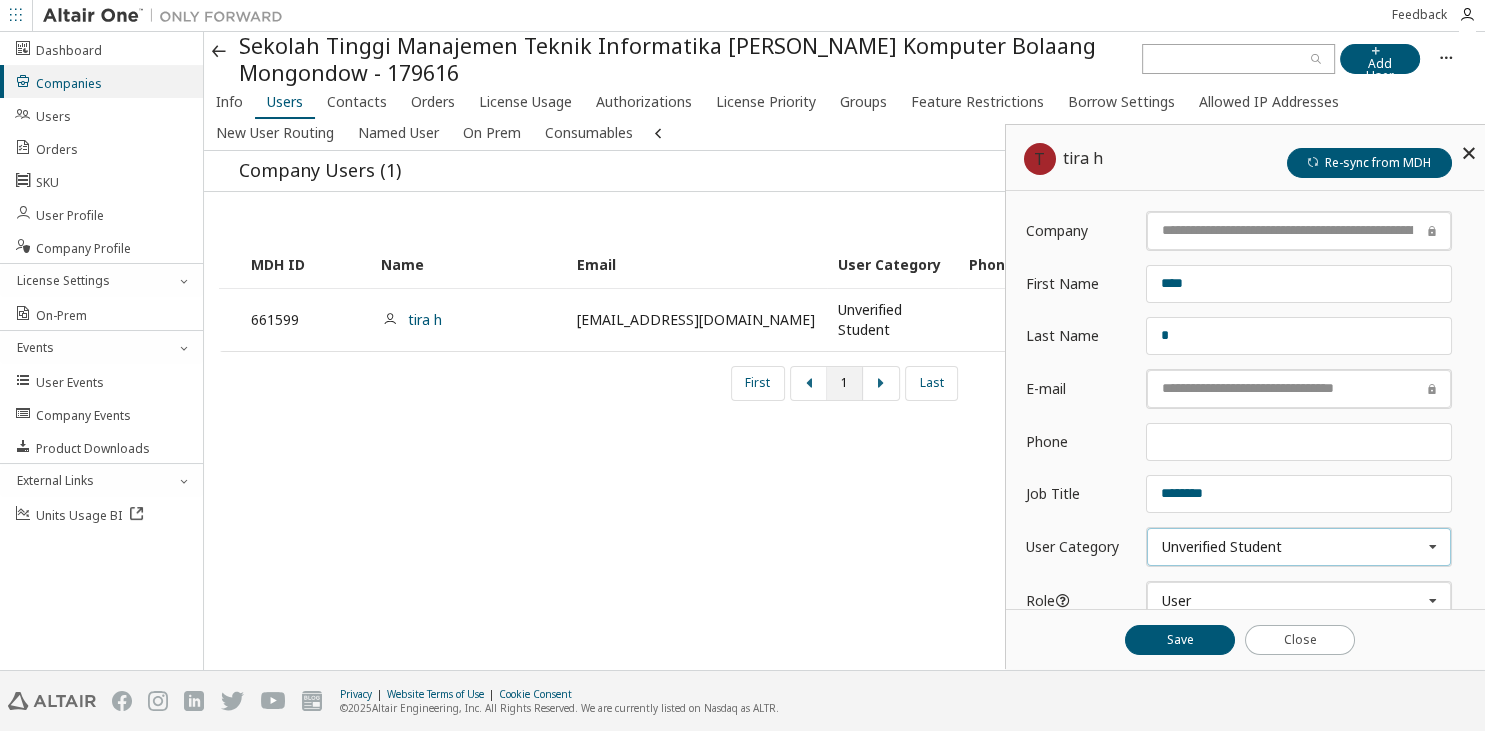 click on "Unverified Student" at bounding box center (1222, 547) 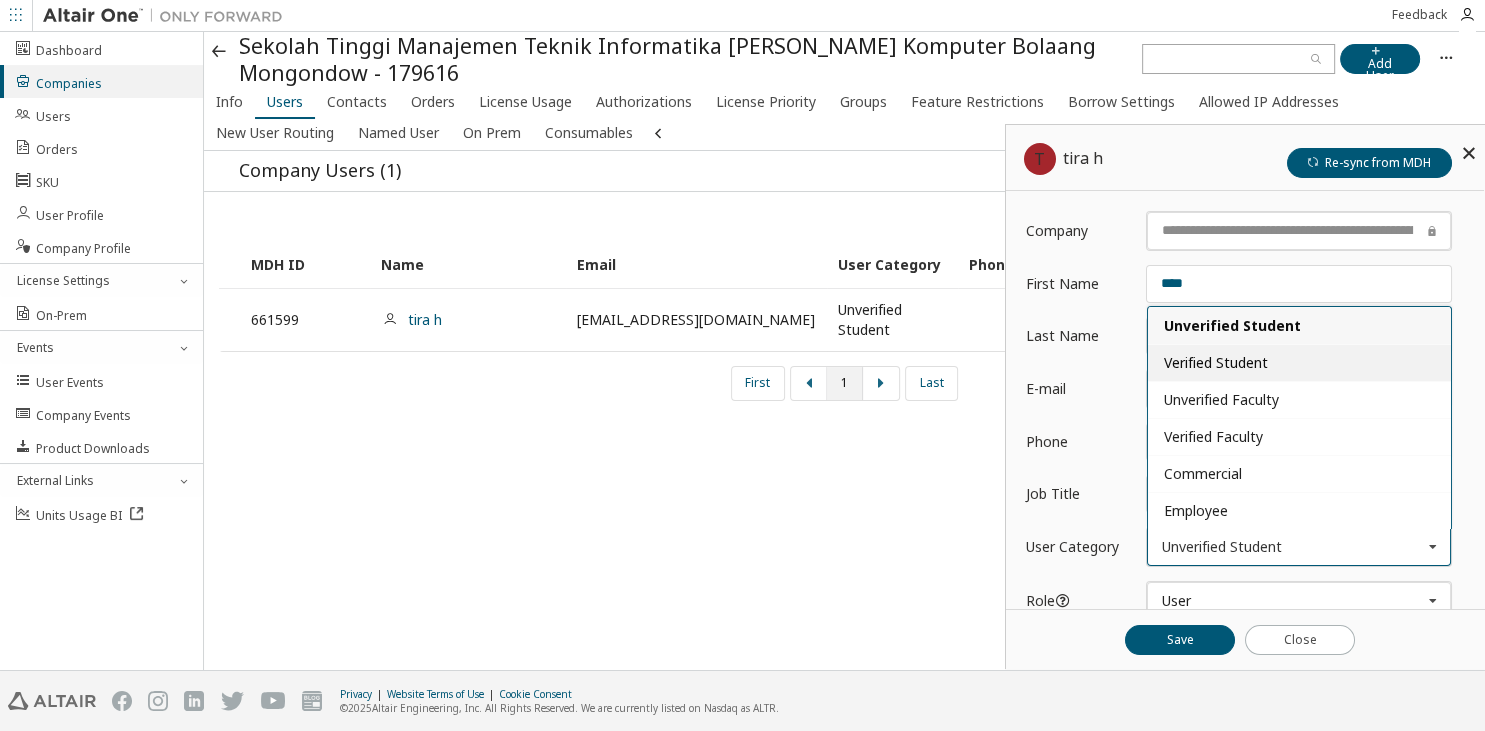 click on "Verified Student" at bounding box center [1216, 362] 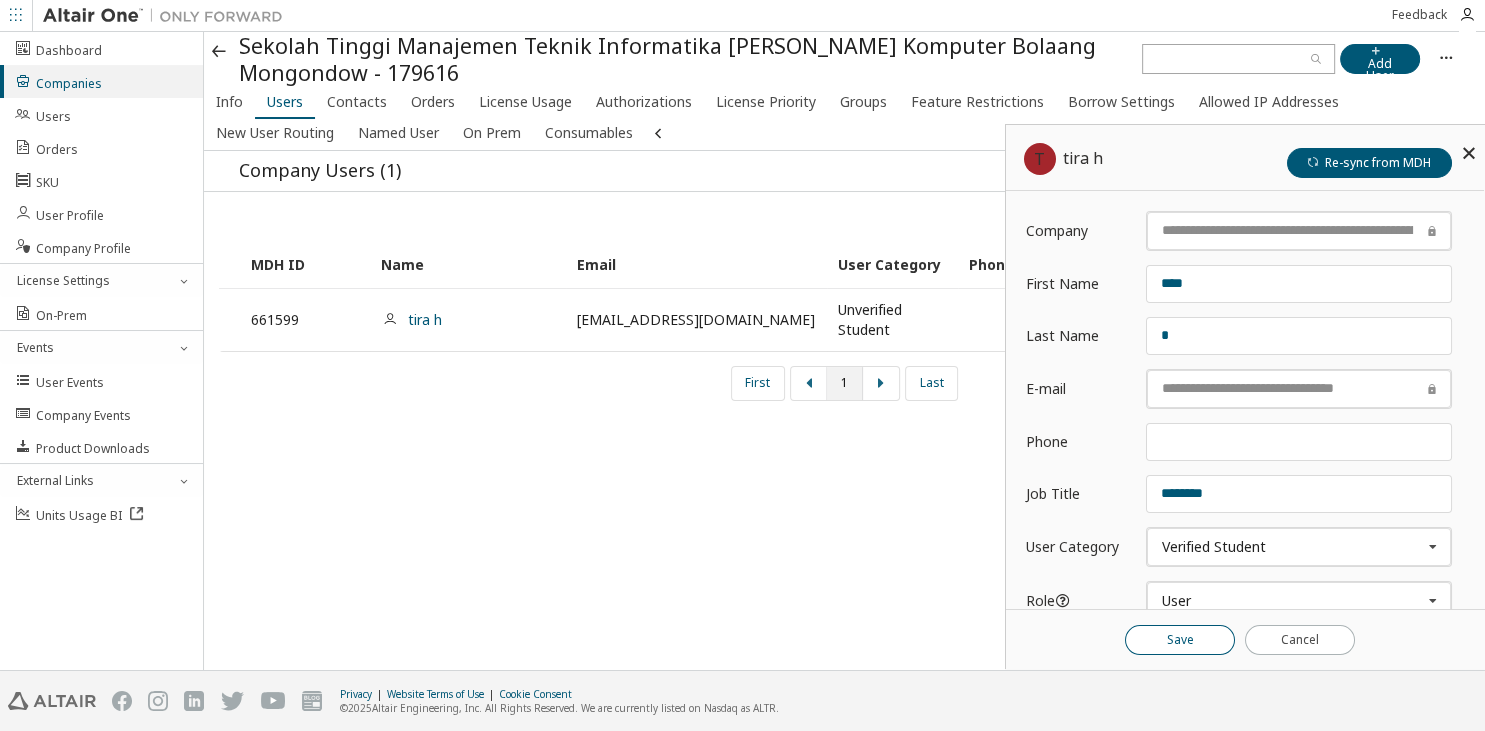 click on "Save" at bounding box center [1180, 639] 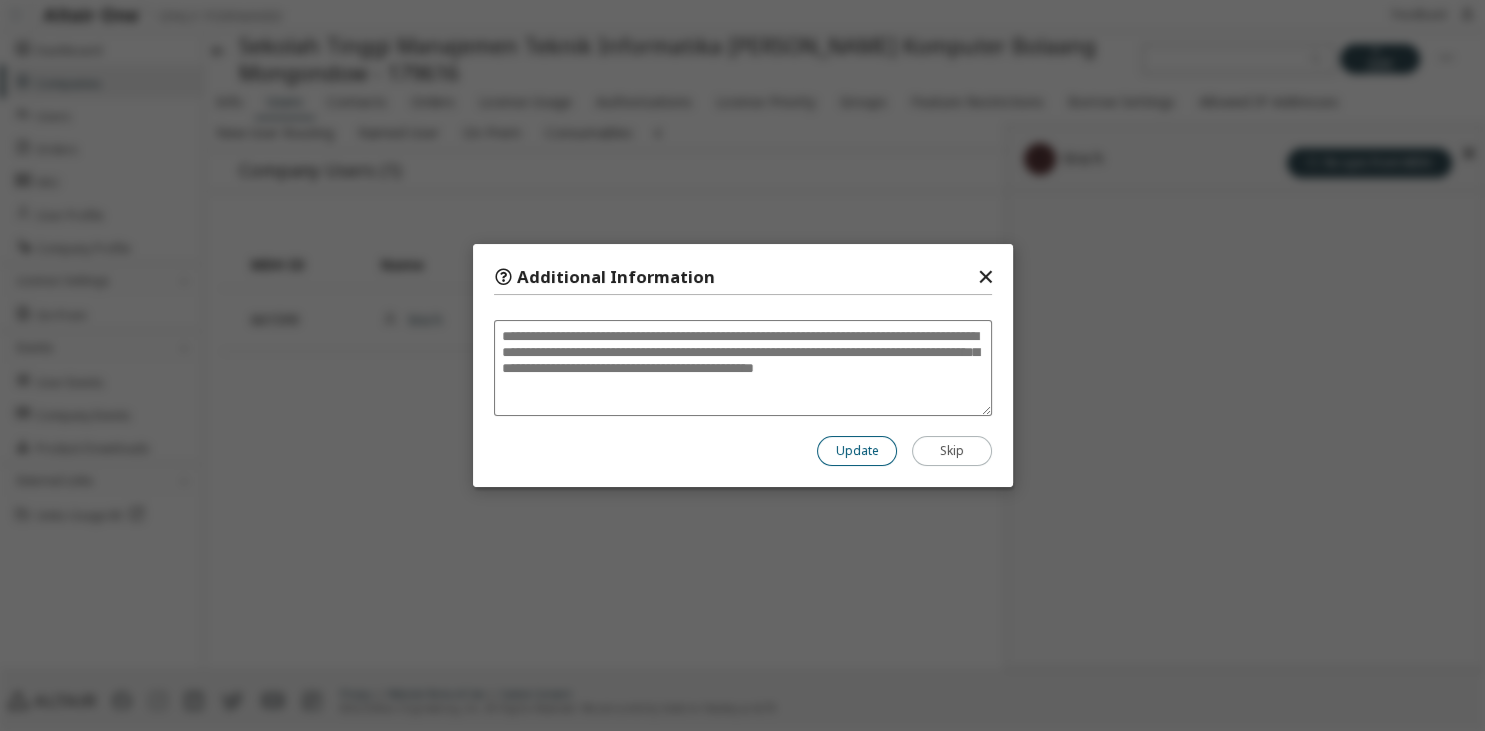 click on "Update" at bounding box center [857, 451] 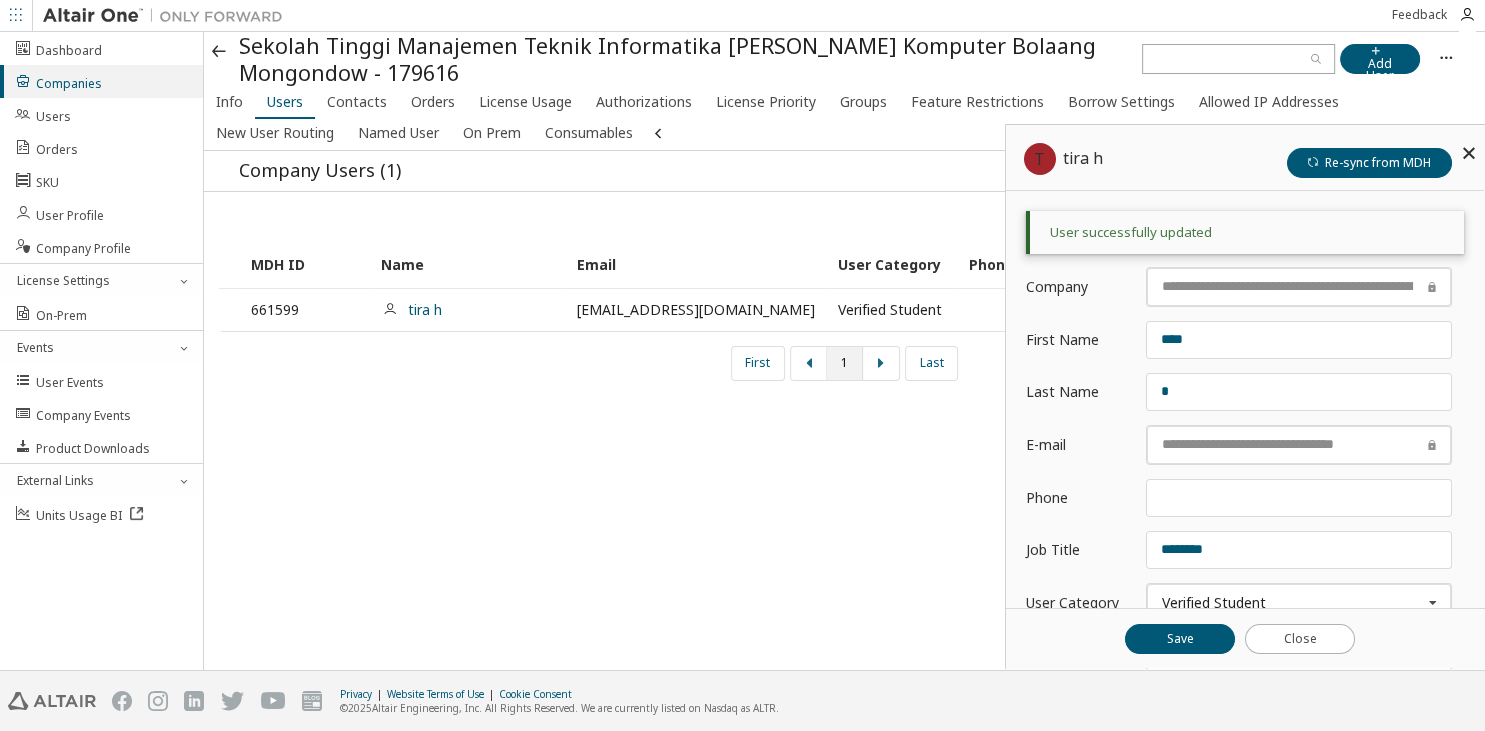 click at bounding box center [220, 52] 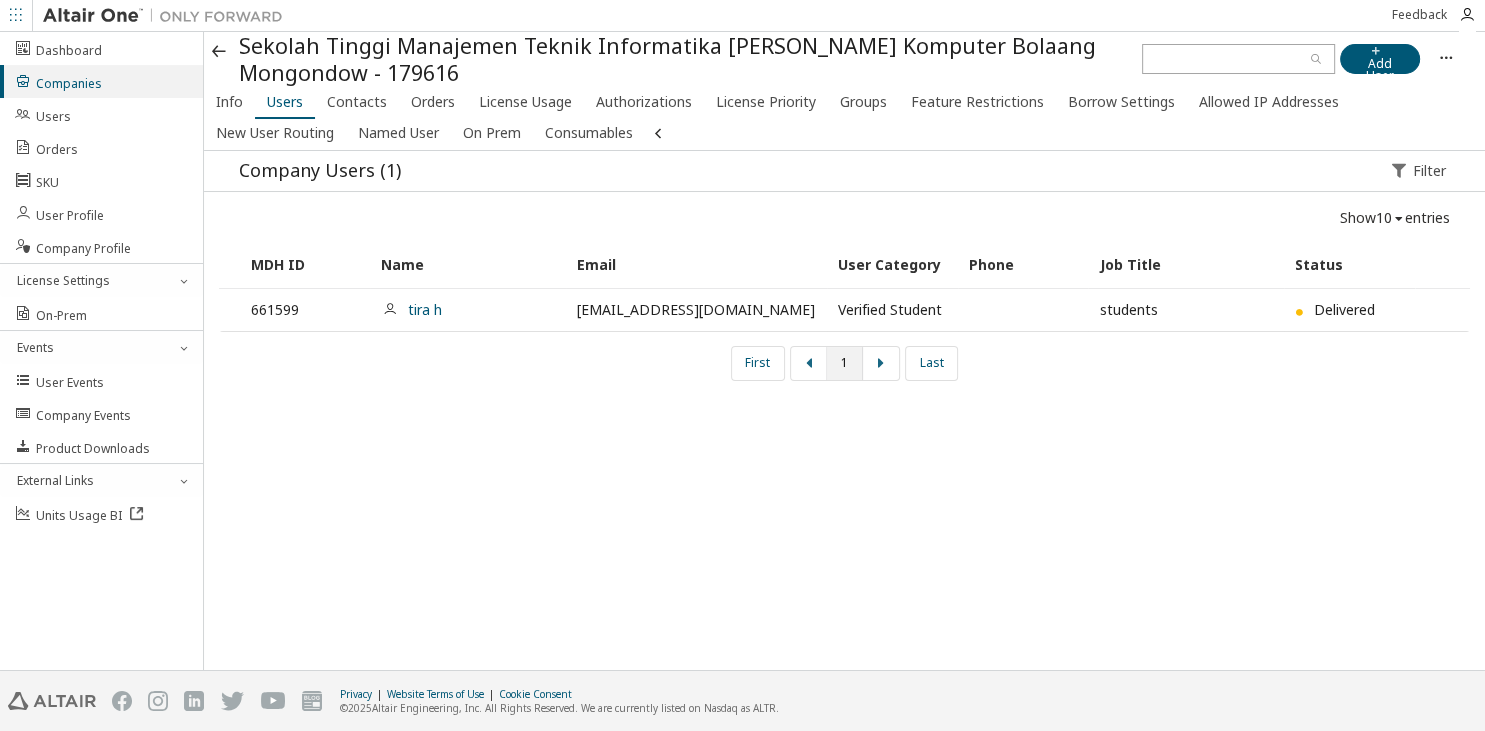 click at bounding box center [220, 52] 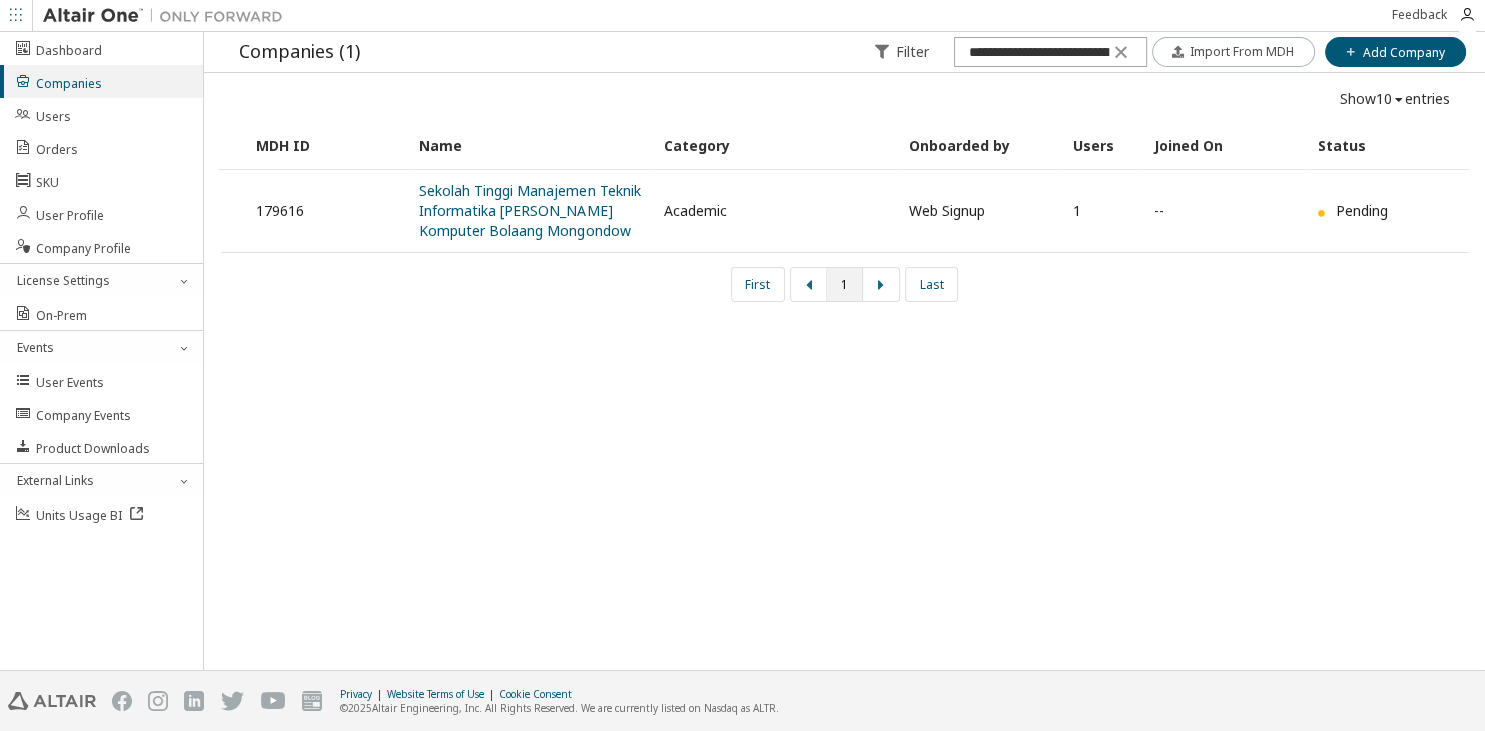 click on "**********" at bounding box center (844, 52) 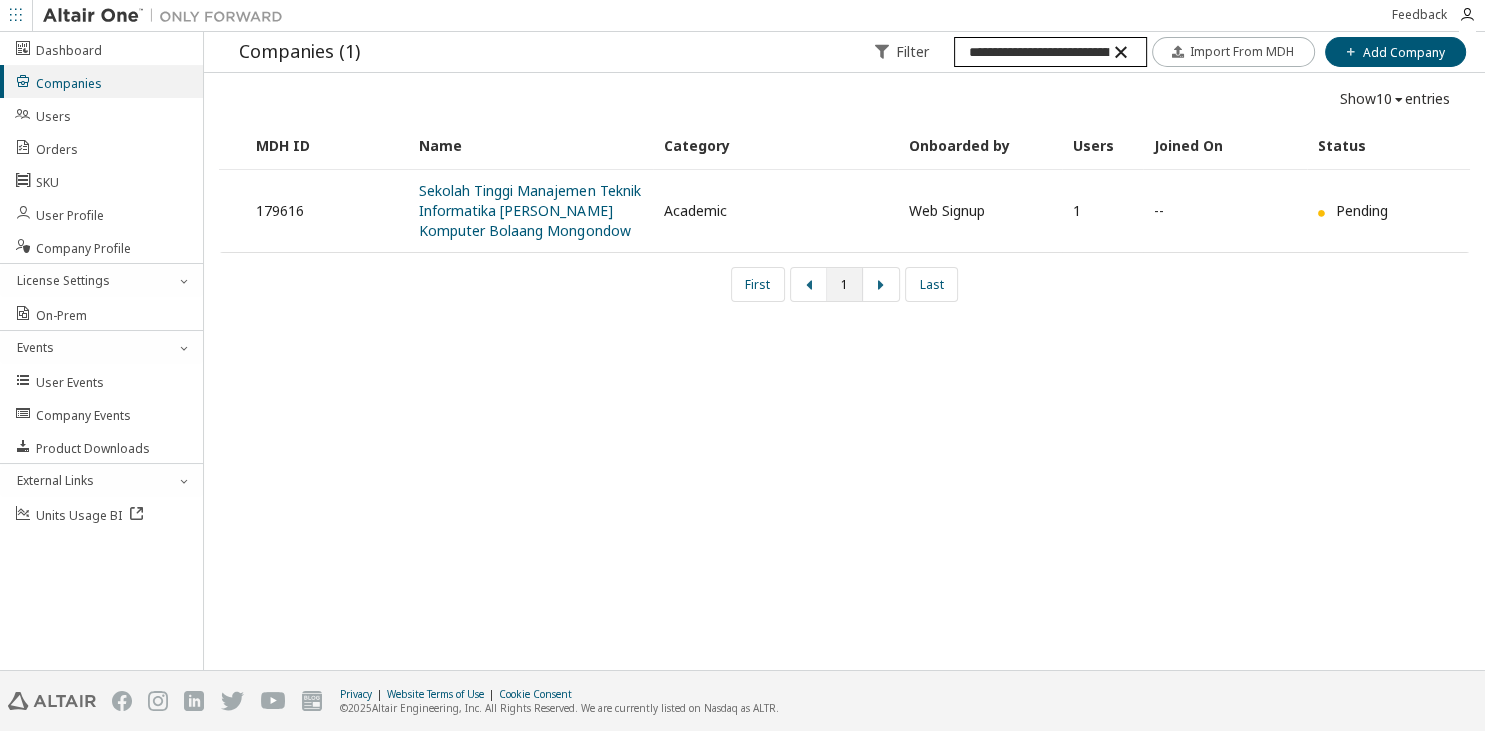 click on "**********" at bounding box center [1050, 52] 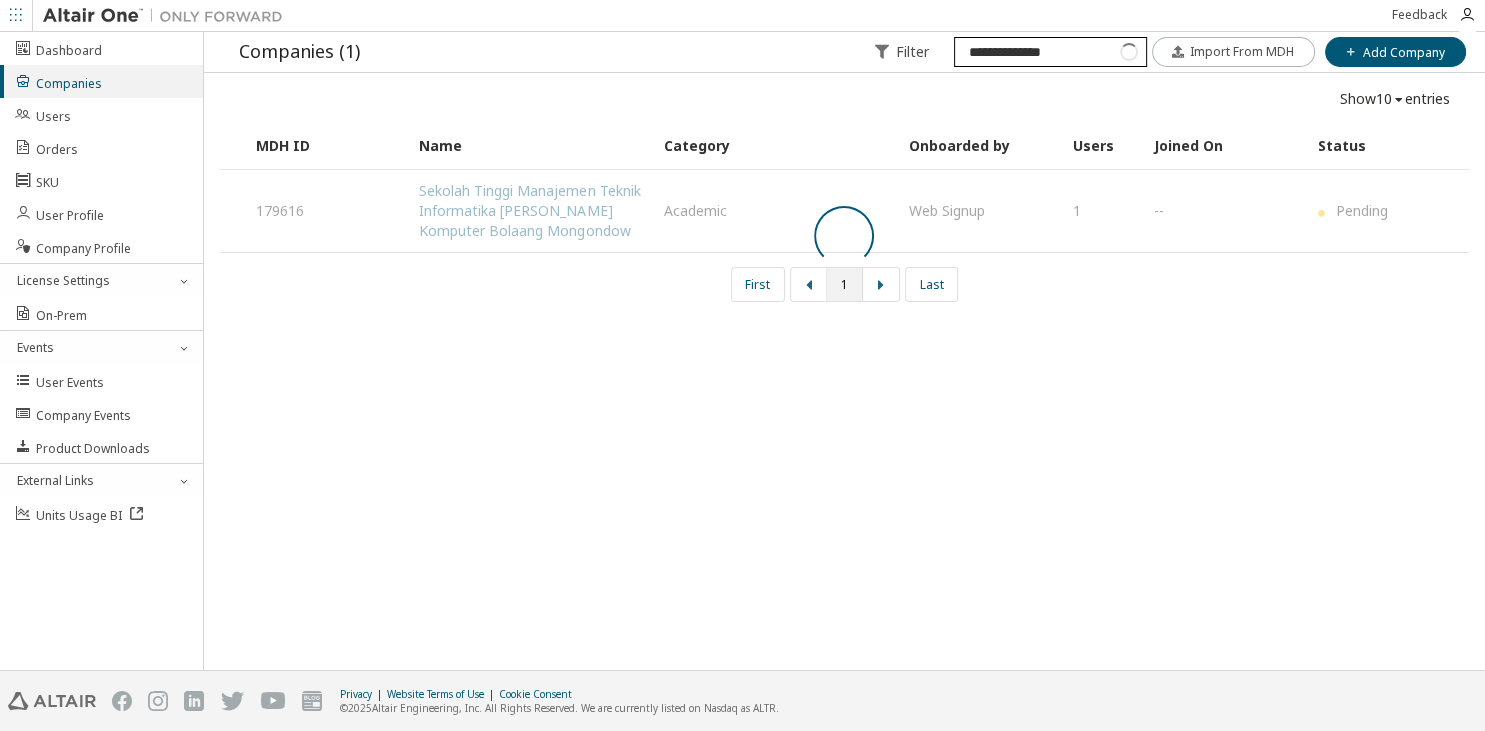 type on "**********" 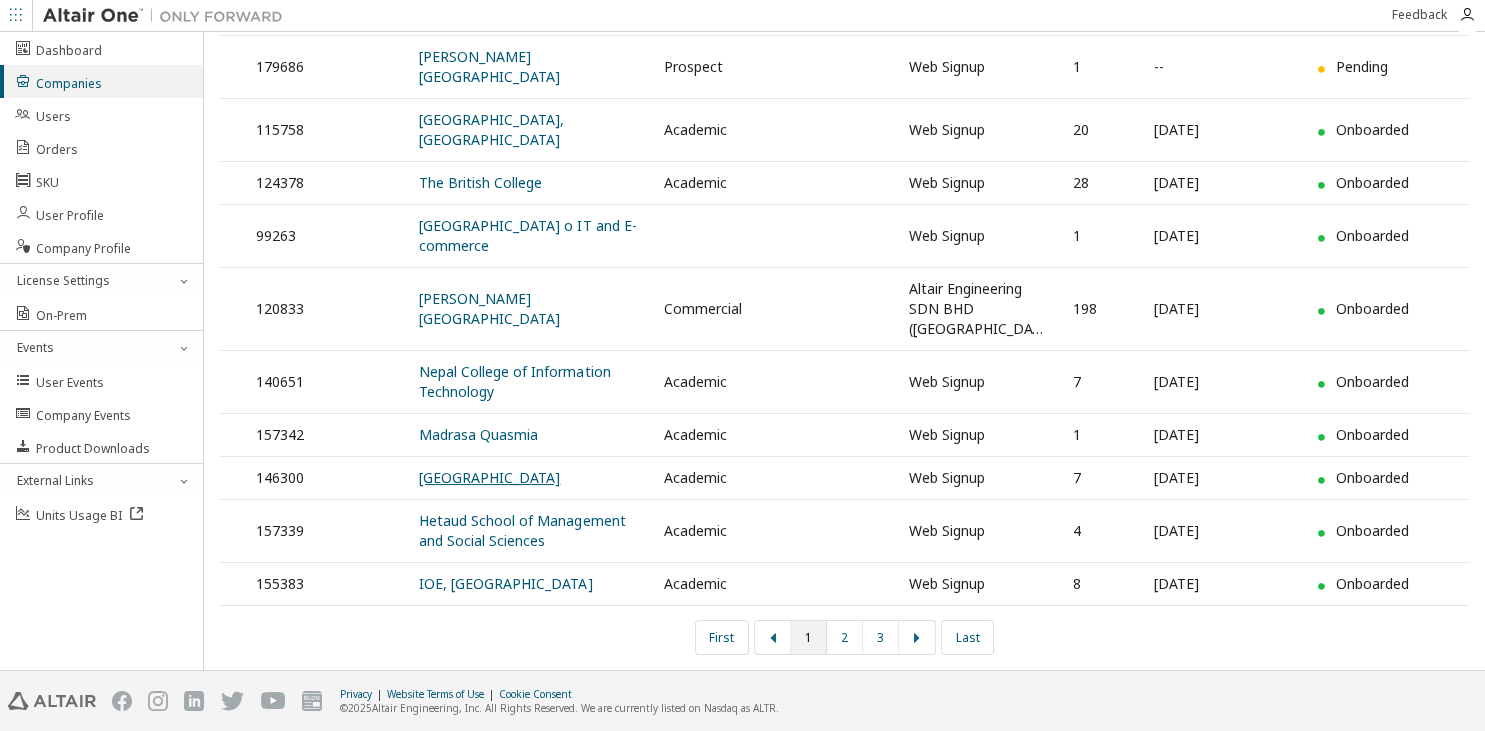 click on "[GEOGRAPHIC_DATA]" at bounding box center [489, 477] 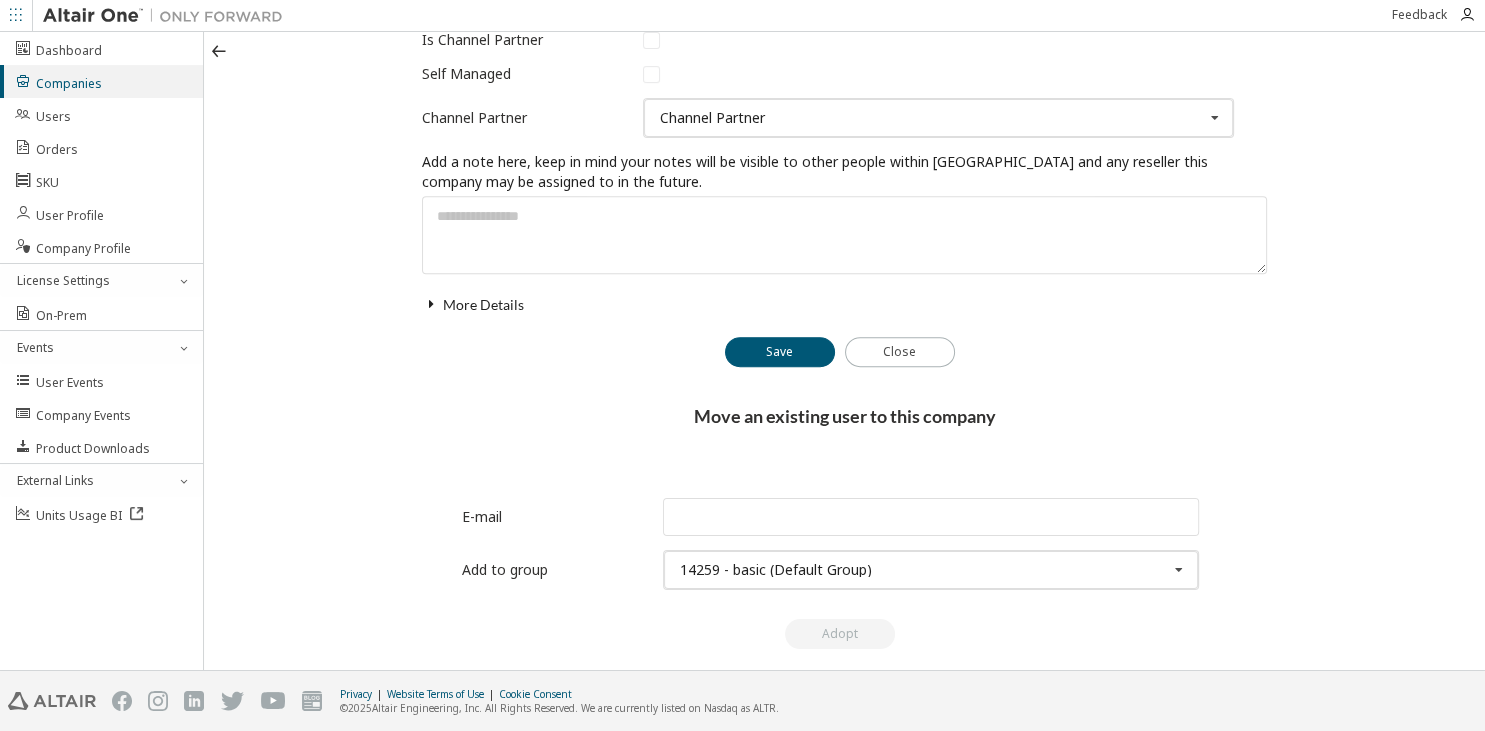 click on "Users" at bounding box center (285, -677) 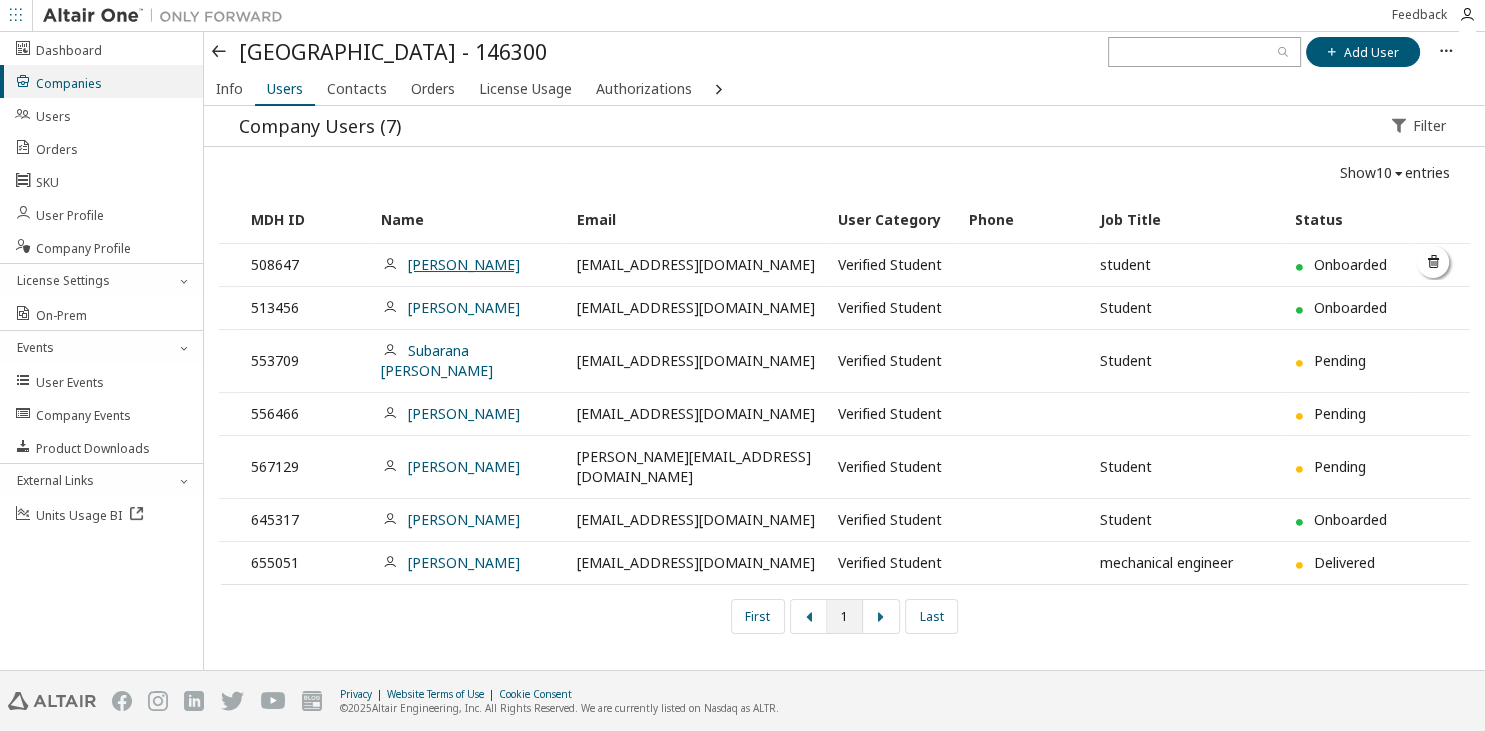 click on "[PERSON_NAME]" at bounding box center [464, 264] 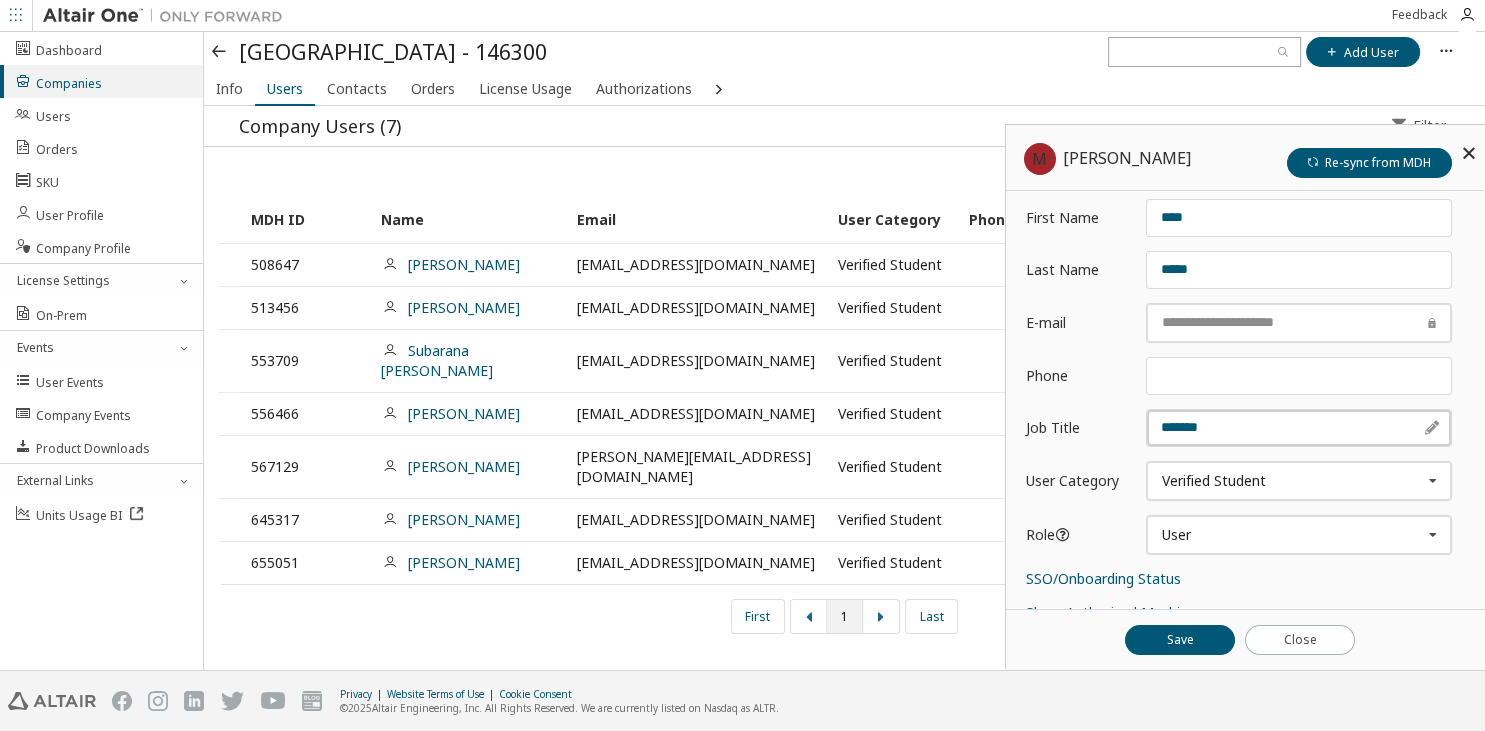scroll, scrollTop: 198, scrollLeft: 0, axis: vertical 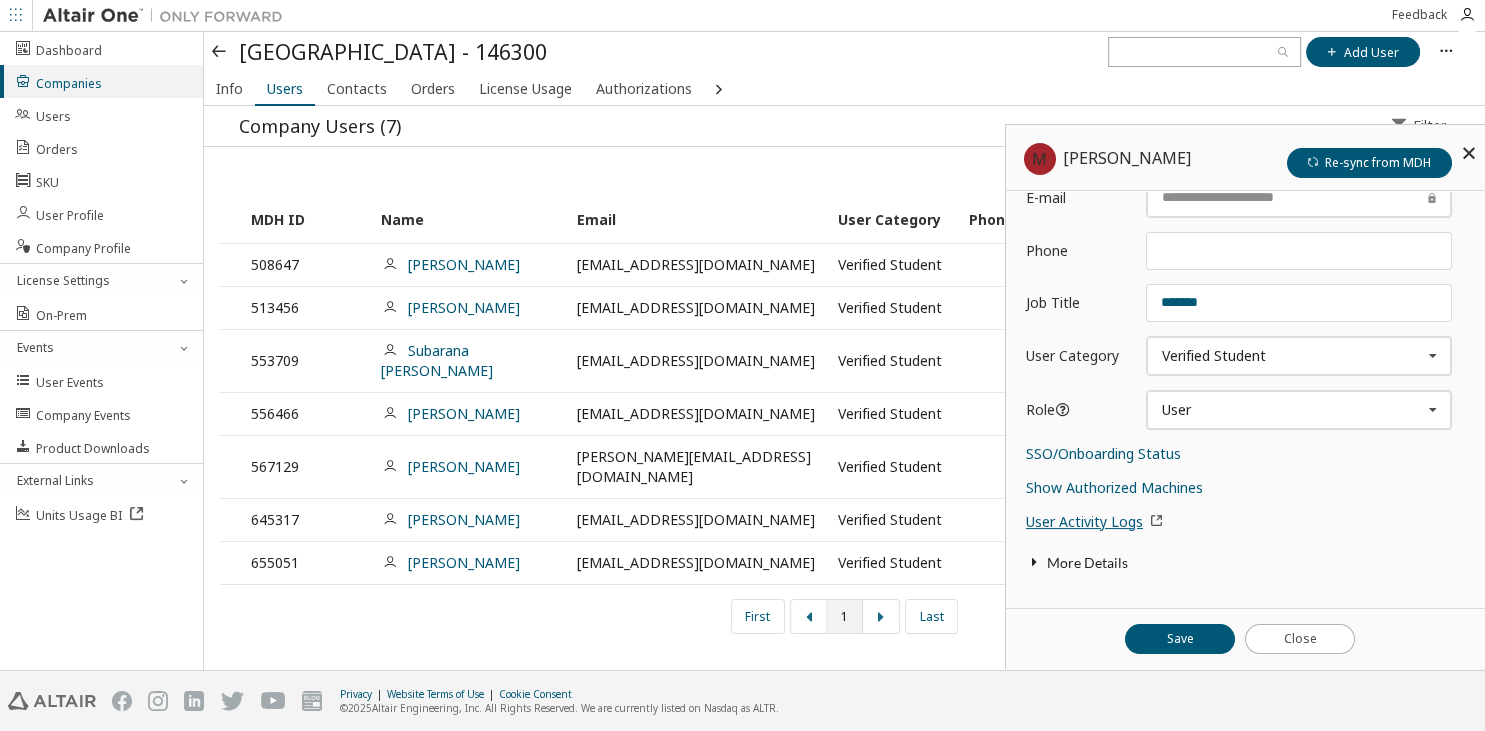 click on "User Activity Logs" at bounding box center [1096, 521] 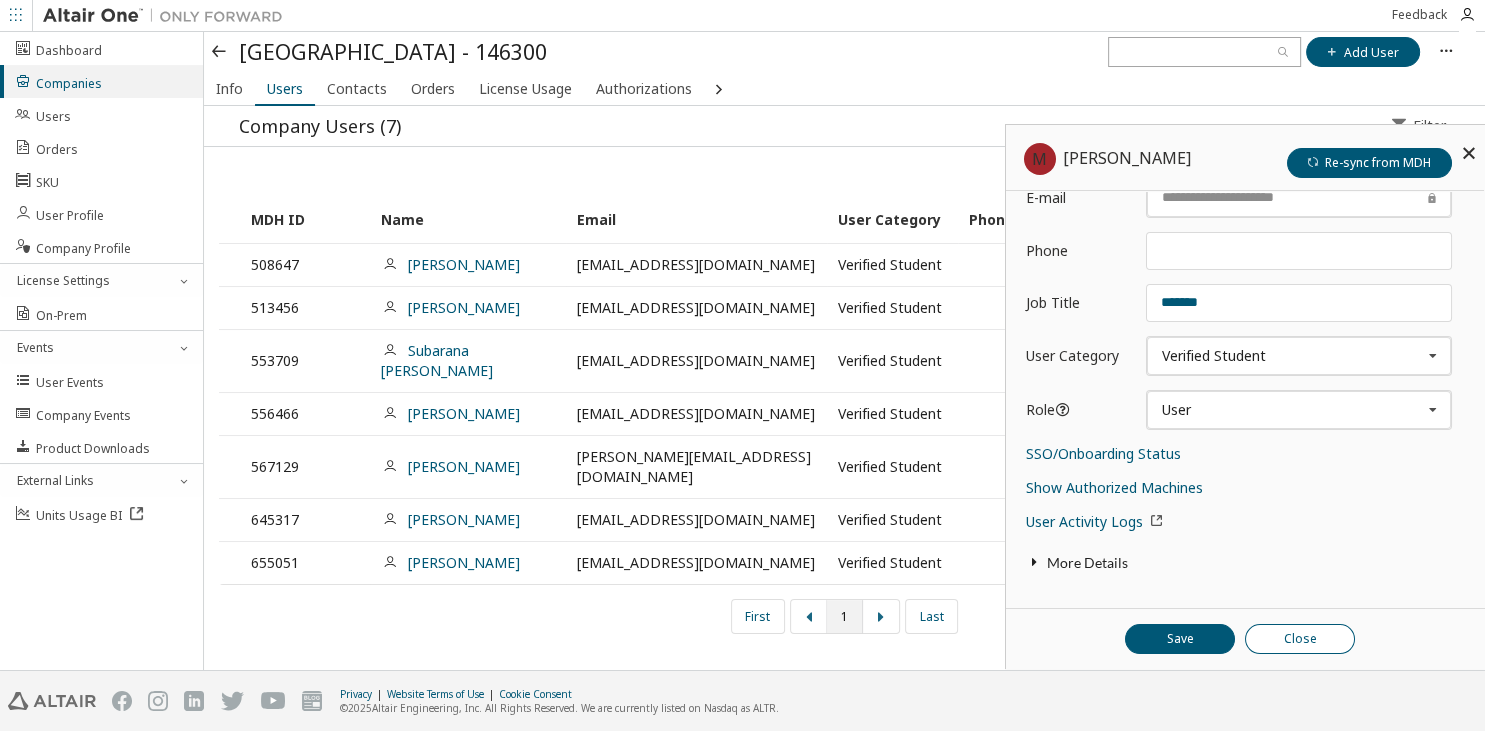 click on "Close" at bounding box center [1300, 639] 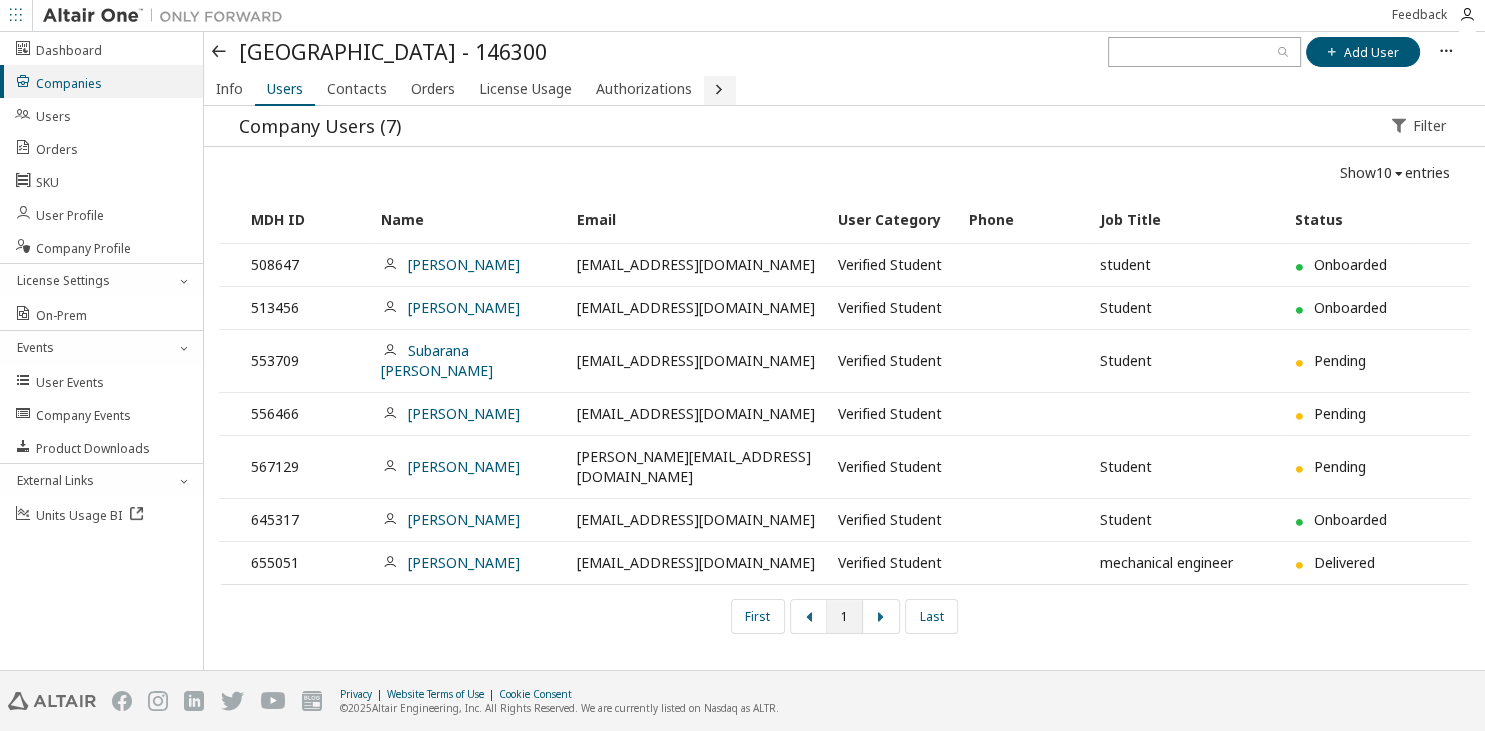 click at bounding box center (718, 88) 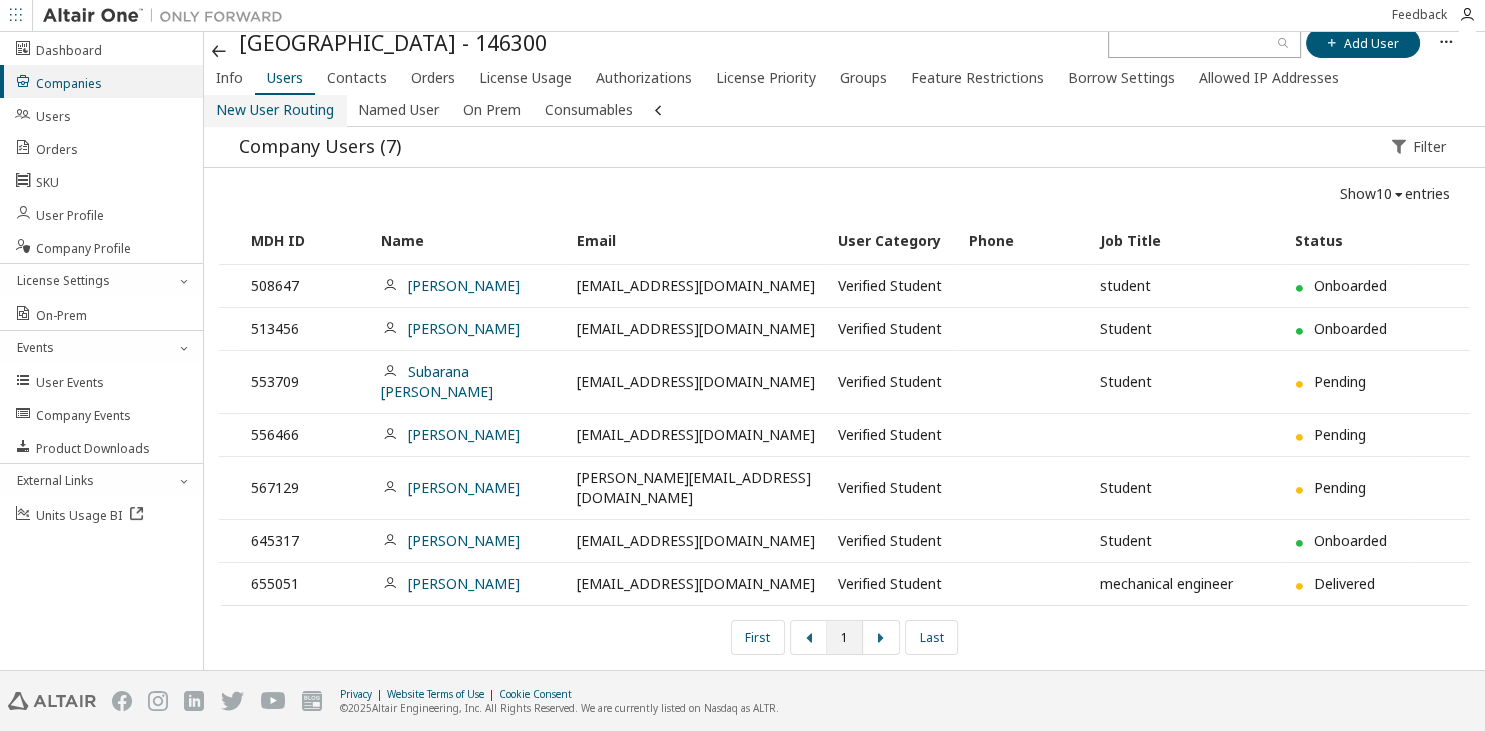 click on "New User Routing" at bounding box center [275, 110] 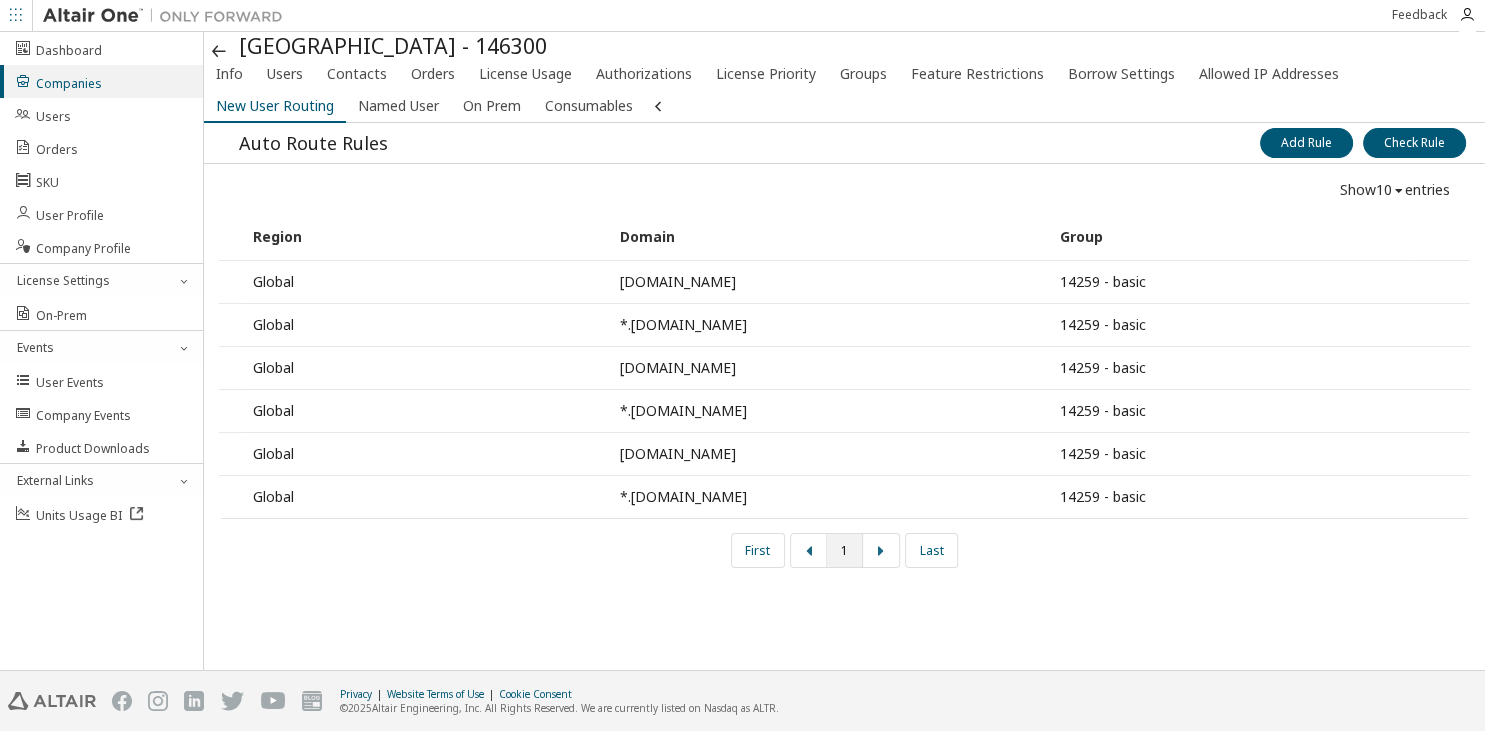 click at bounding box center [220, 52] 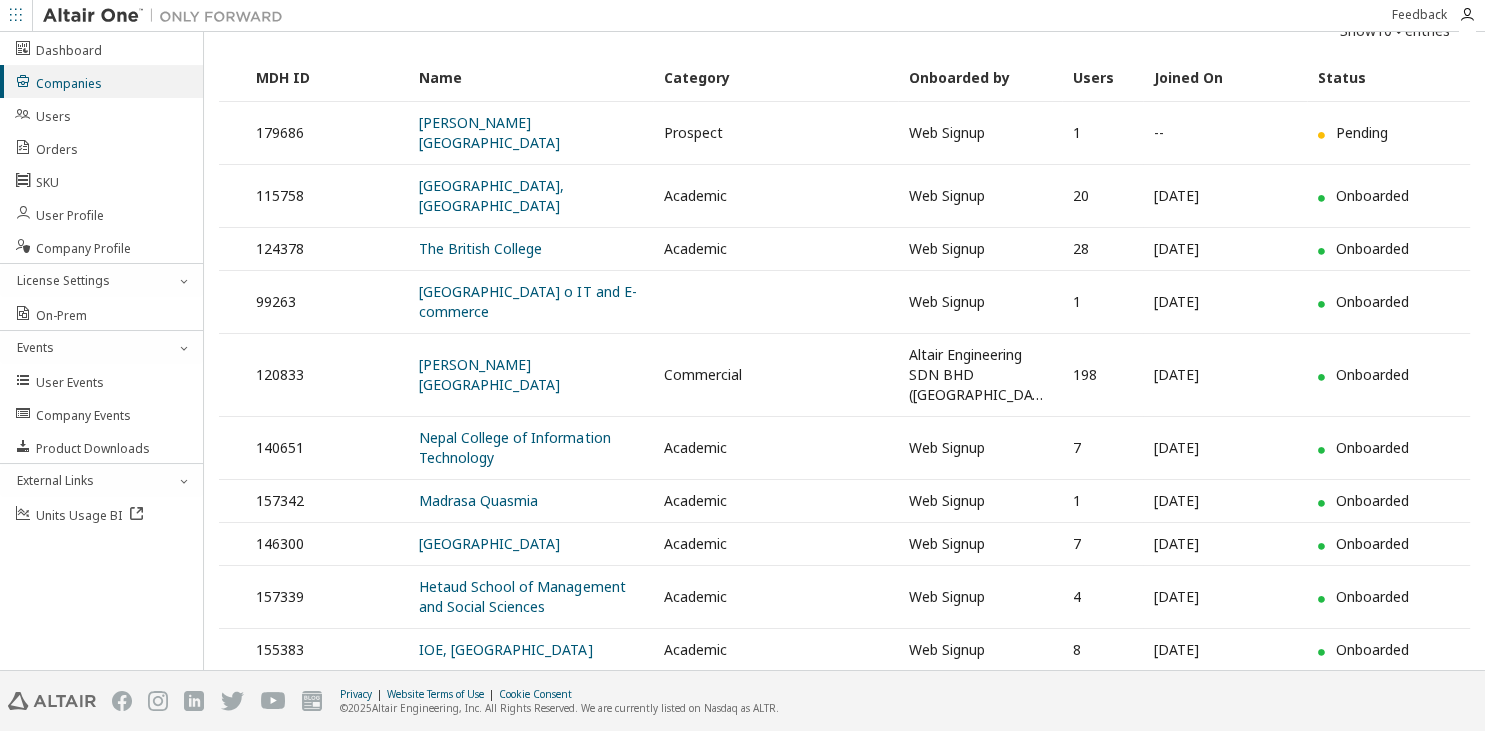 scroll, scrollTop: 71, scrollLeft: 0, axis: vertical 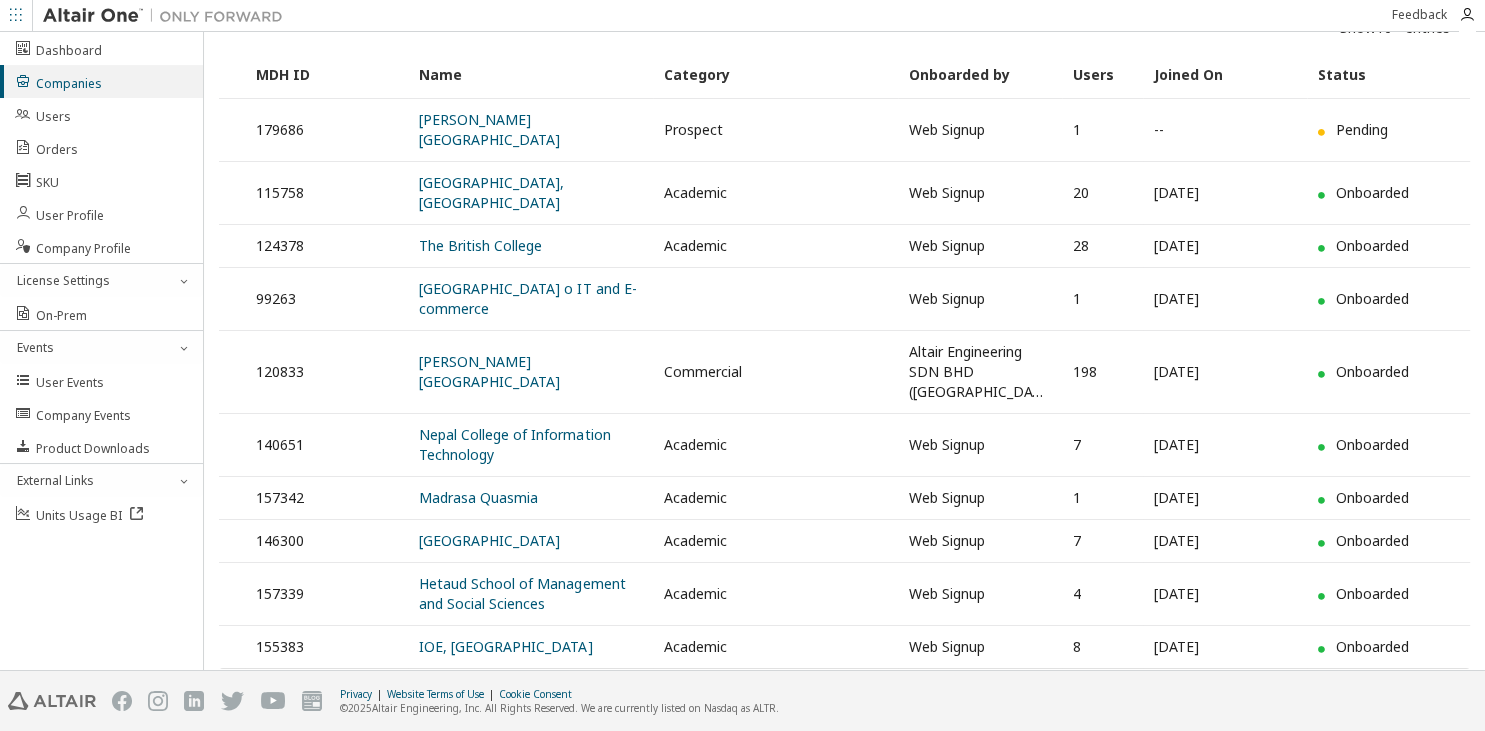 click on "3" at bounding box center [881, 700] 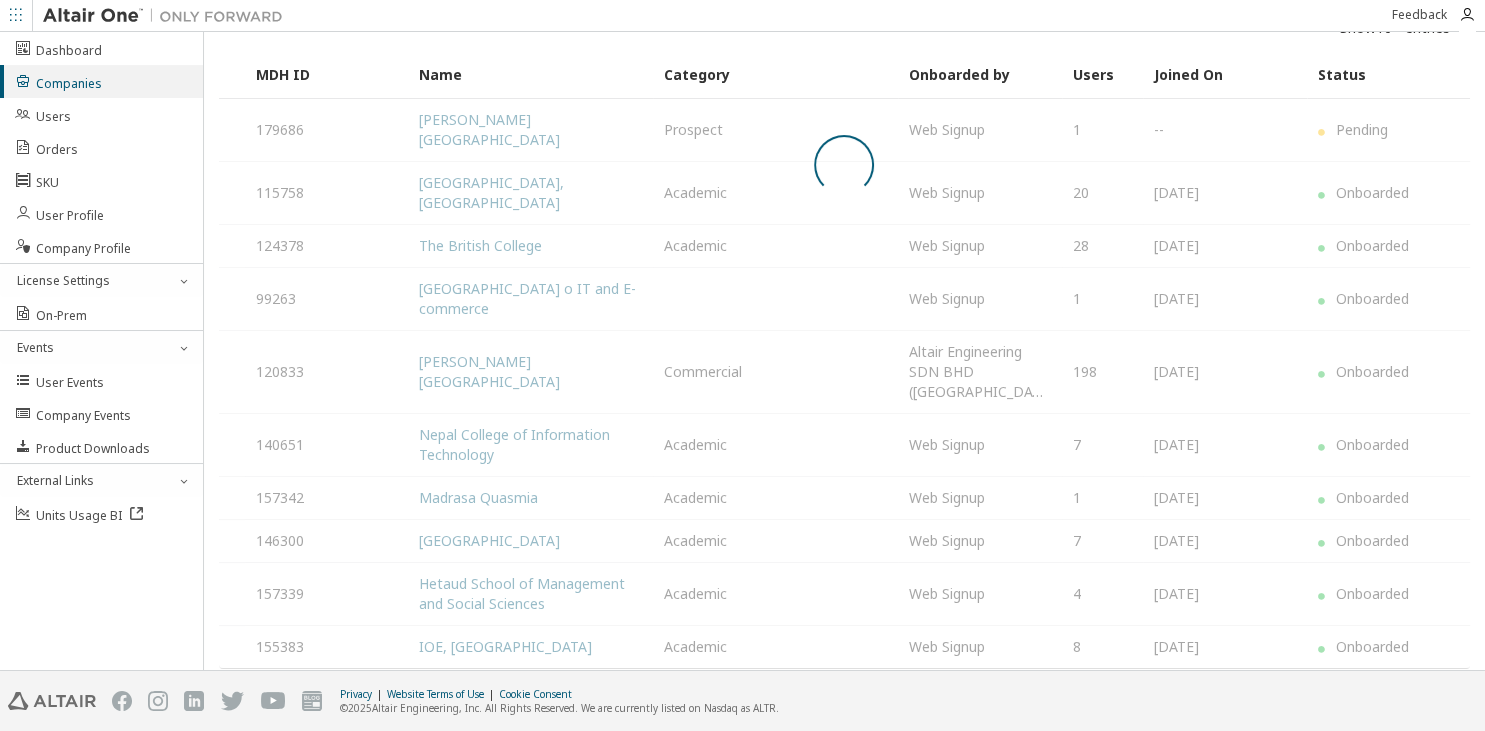 scroll, scrollTop: 0, scrollLeft: 0, axis: both 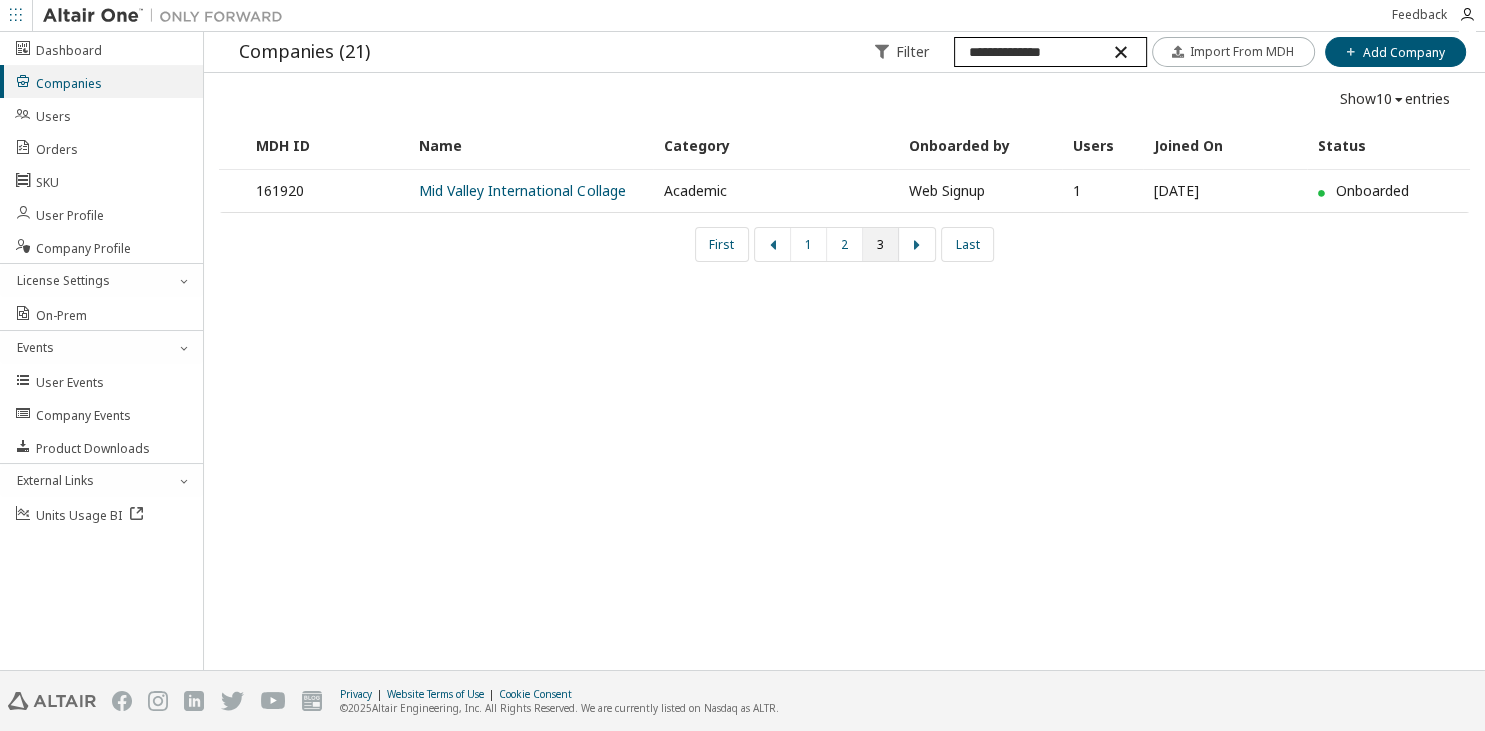 click on "**********" at bounding box center [1050, 52] 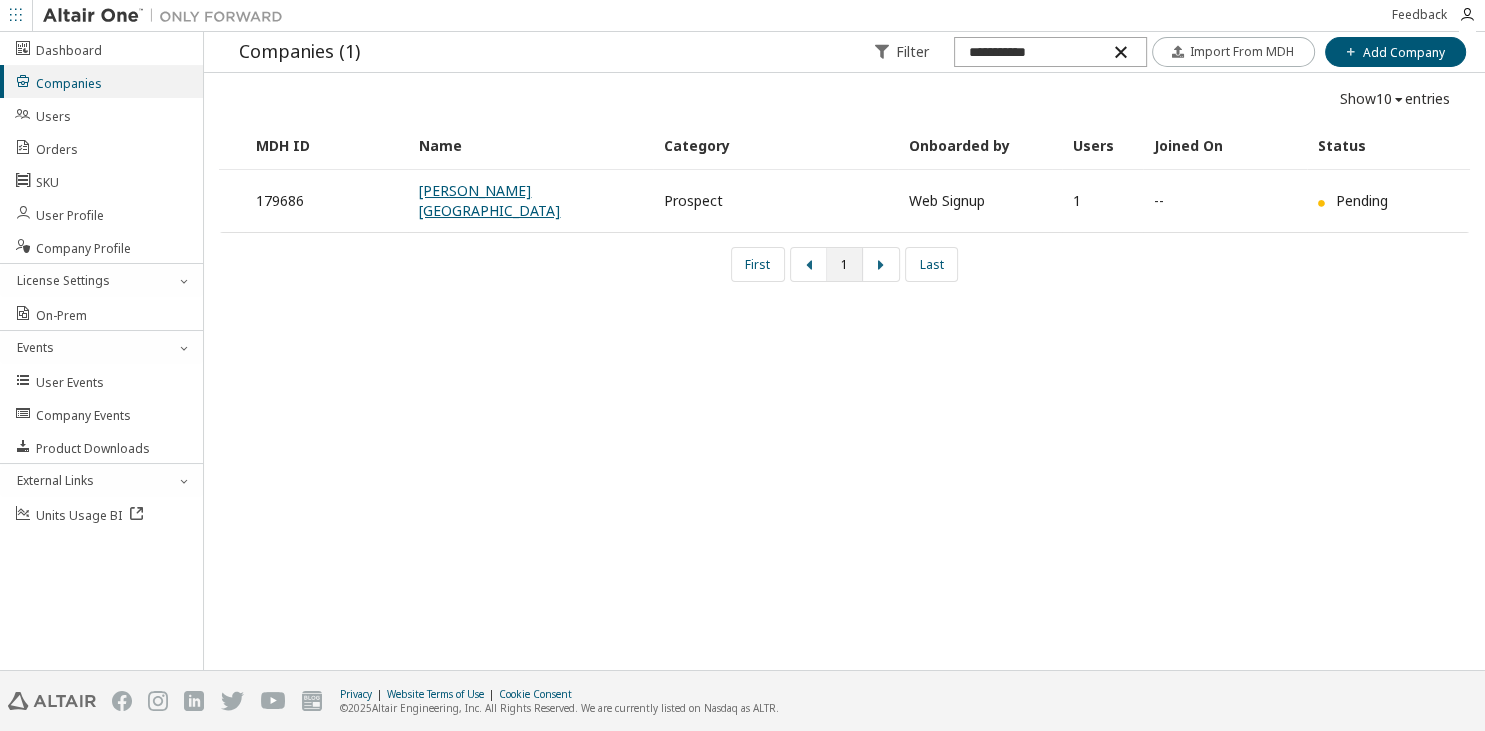 type on "**********" 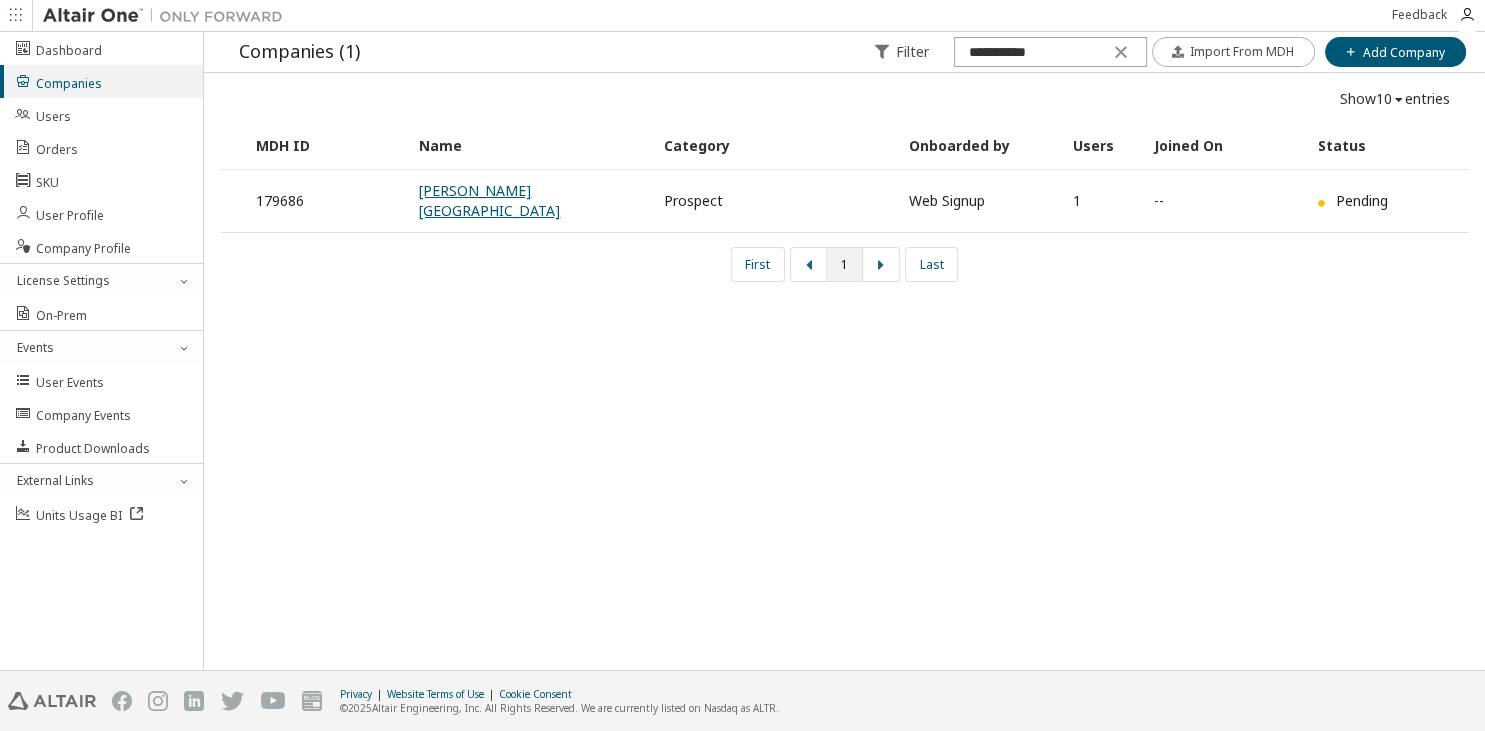 click on "[PERSON_NAME][GEOGRAPHIC_DATA]" at bounding box center [489, 200] 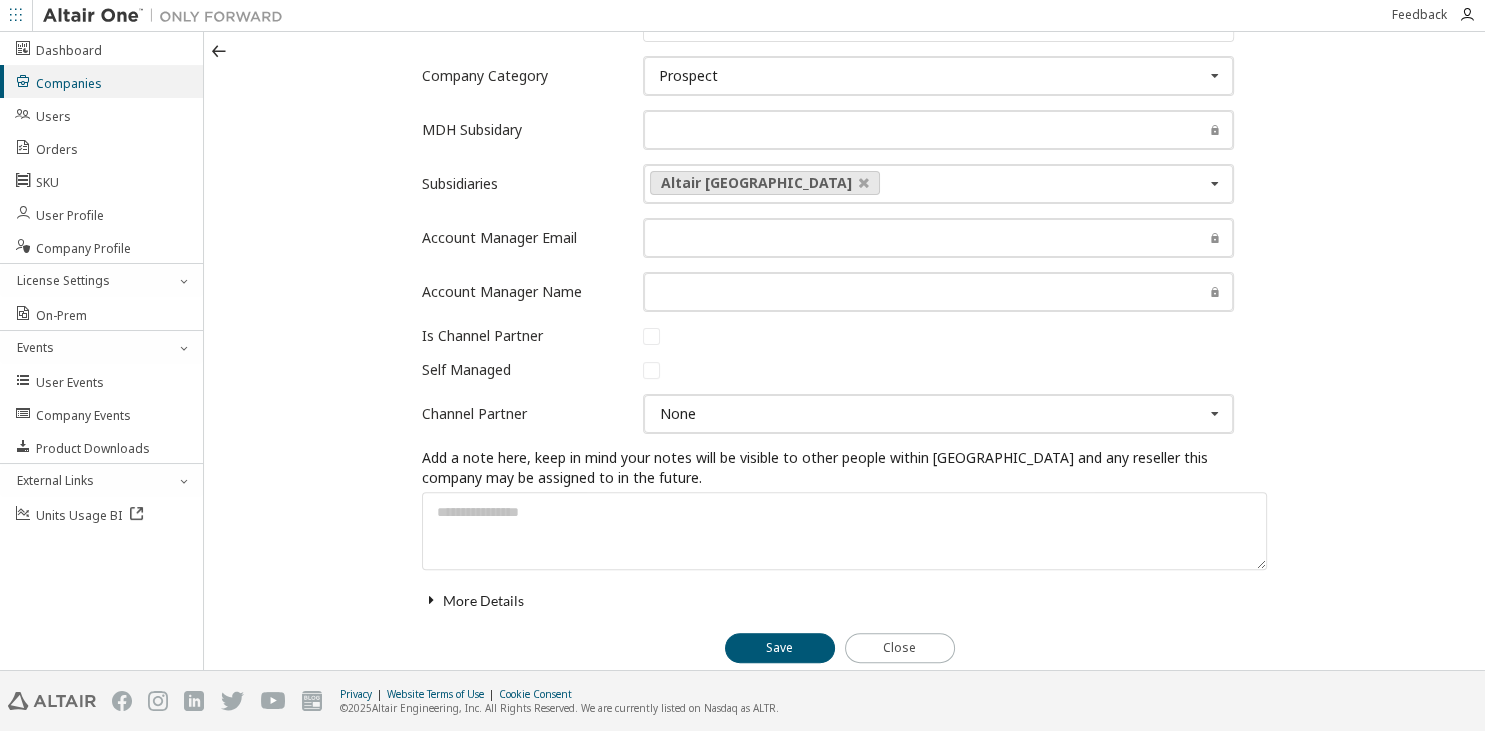 scroll, scrollTop: 461, scrollLeft: 0, axis: vertical 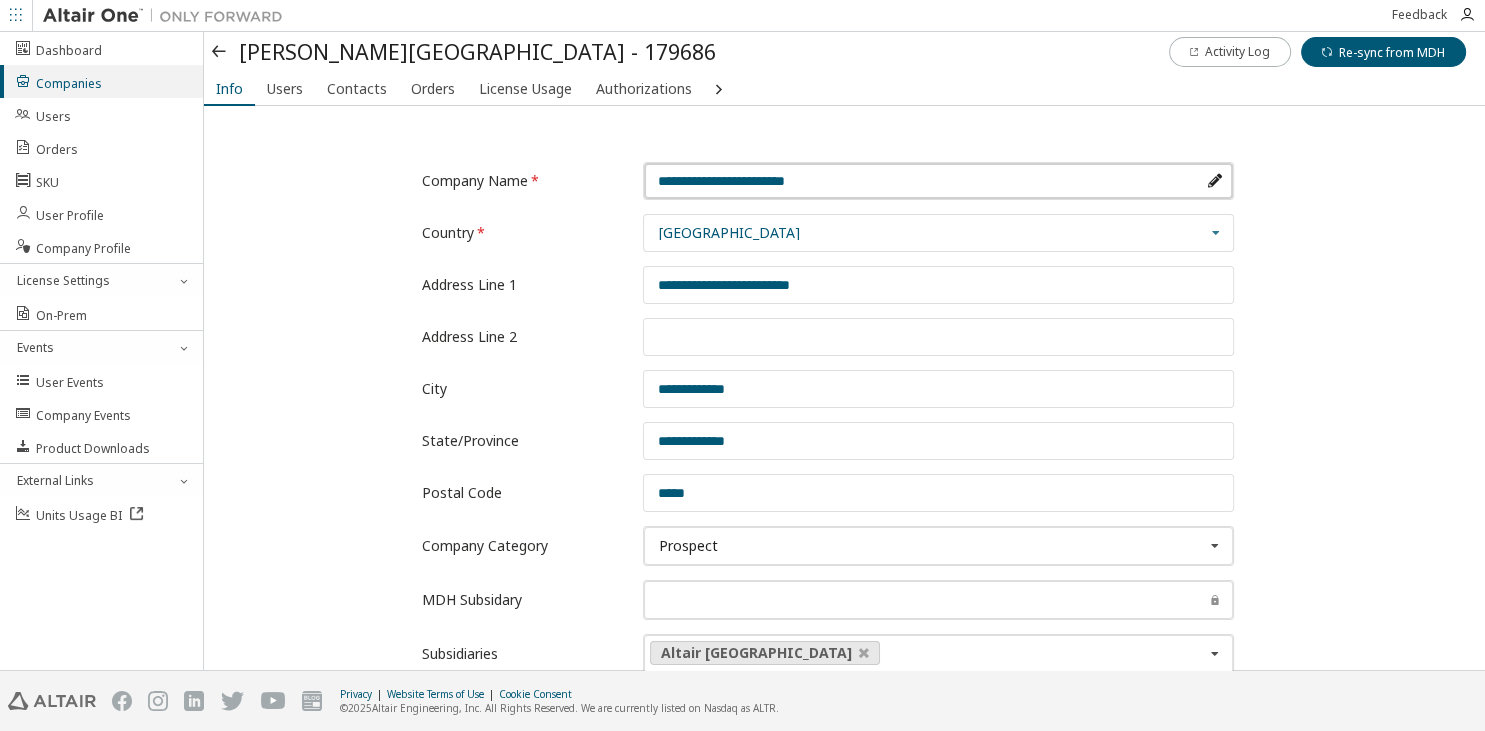 click at bounding box center (938, 181) 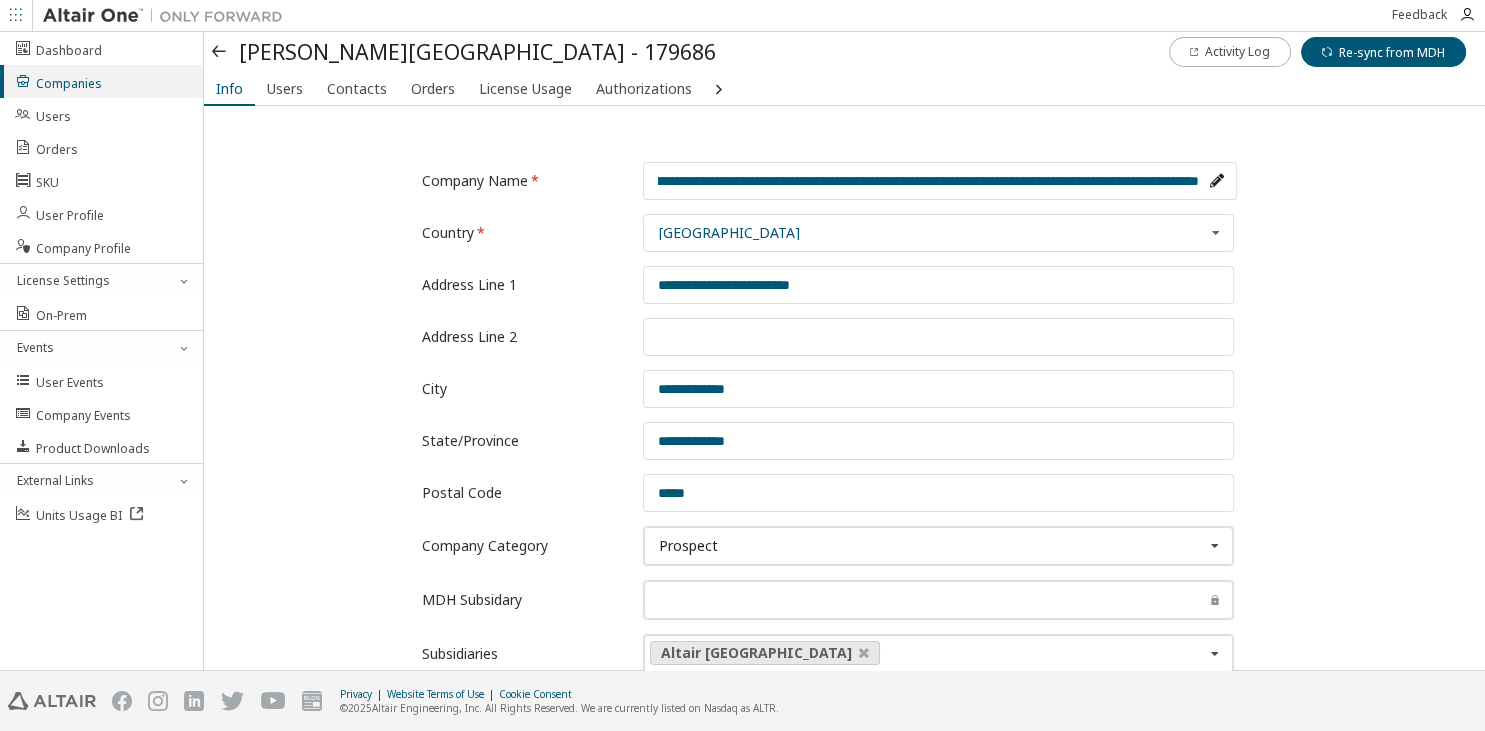 scroll, scrollTop: 0, scrollLeft: 197, axis: horizontal 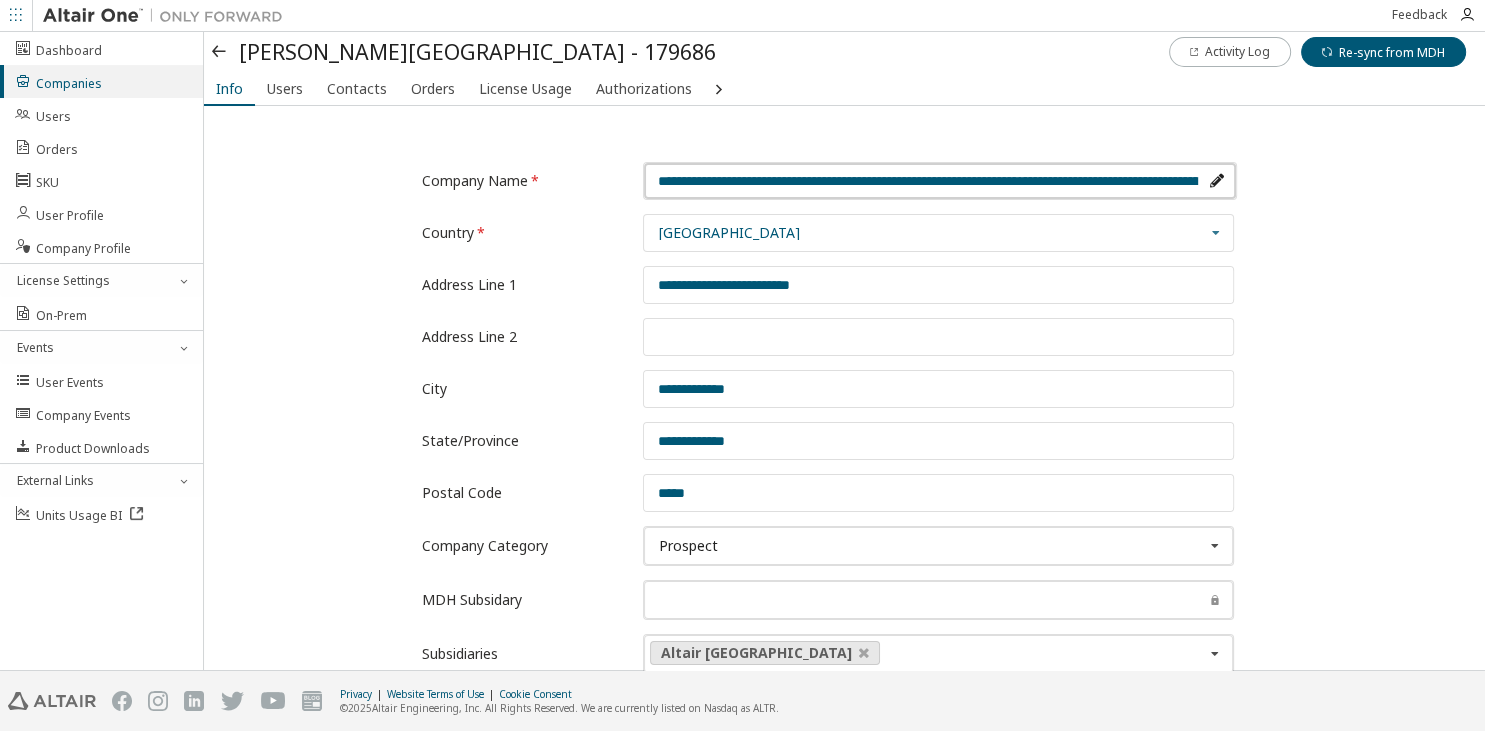 drag, startPoint x: 1094, startPoint y: 182, endPoint x: 871, endPoint y: 167, distance: 223.50392 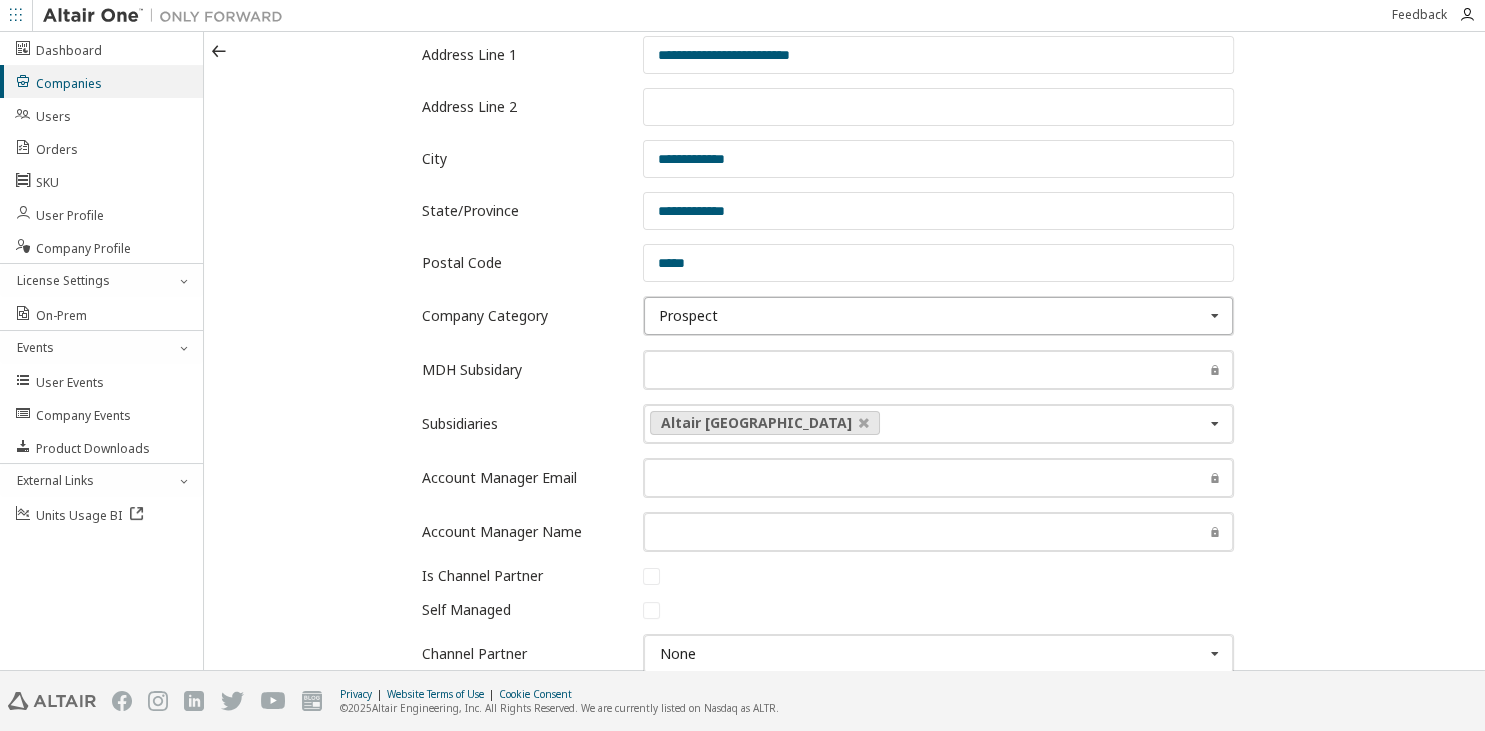 type on "**********" 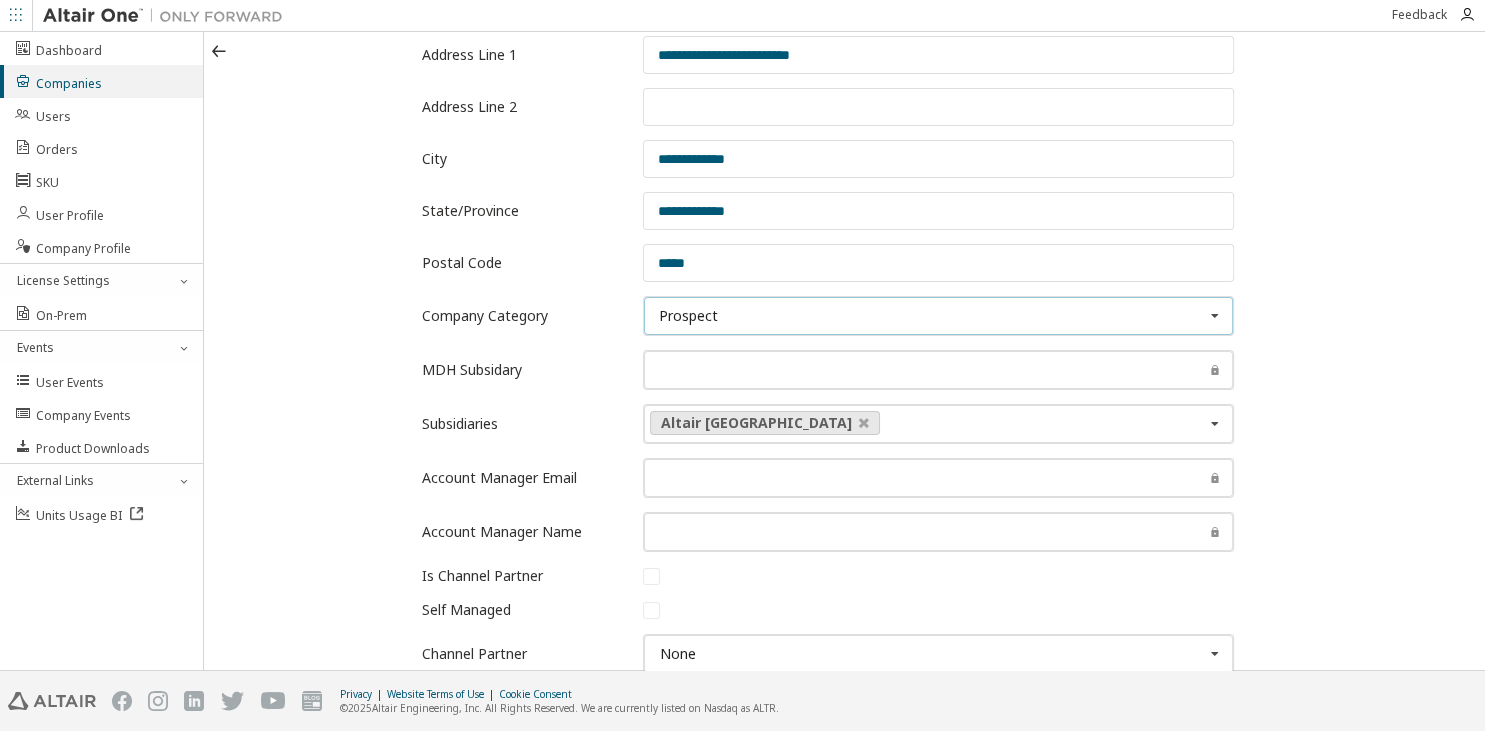 scroll, scrollTop: 232, scrollLeft: 0, axis: vertical 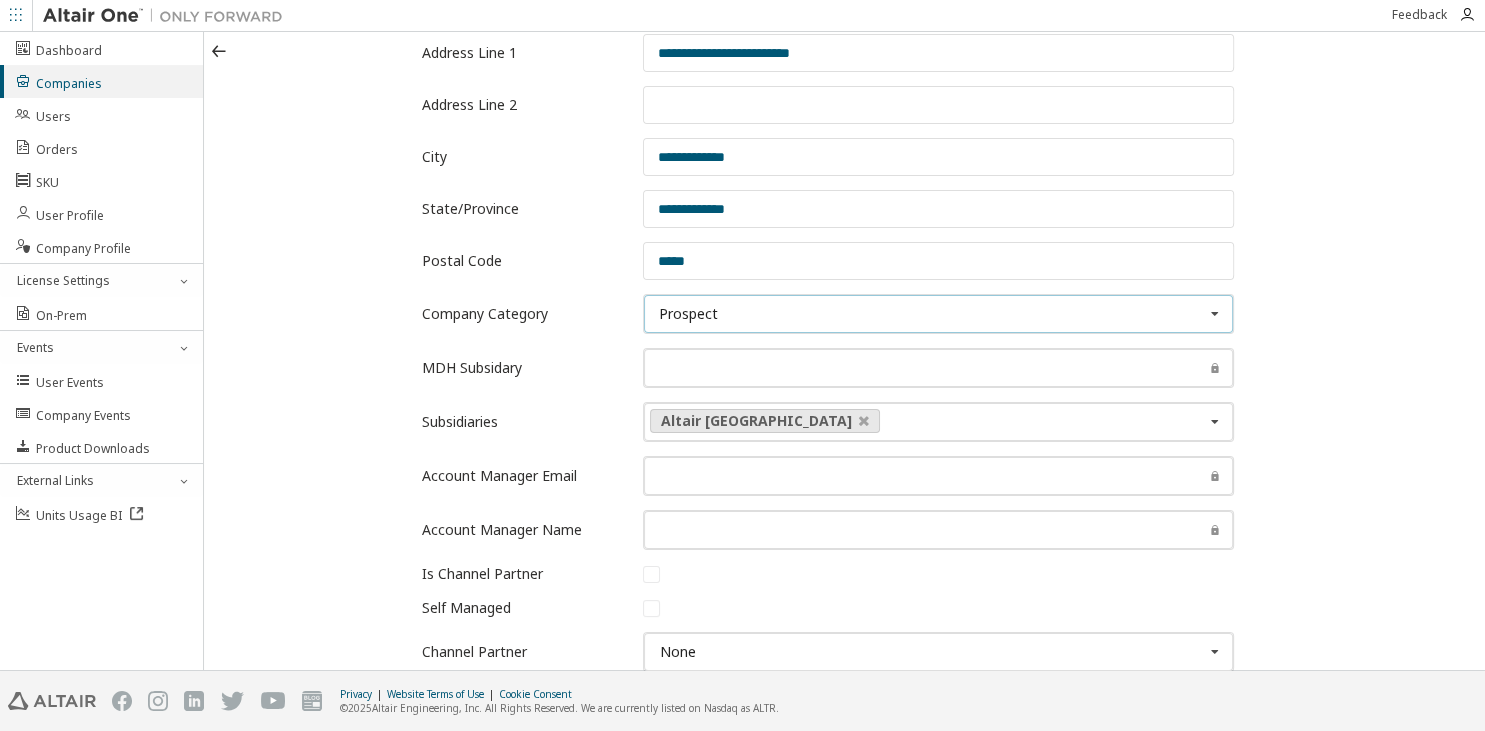 click on "Prospect Commercial Prospect Trial Academic Partner Altair Restricted Partner" at bounding box center (938, 314) 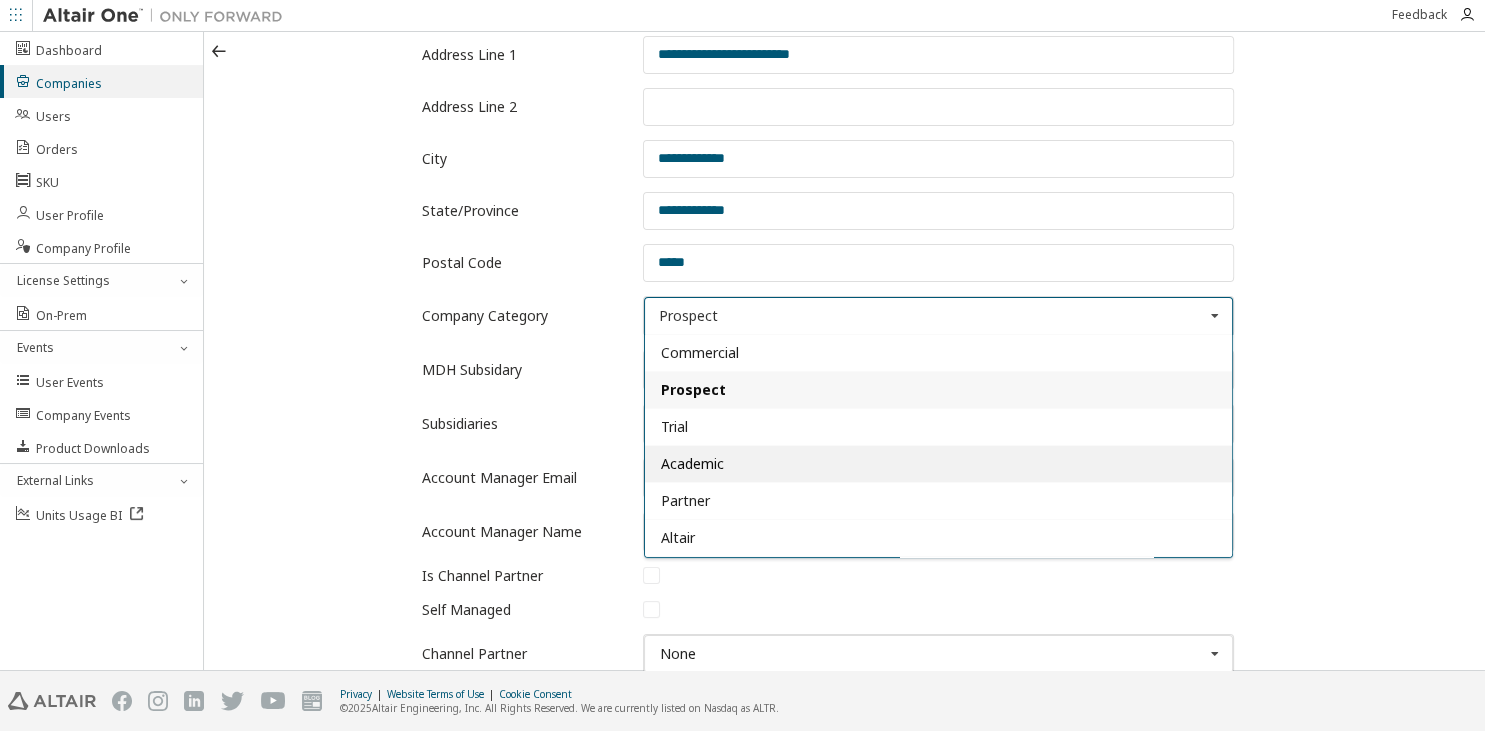 click on "Academic" at bounding box center (938, 463) 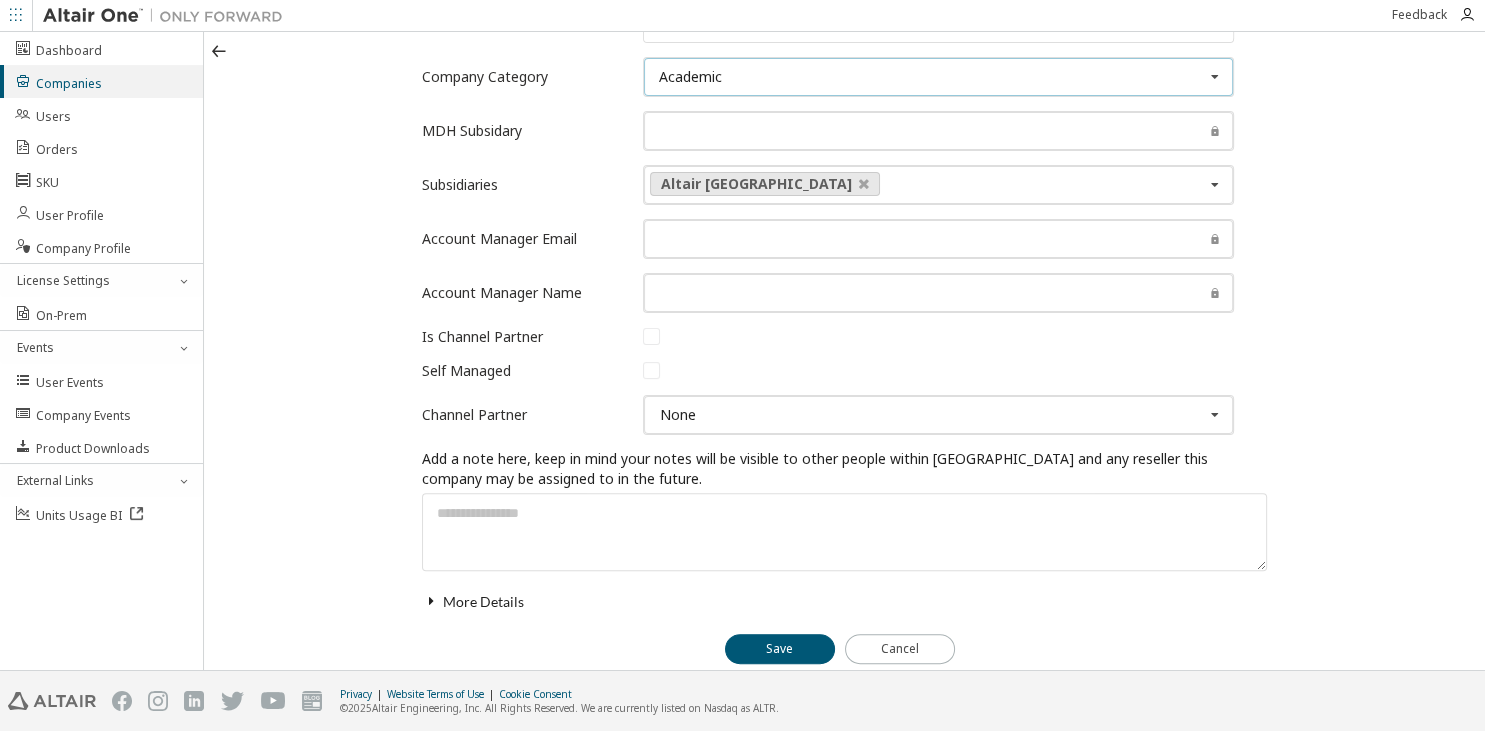 scroll, scrollTop: 727, scrollLeft: 0, axis: vertical 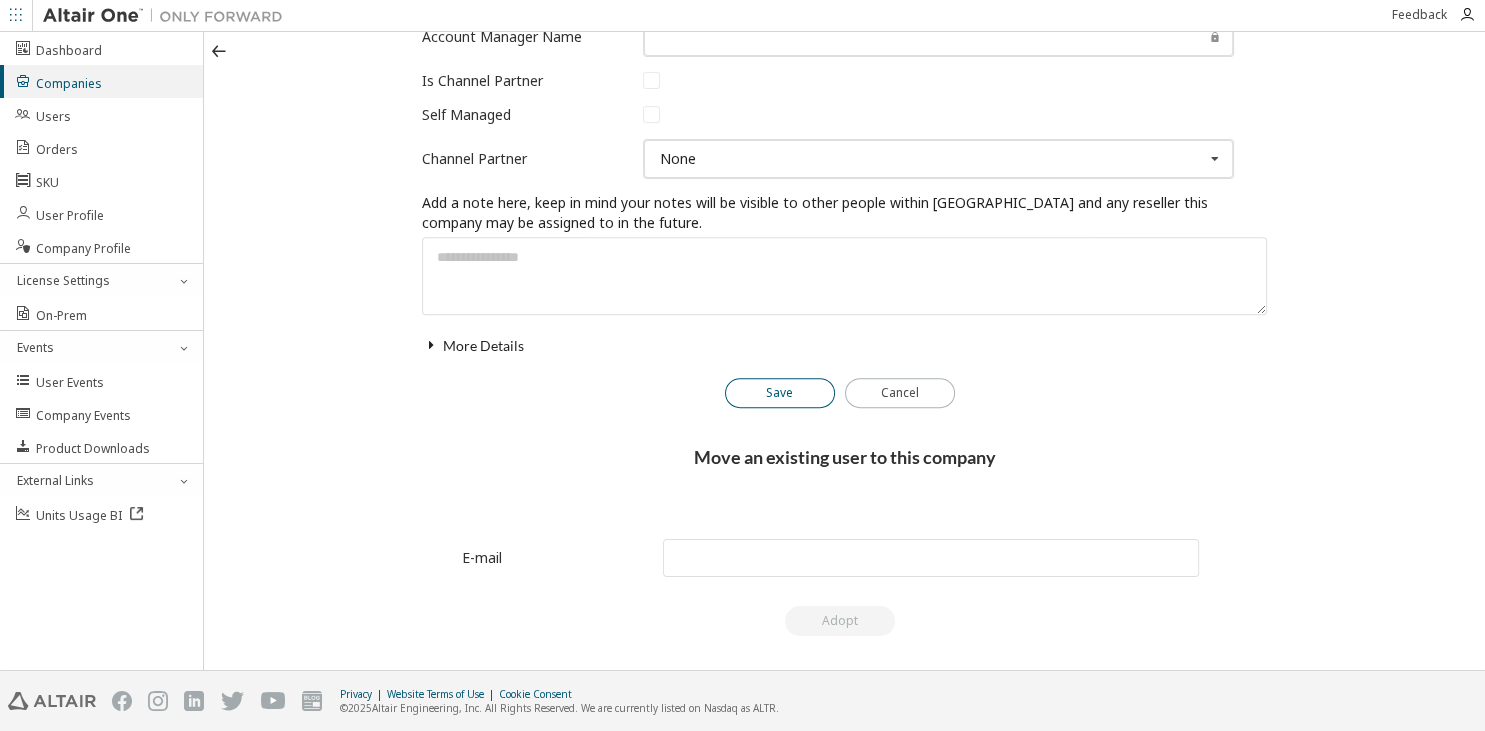 click on "Save" at bounding box center (780, 393) 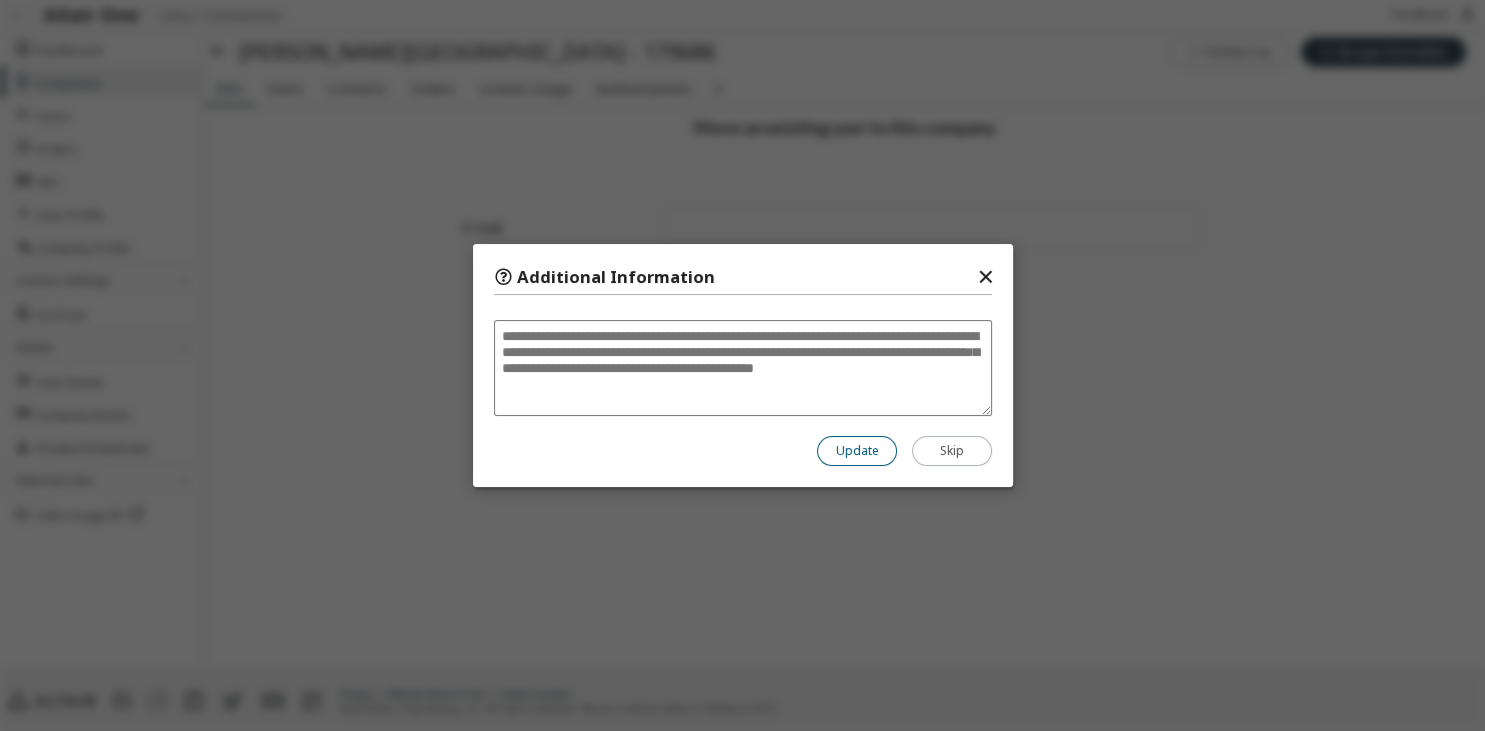 click on "Update" at bounding box center (857, 451) 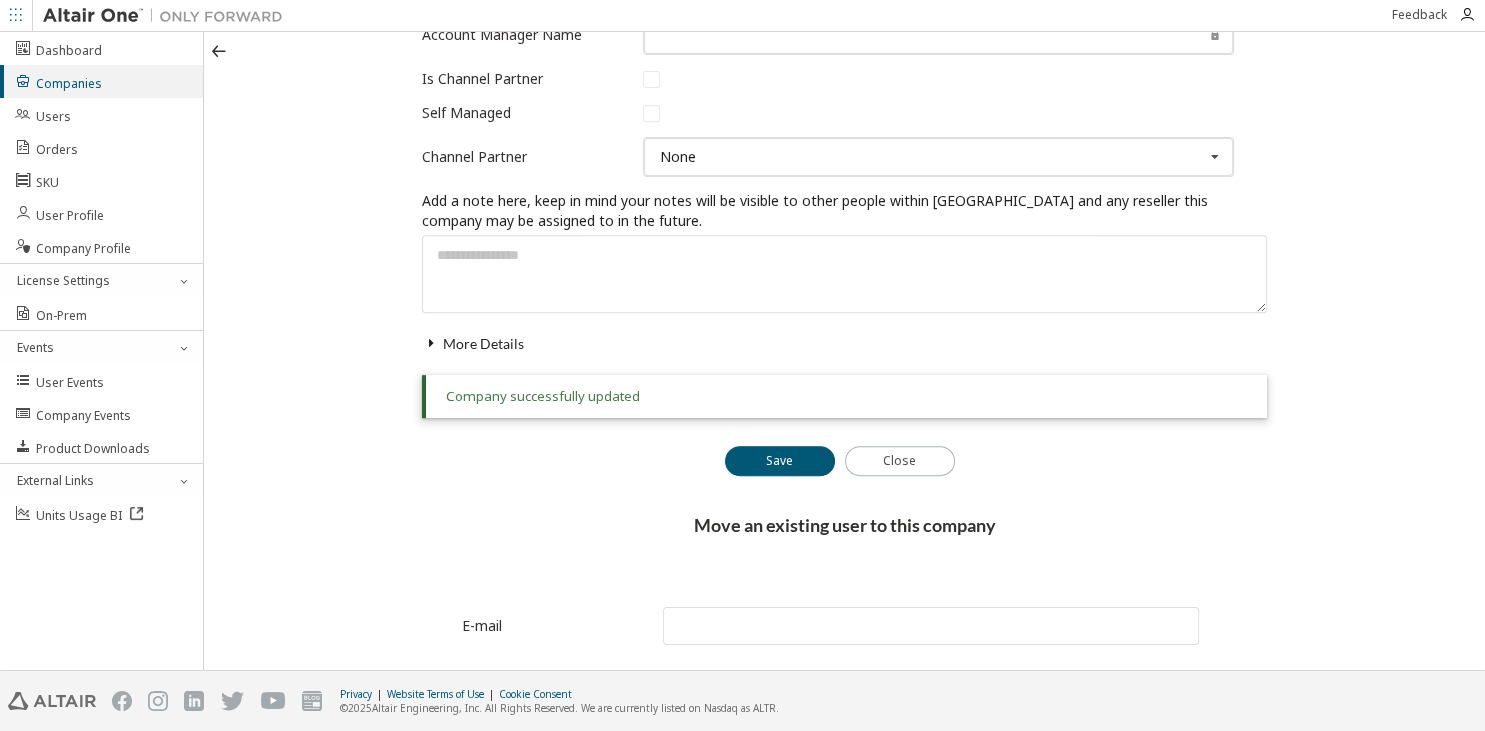 click at bounding box center (718, -639) 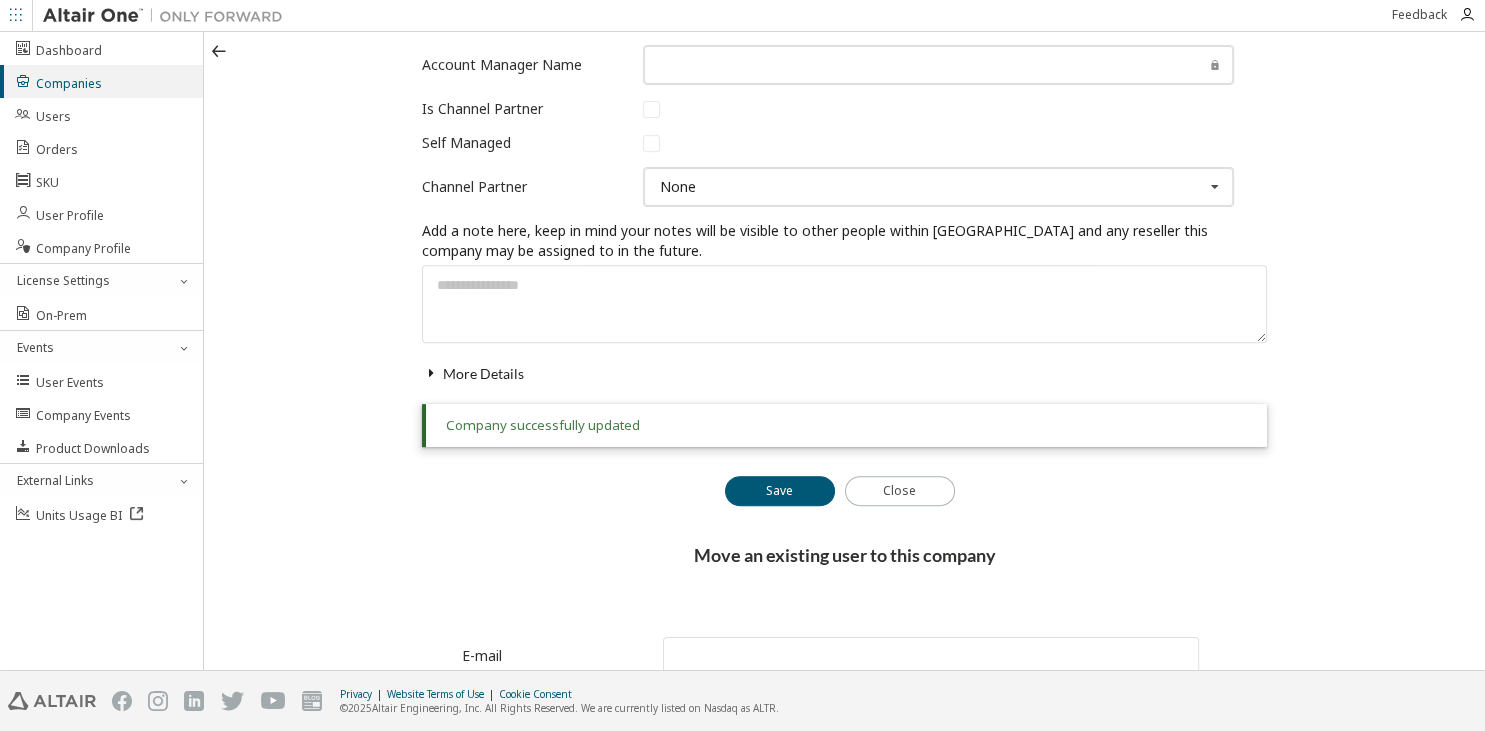 click on "Users" at bounding box center (285, -640) 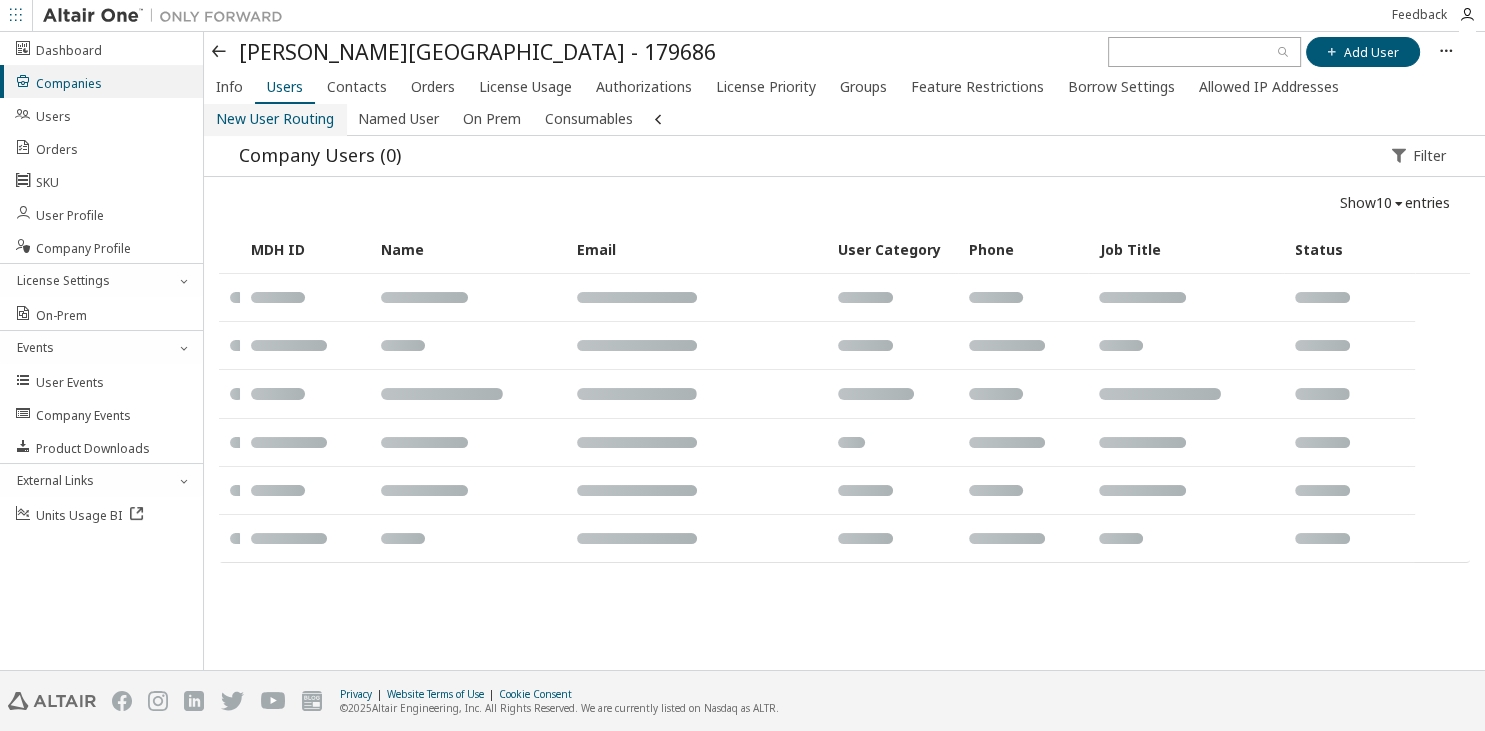 click on "New User Routing" at bounding box center (275, 119) 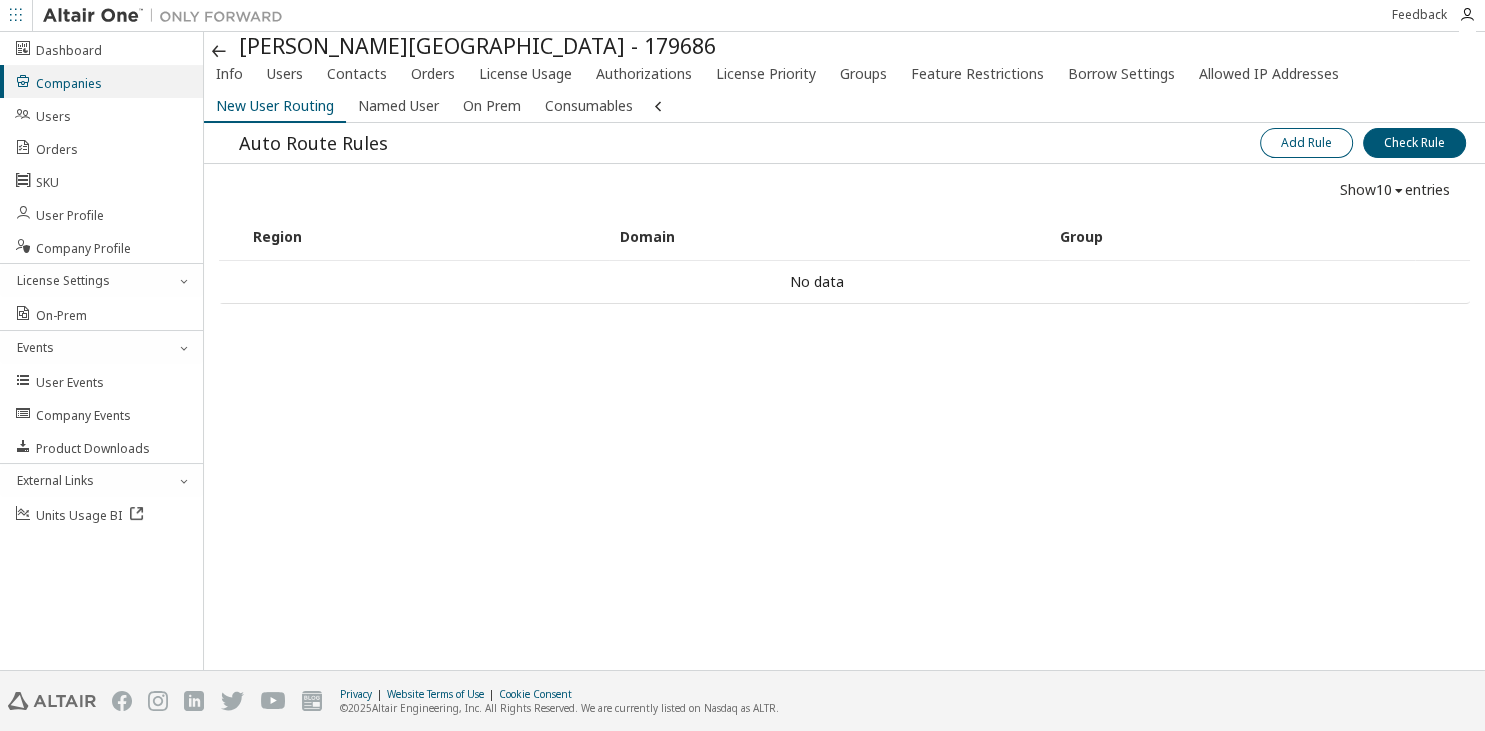 click on "Add Rule" at bounding box center [1306, 143] 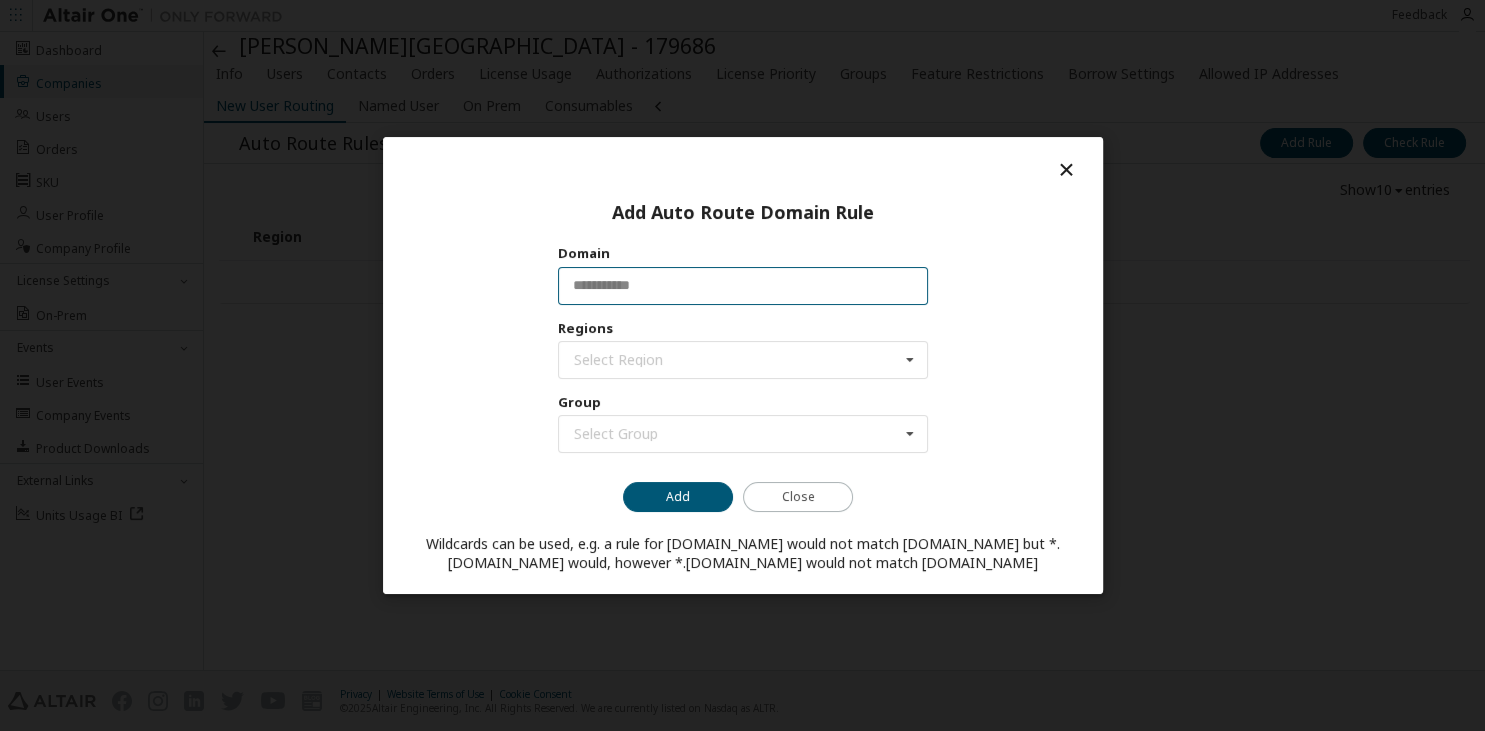 click at bounding box center (742, 285) 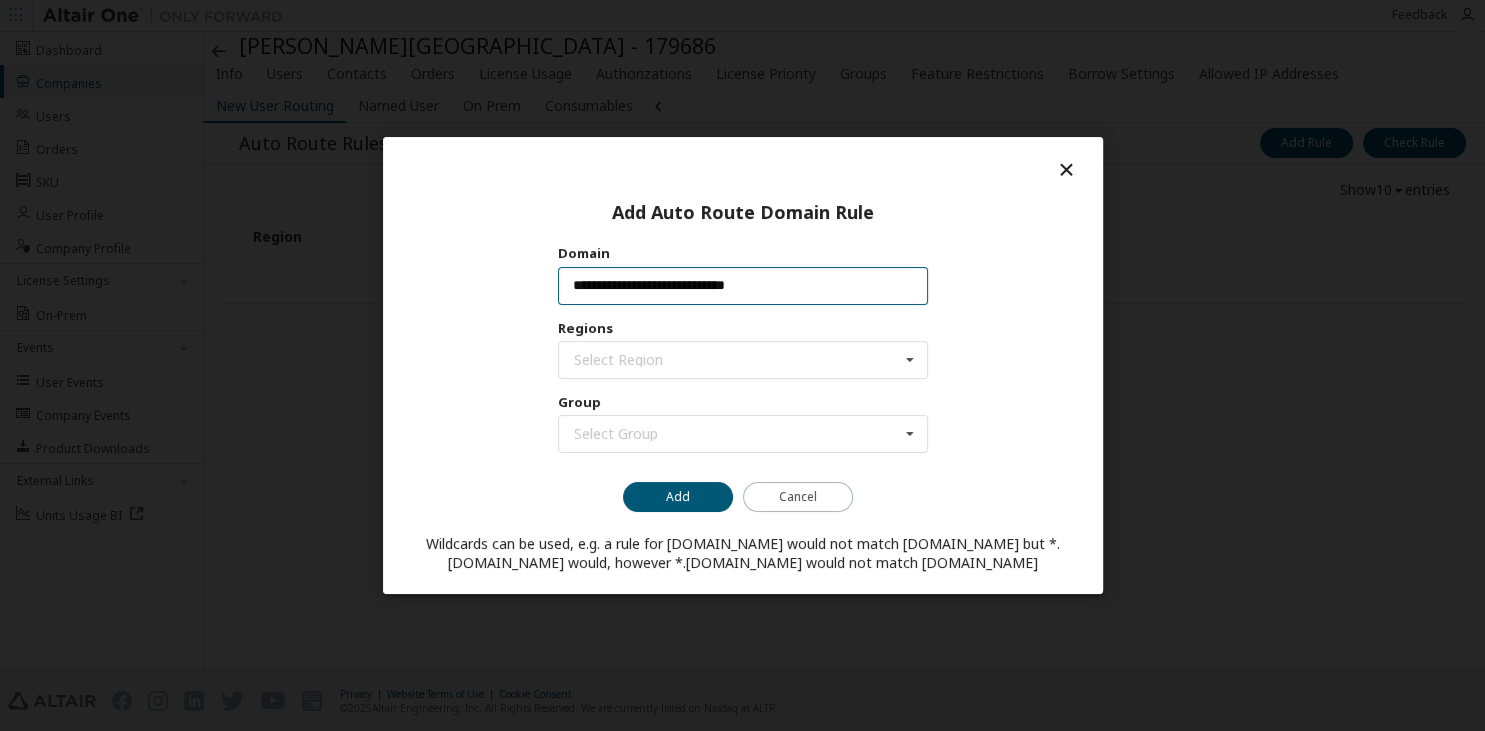 drag, startPoint x: 692, startPoint y: 282, endPoint x: 562, endPoint y: 304, distance: 131.8484 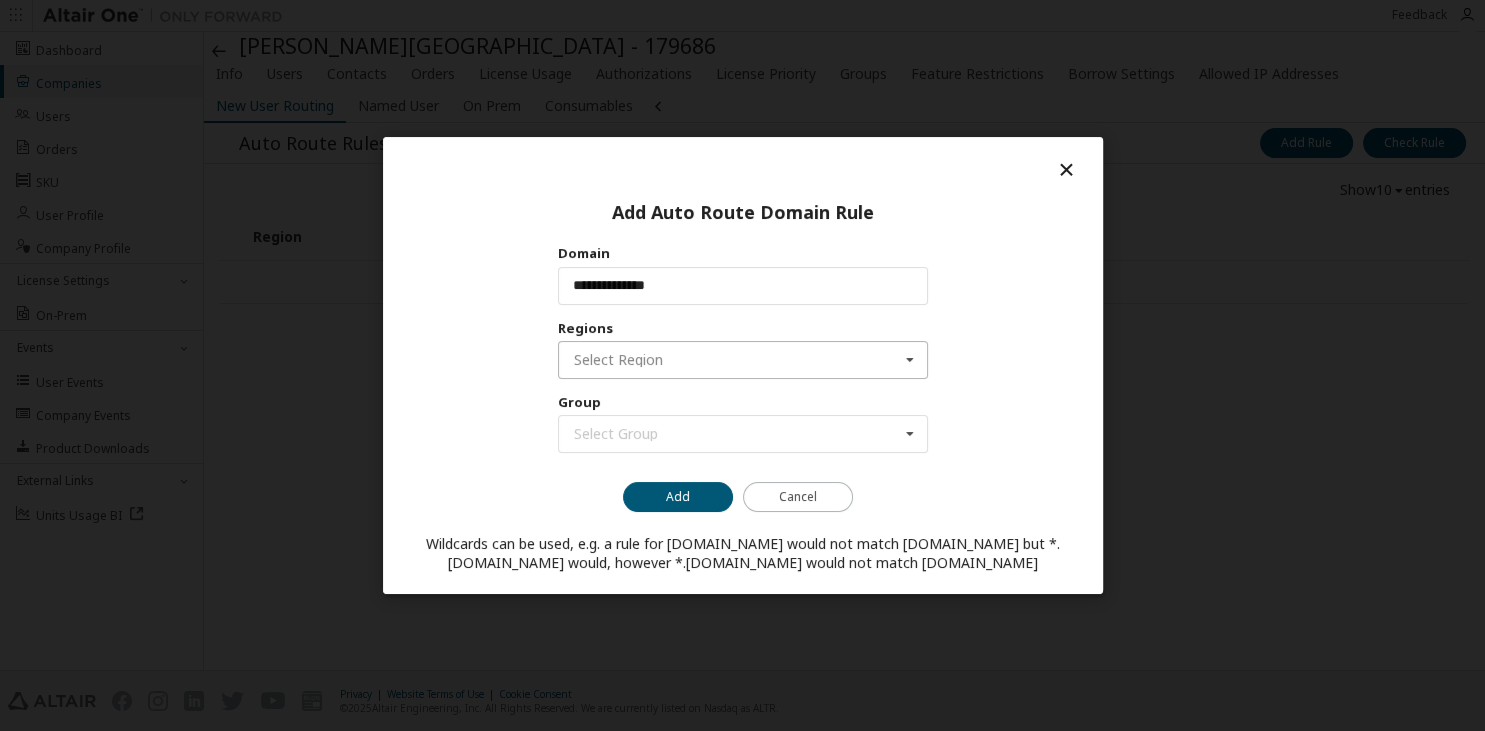 click at bounding box center [743, 360] 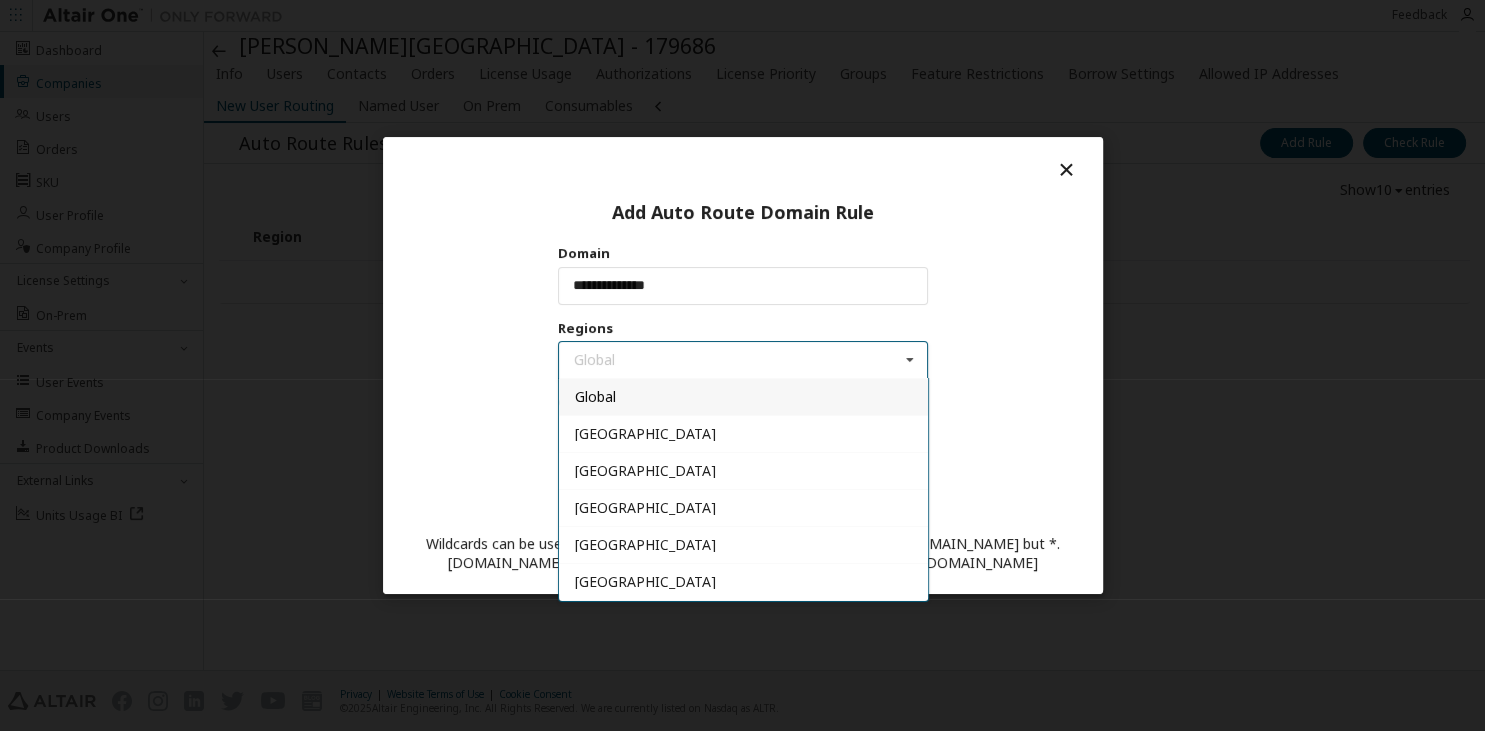 click on "Global" at bounding box center [742, 397] 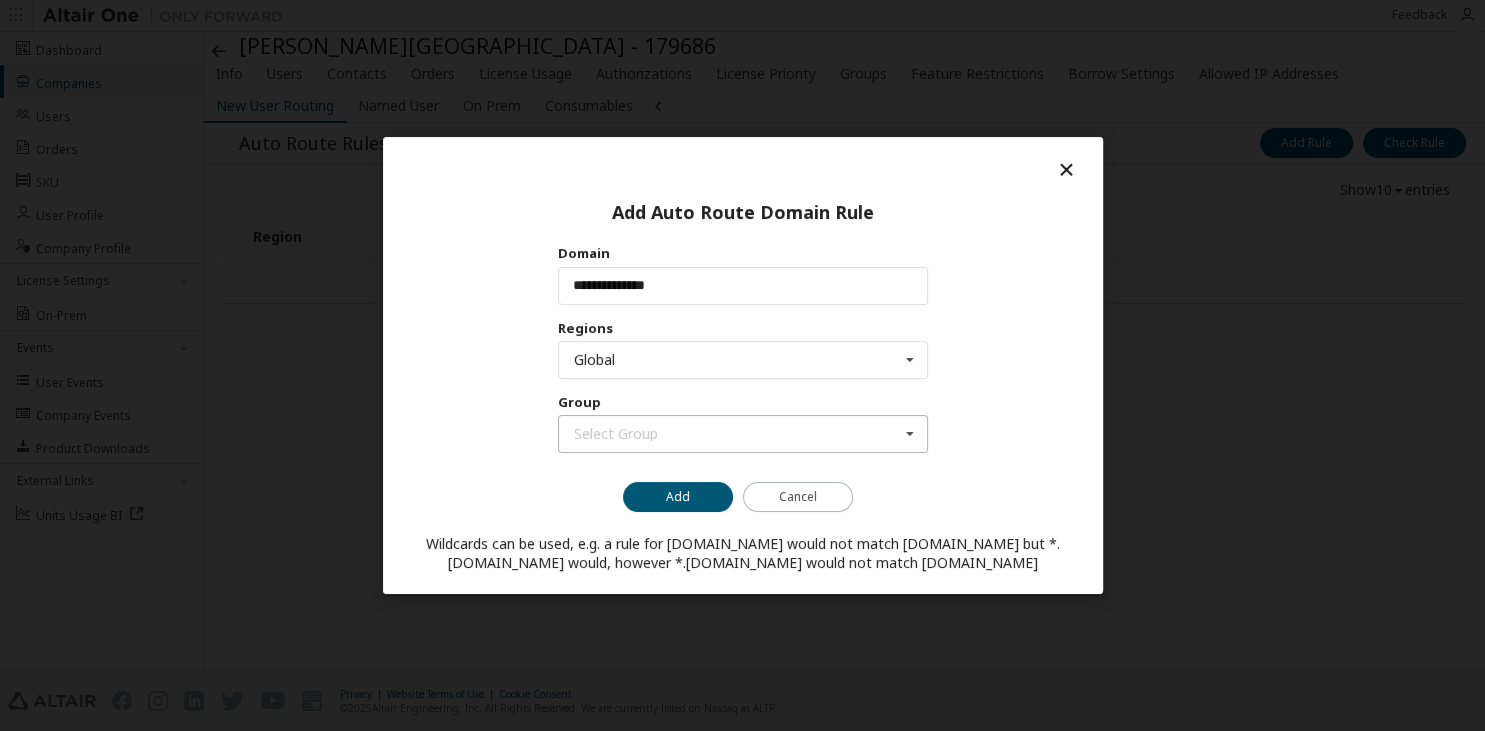 click on "Select Group" at bounding box center (735, 434) 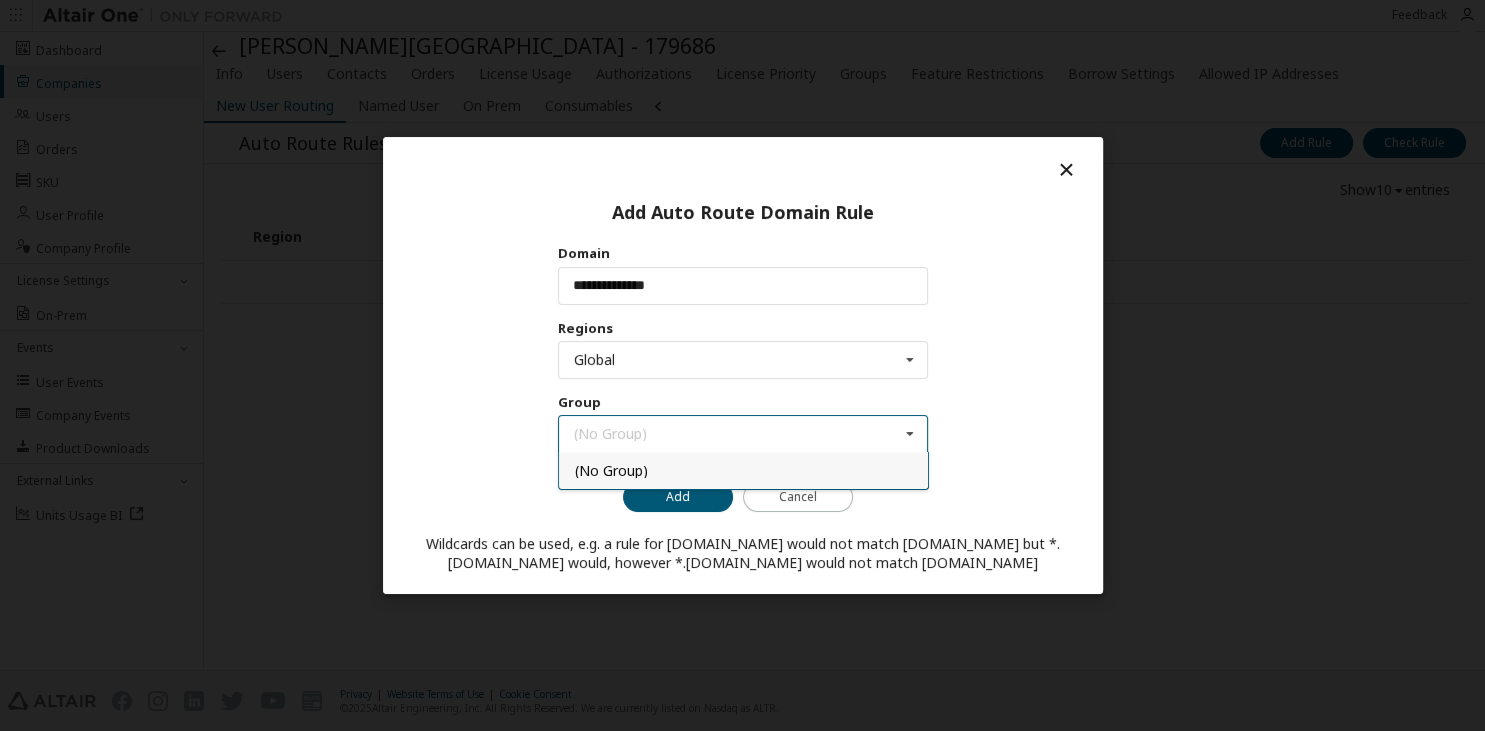 click on "(No Group)" at bounding box center (742, 470) 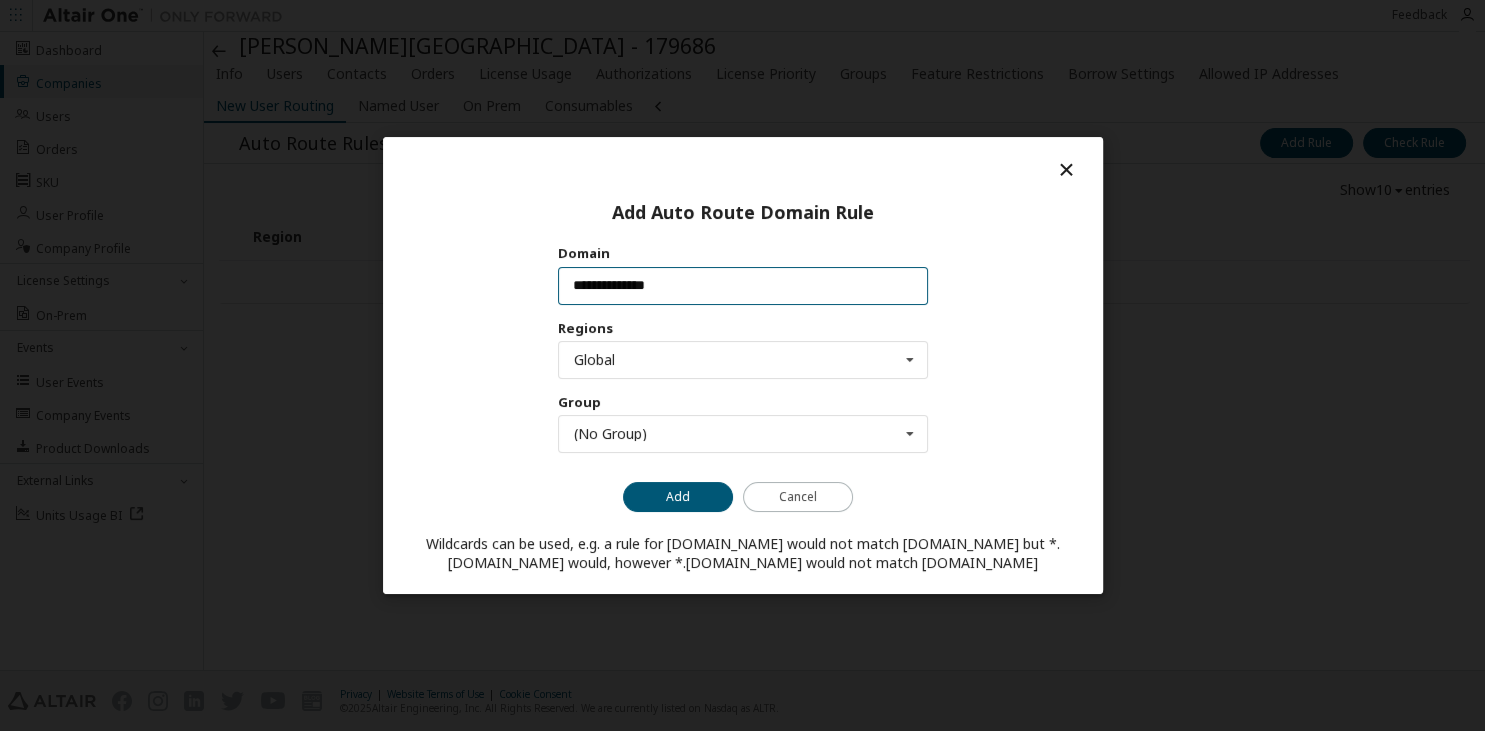 click on "**********" at bounding box center [742, 285] 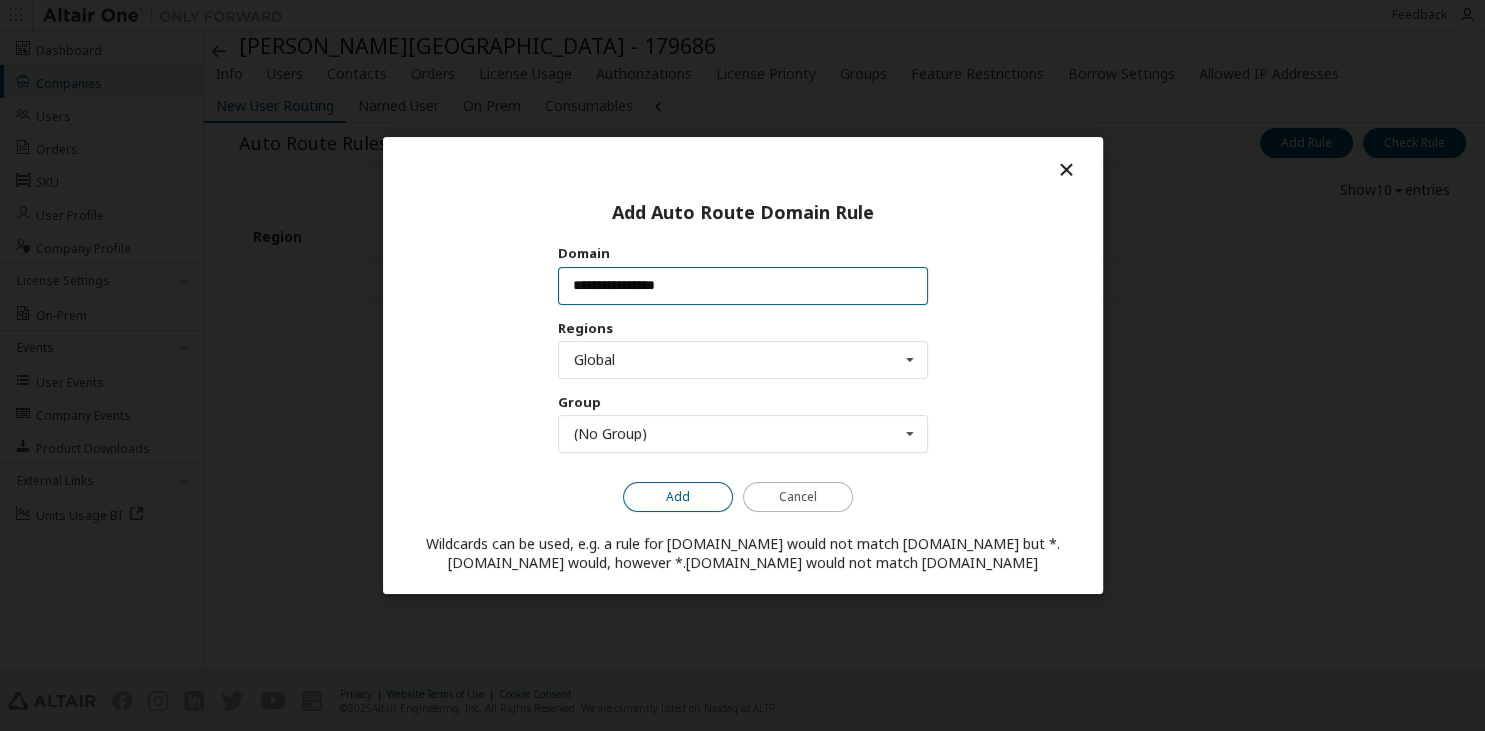 type on "**********" 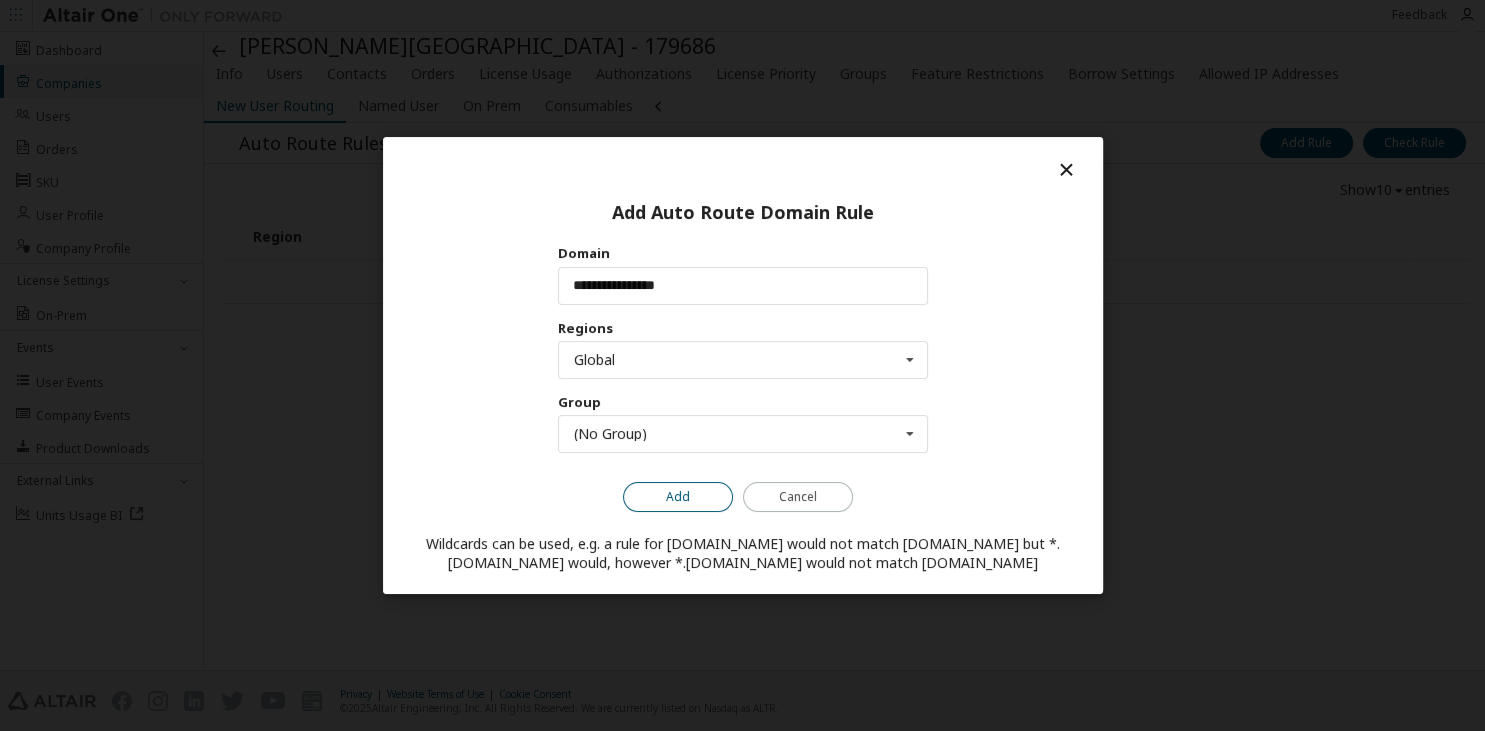 click on "Add" at bounding box center [678, 497] 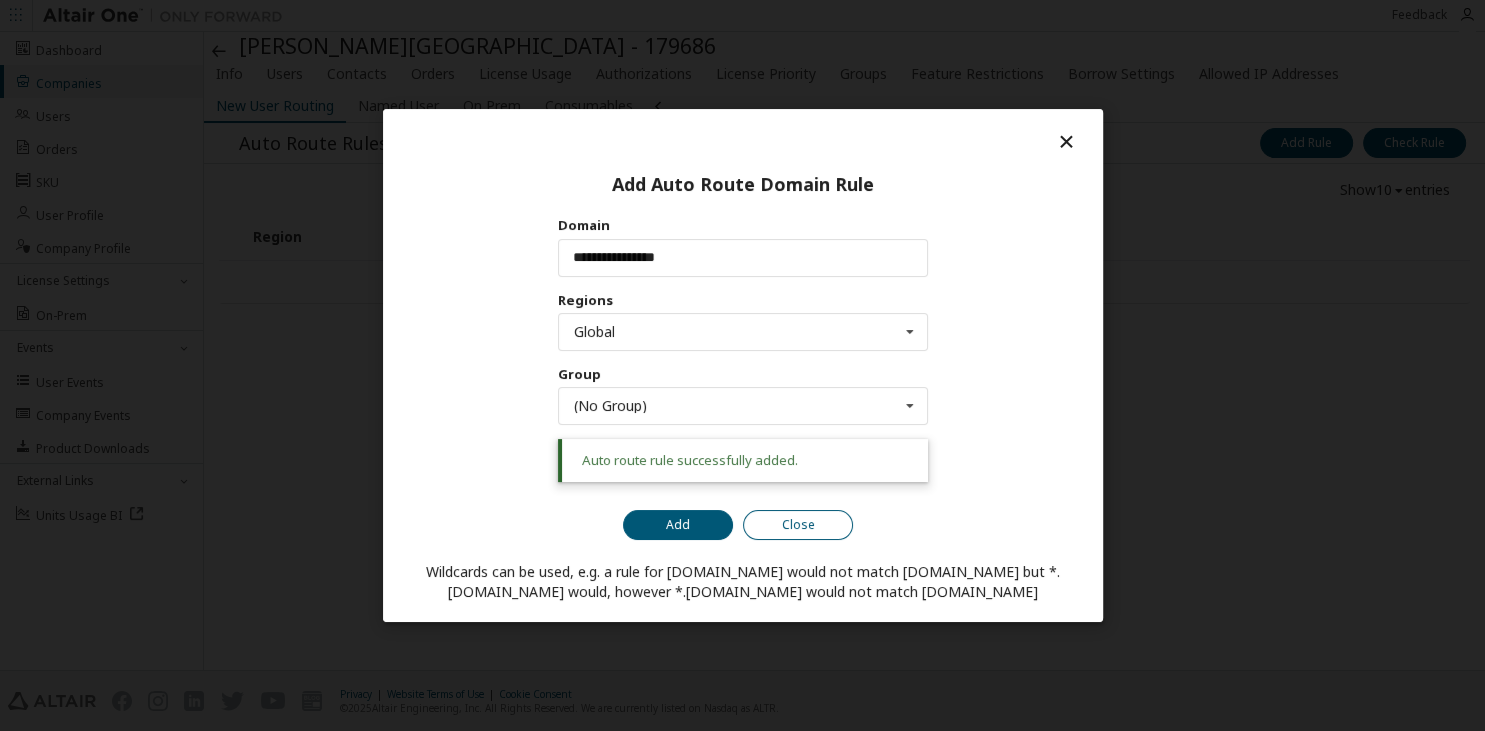 click on "Close" at bounding box center (798, 525) 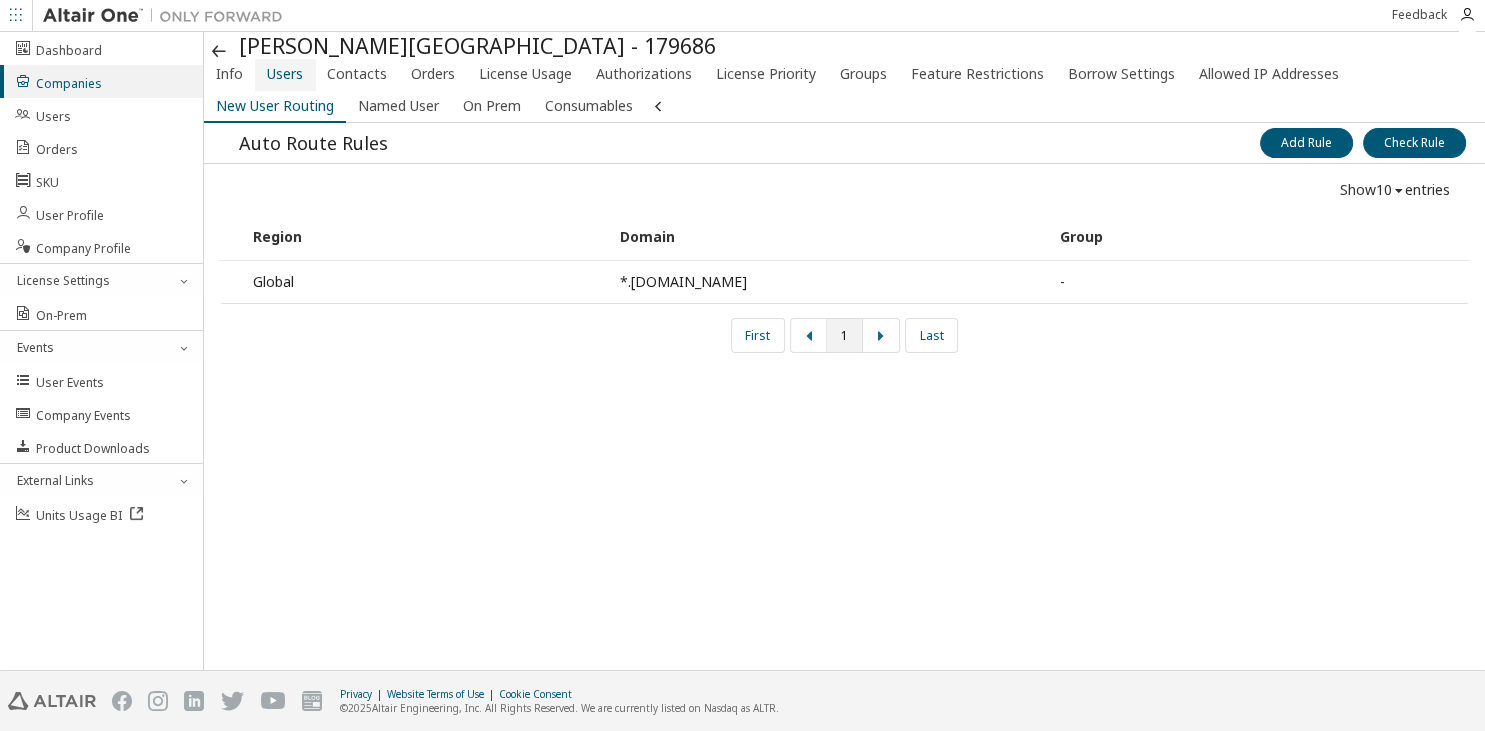 drag, startPoint x: 250, startPoint y: 51, endPoint x: 266, endPoint y: 68, distance: 23.345236 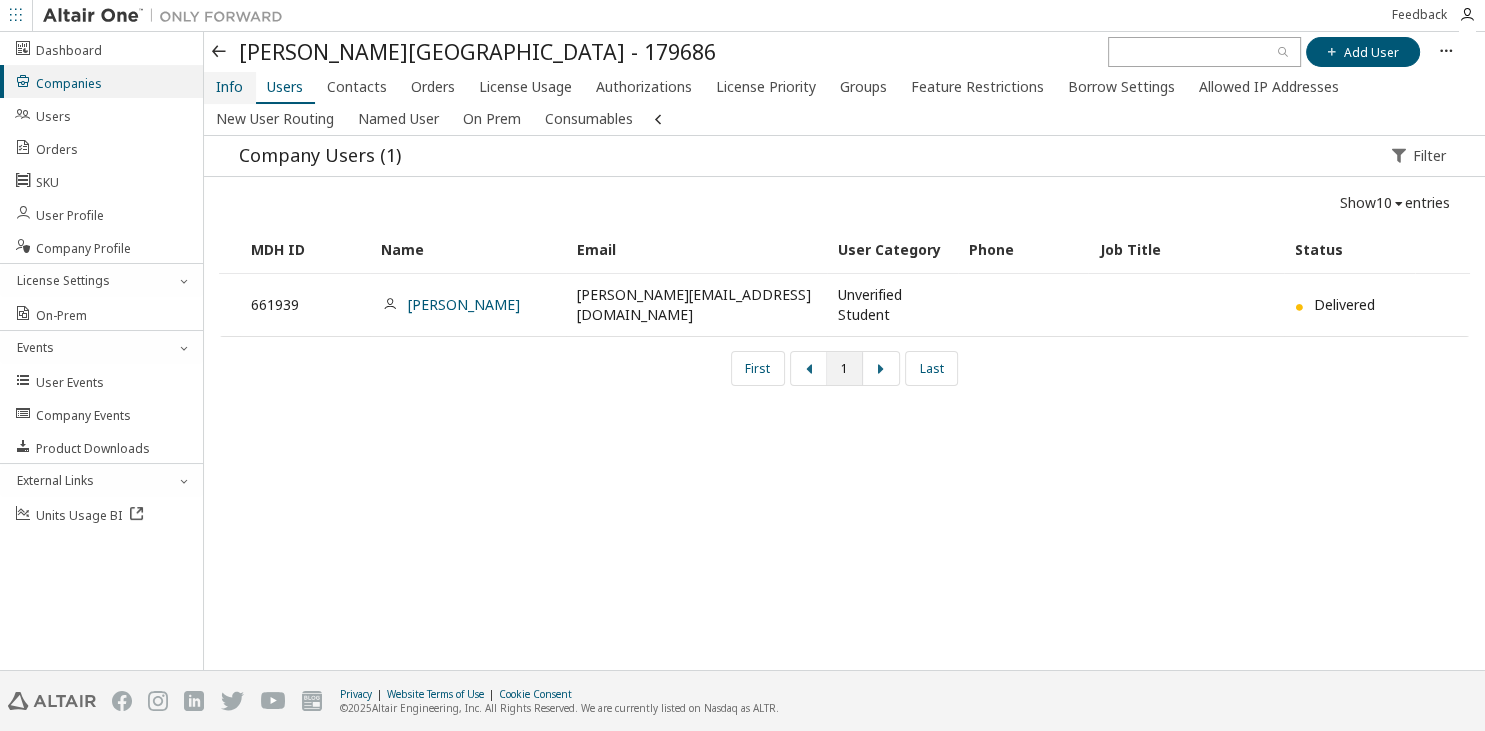 click on "Info" at bounding box center [229, 87] 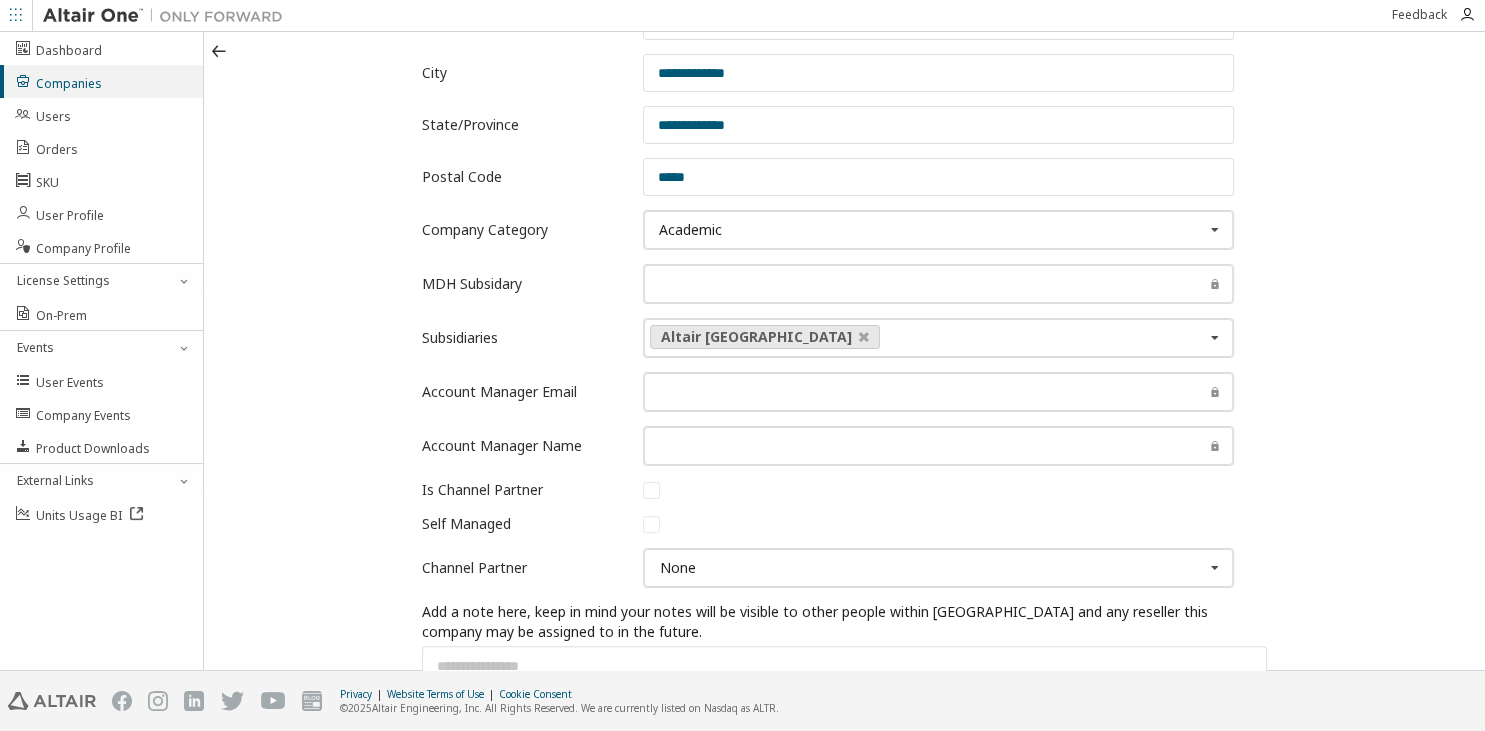 scroll, scrollTop: 754, scrollLeft: 0, axis: vertical 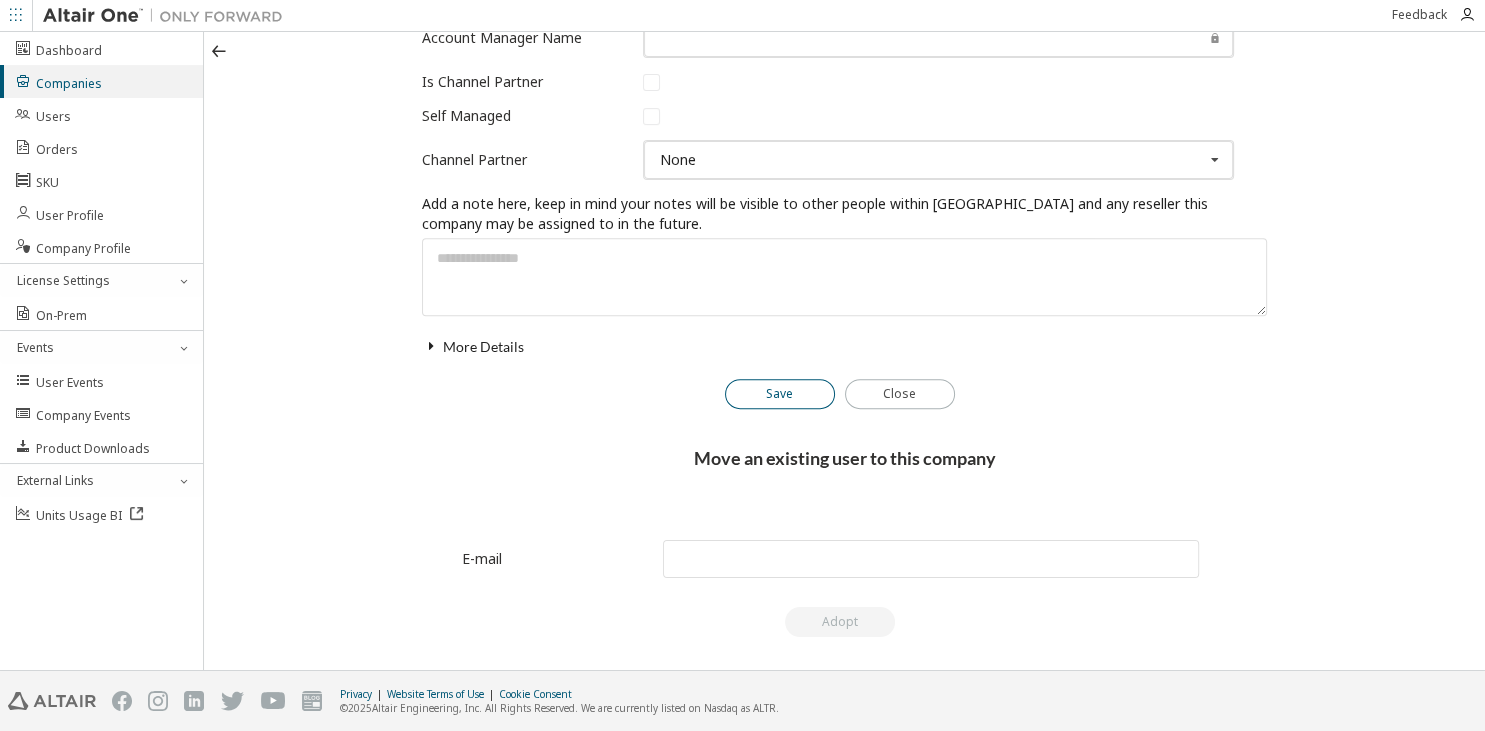 click on "Save" at bounding box center [780, 394] 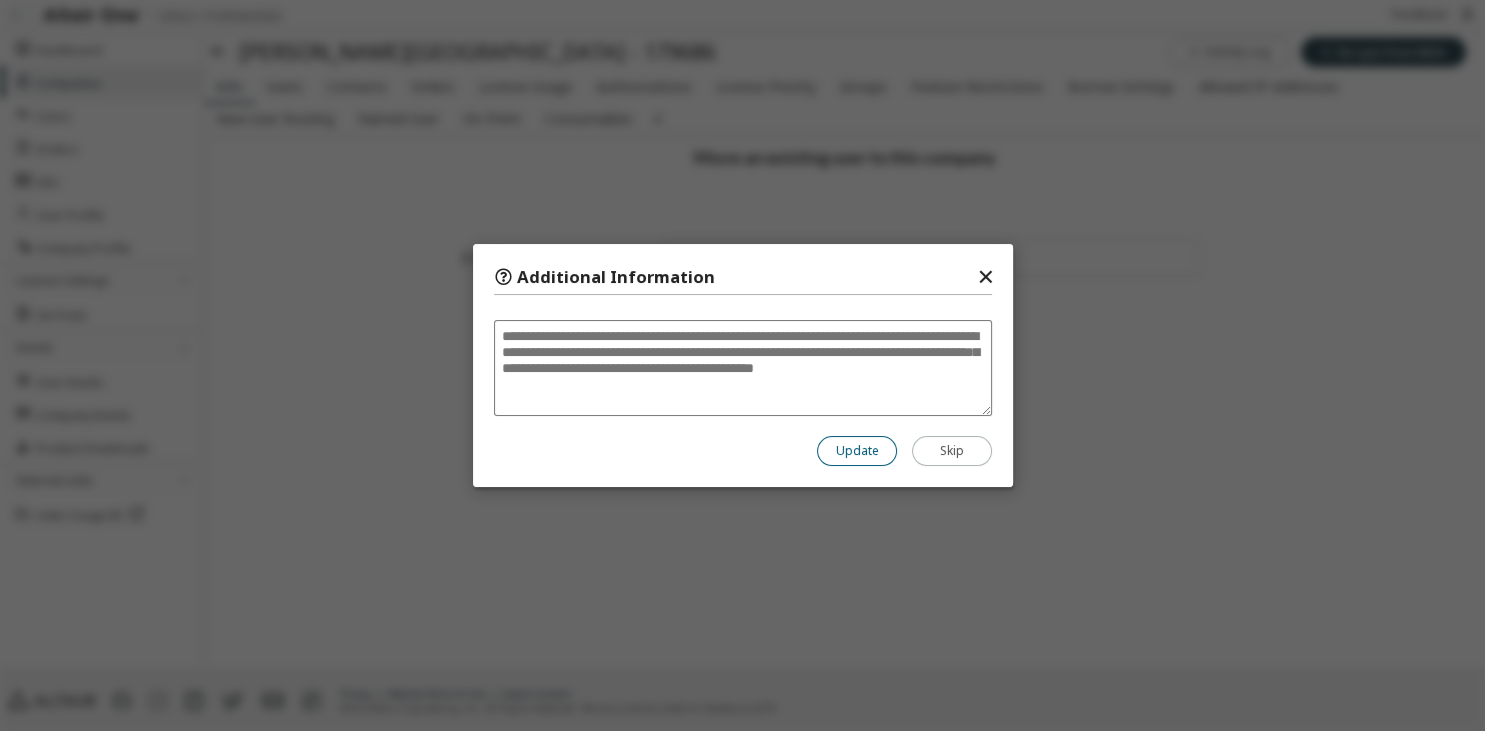 click on "Update" at bounding box center [857, 451] 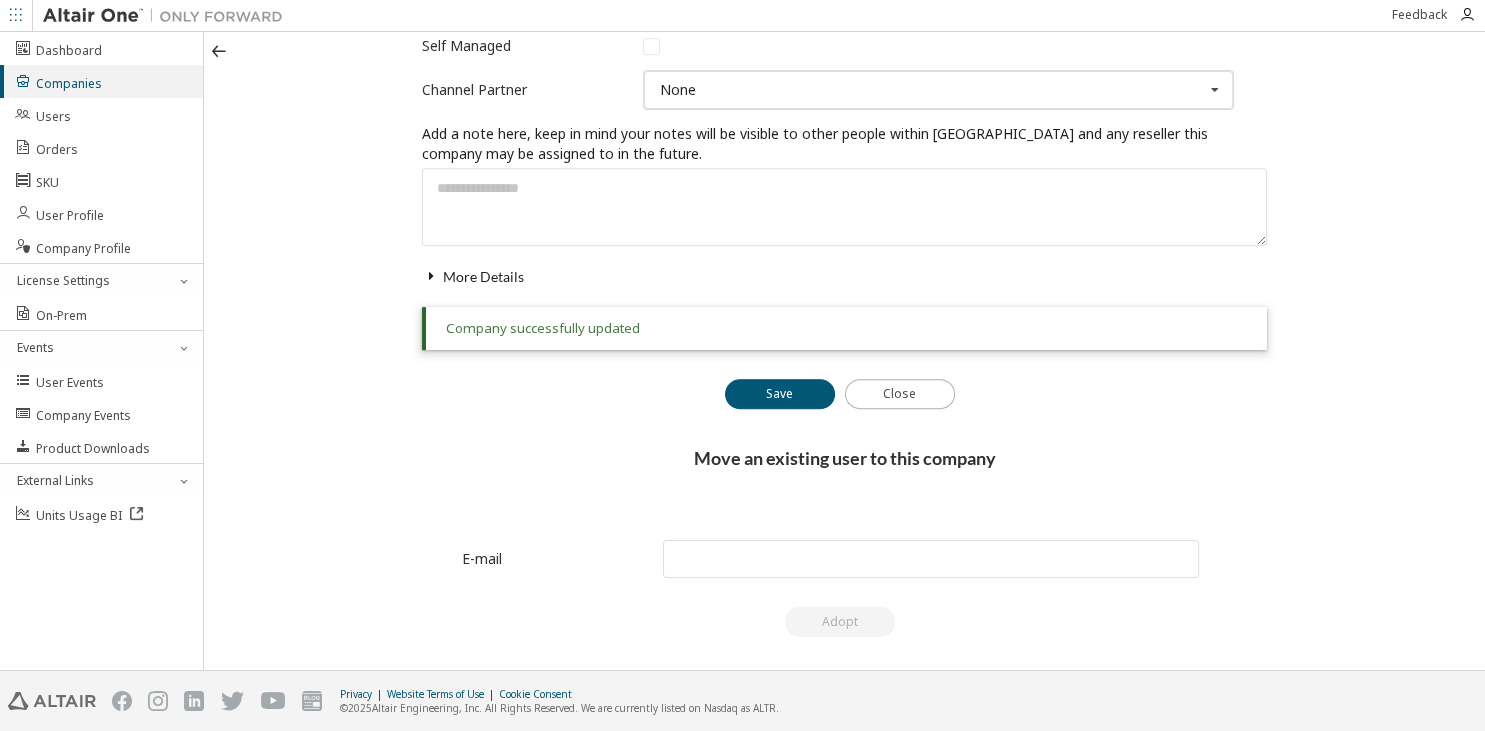 scroll, scrollTop: 18, scrollLeft: 0, axis: vertical 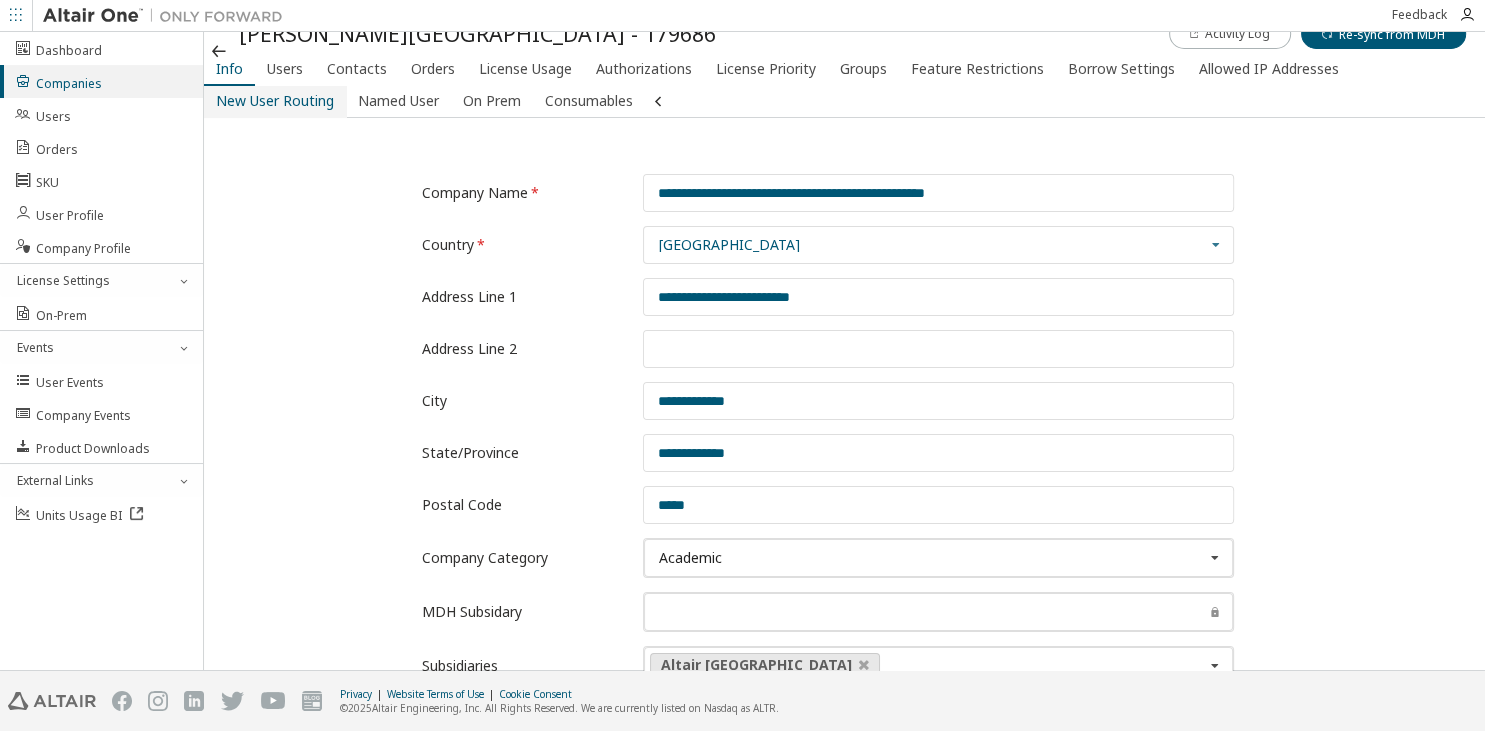 click on "New User Routing" at bounding box center [275, 101] 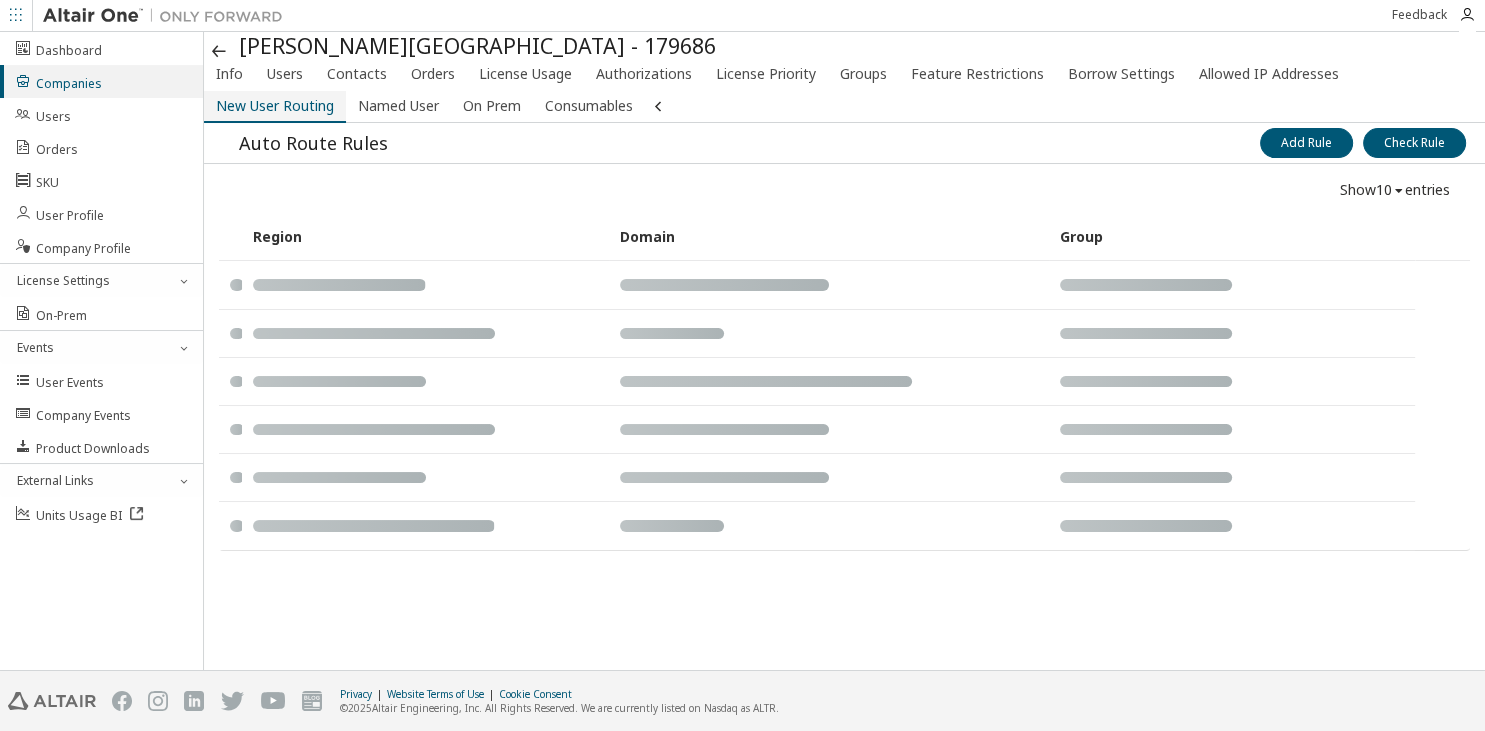 scroll, scrollTop: 0, scrollLeft: 0, axis: both 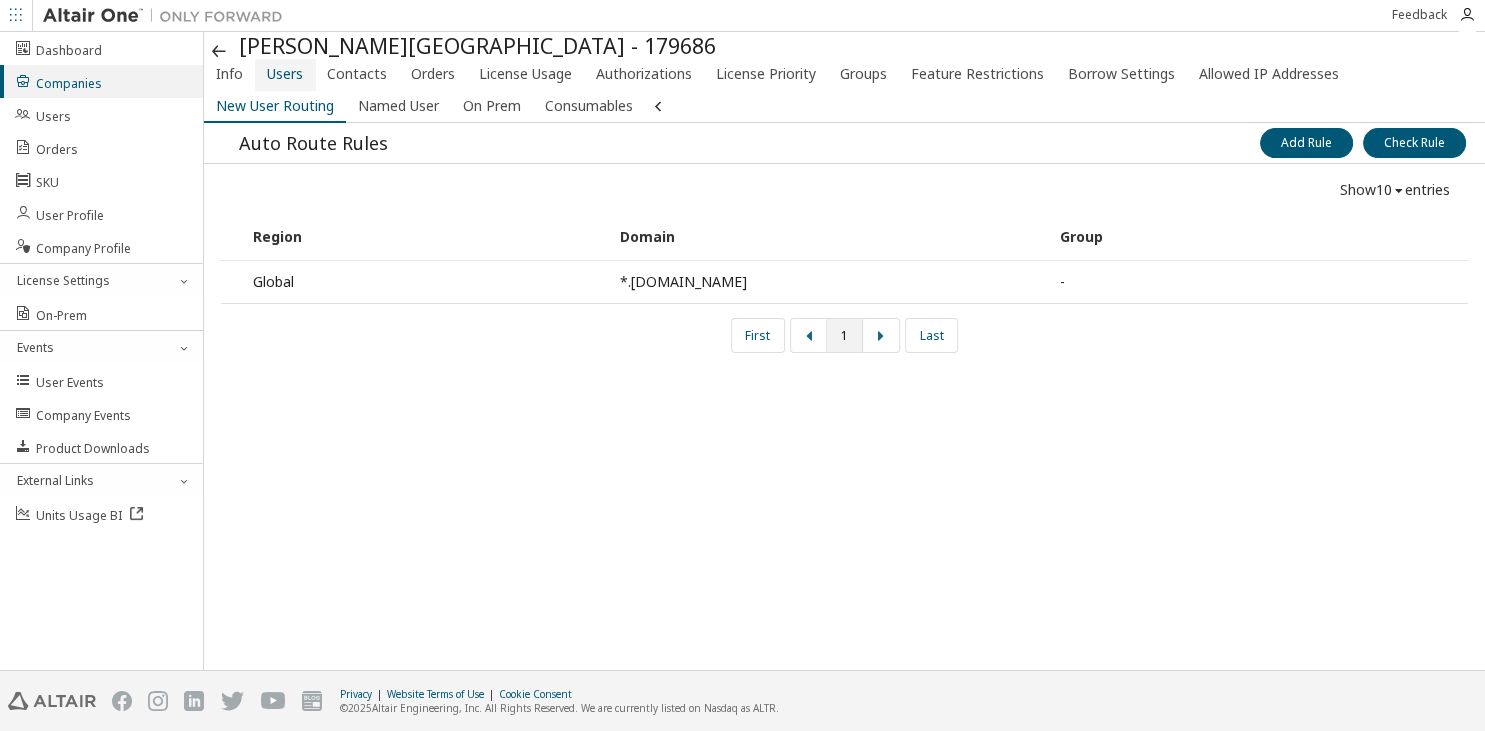 click on "Users" at bounding box center [285, 74] 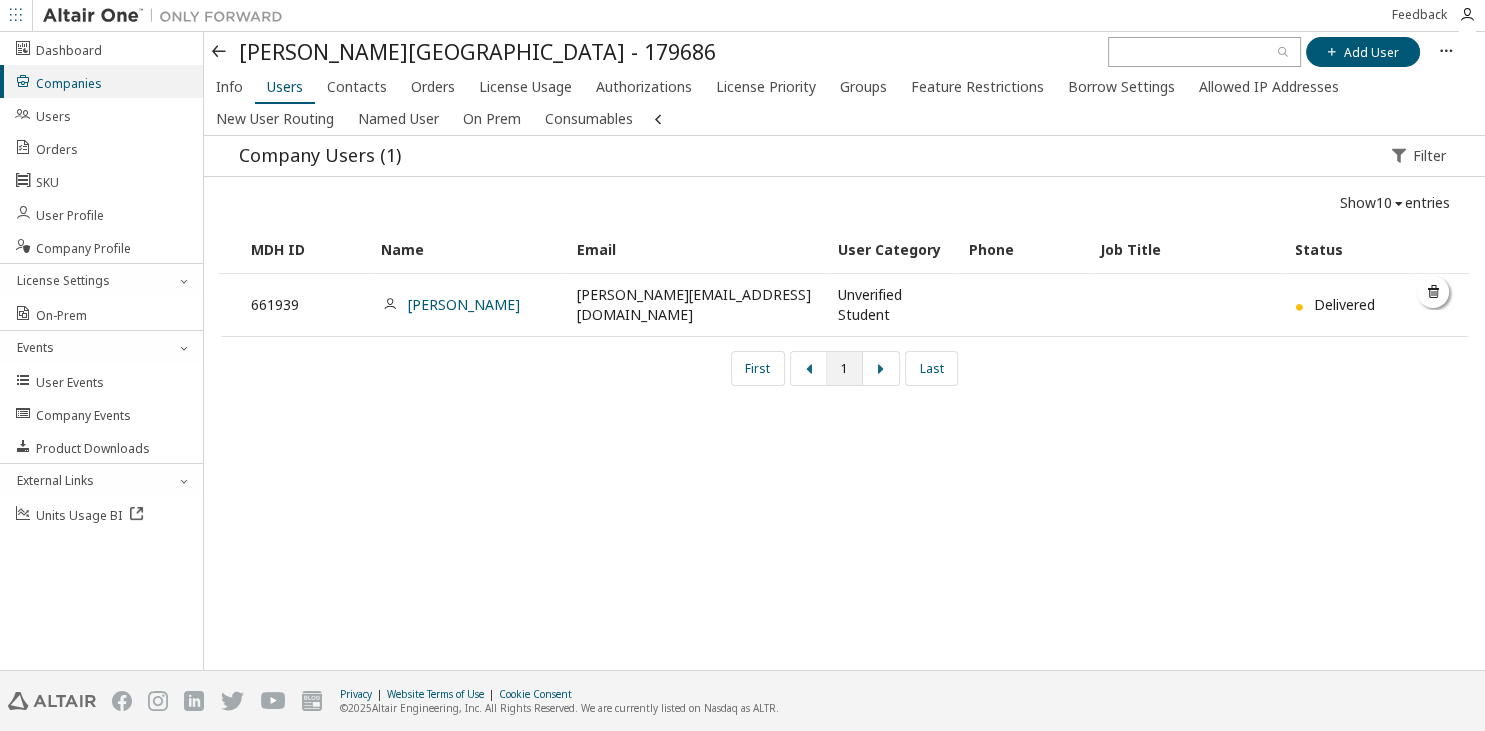 click on "[PERSON_NAME]" at bounding box center (468, 305) 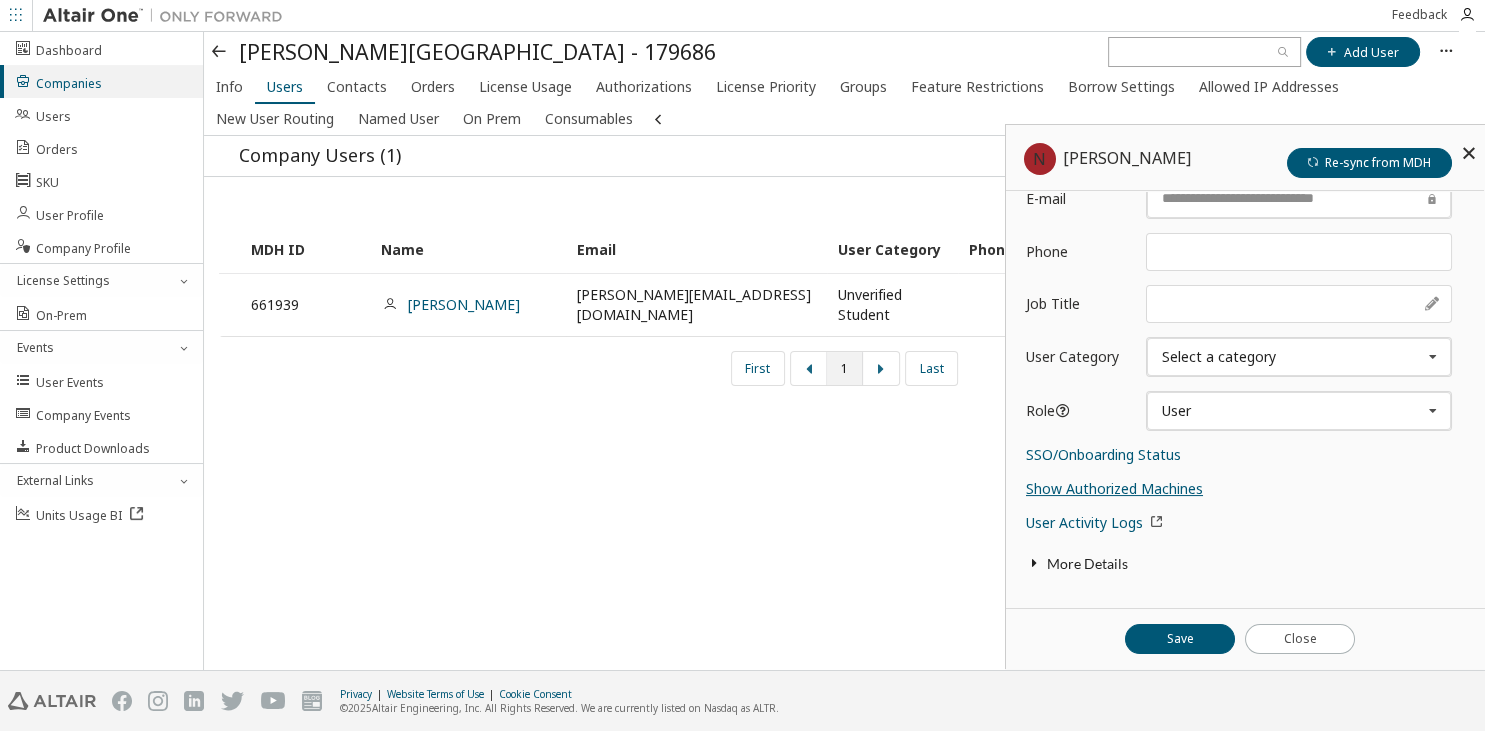 scroll, scrollTop: 198, scrollLeft: 0, axis: vertical 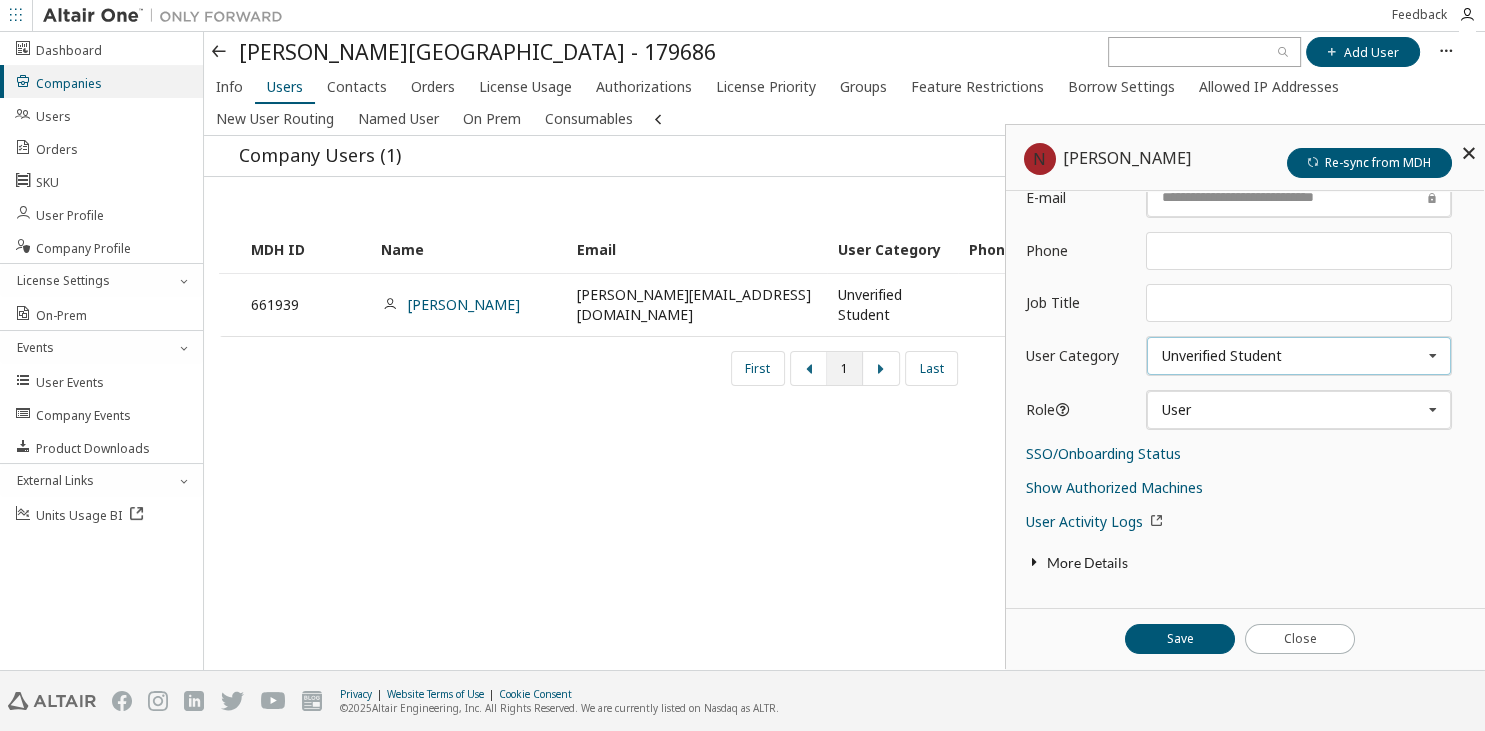 click on "Unverified Student" at bounding box center (1222, 356) 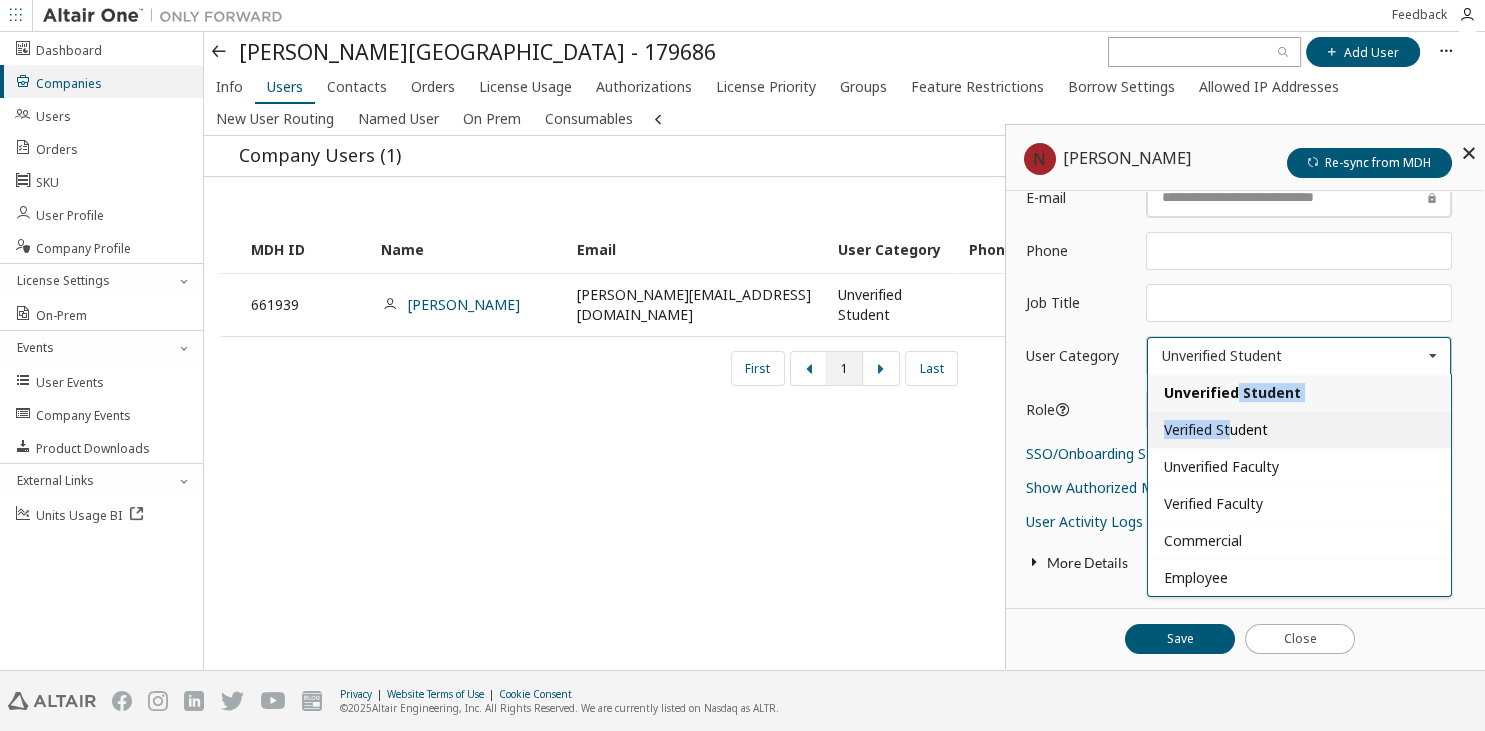 click on "Unverified Student Verified Student Unverified Faculty Verified Faculty Commercial Employee" at bounding box center [1299, 485] 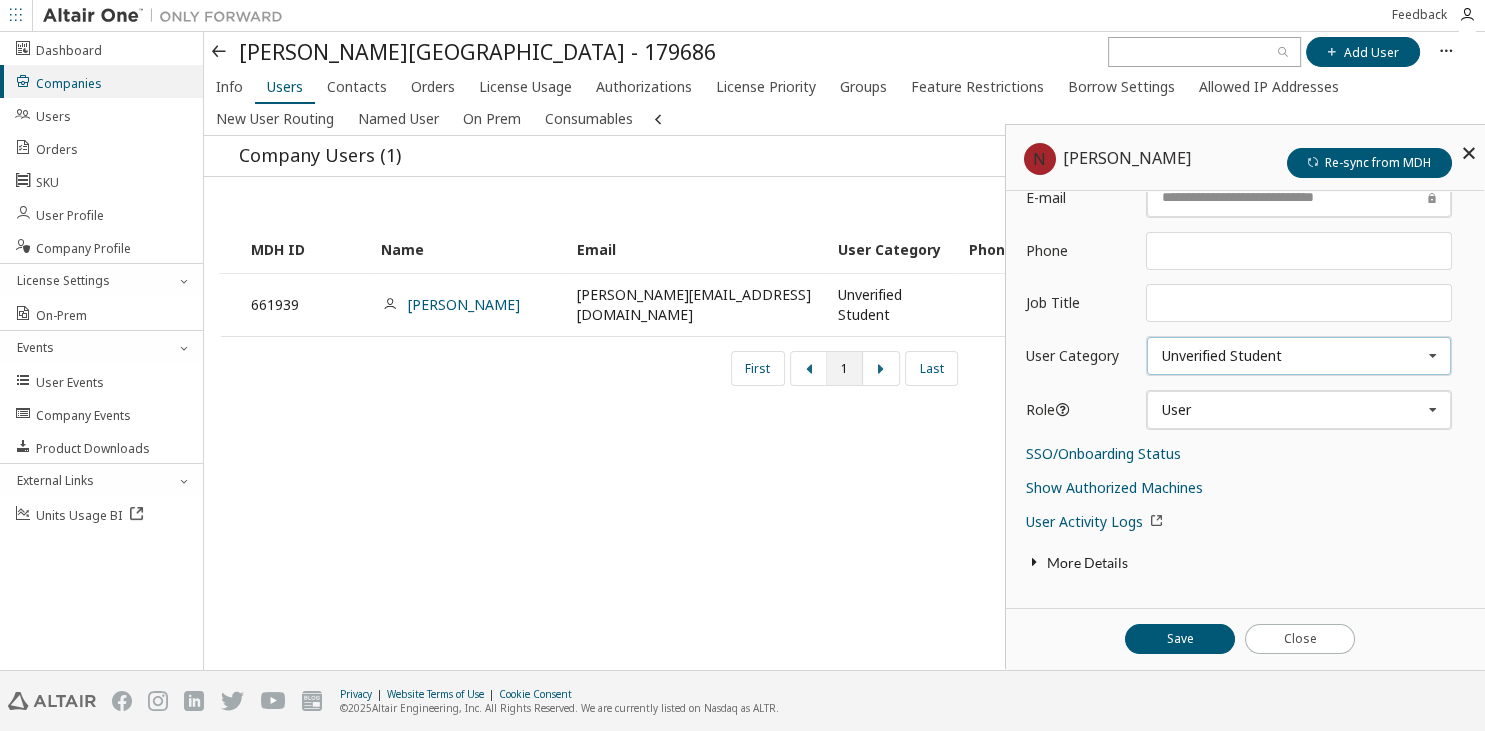 drag, startPoint x: 1215, startPoint y: 357, endPoint x: 1214, endPoint y: 368, distance: 11.045361 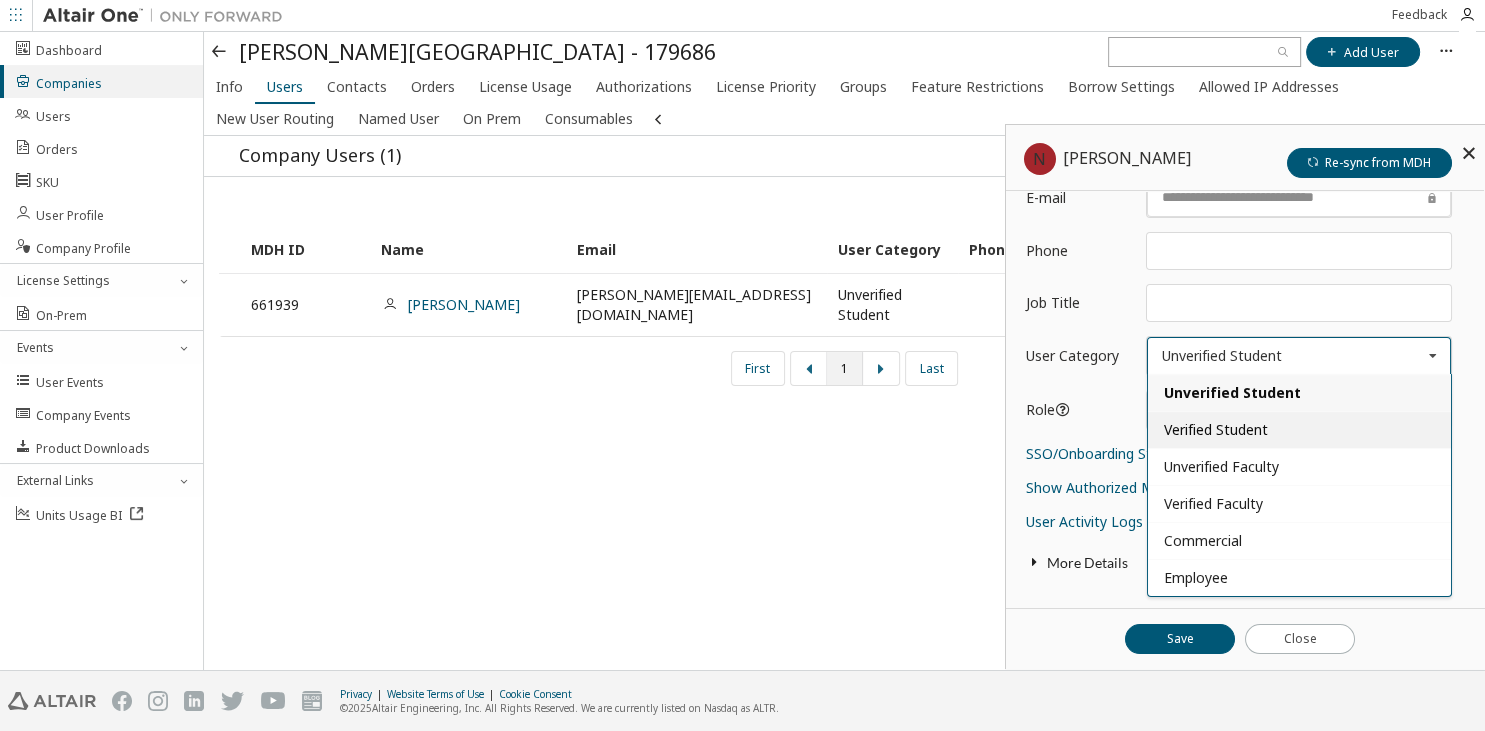 click on "Verified Student" at bounding box center (1216, 429) 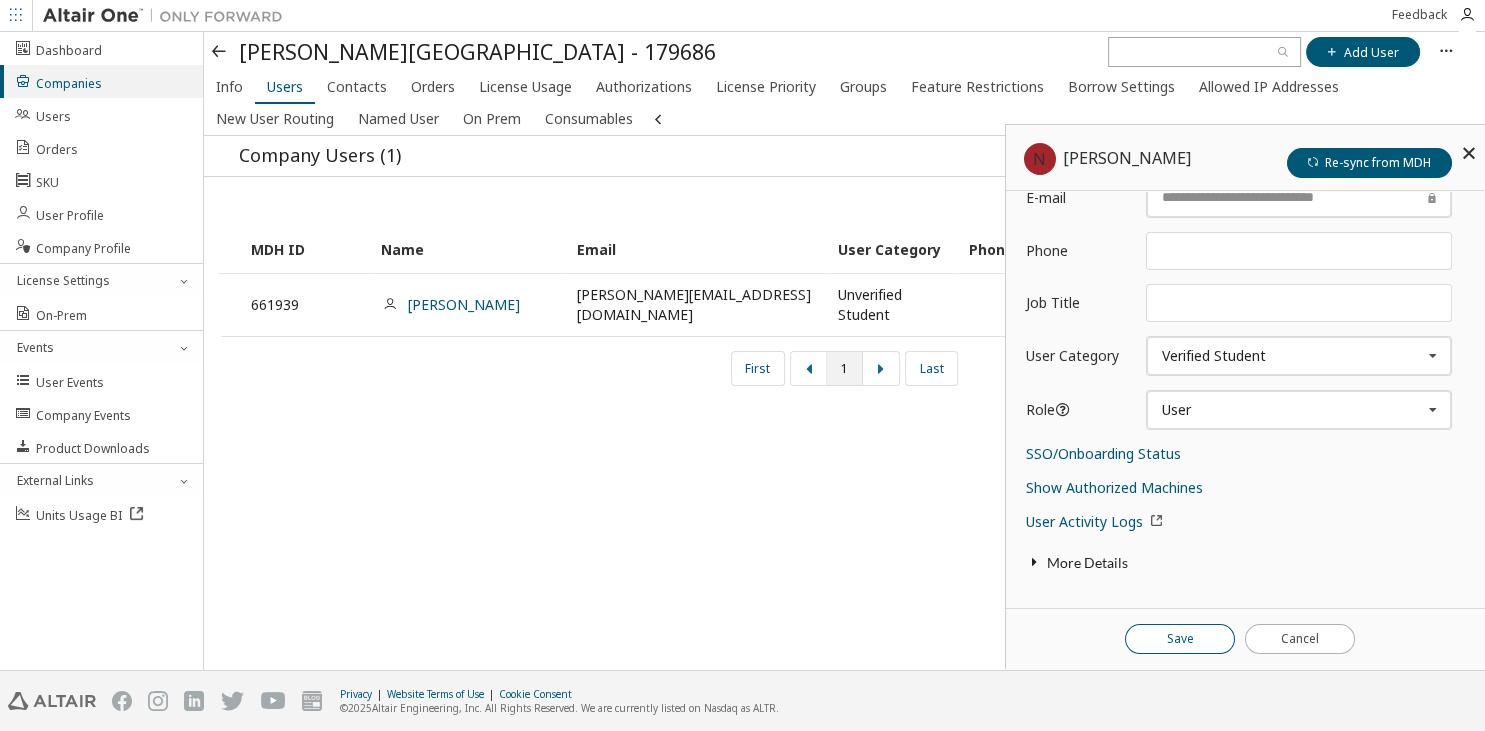 click on "Save" at bounding box center (1180, 639) 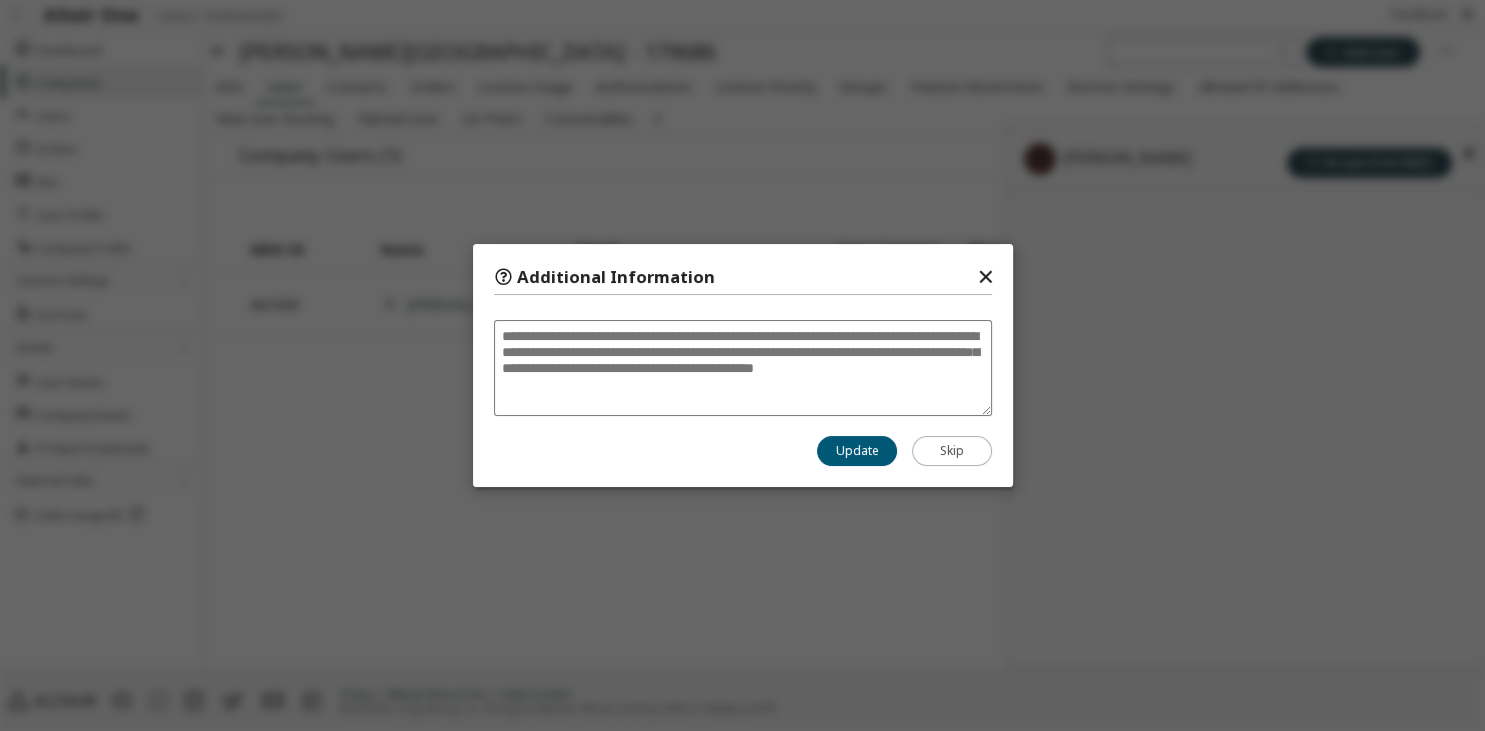 click on "Additional Information ✕   Update Skip" at bounding box center (743, 365) 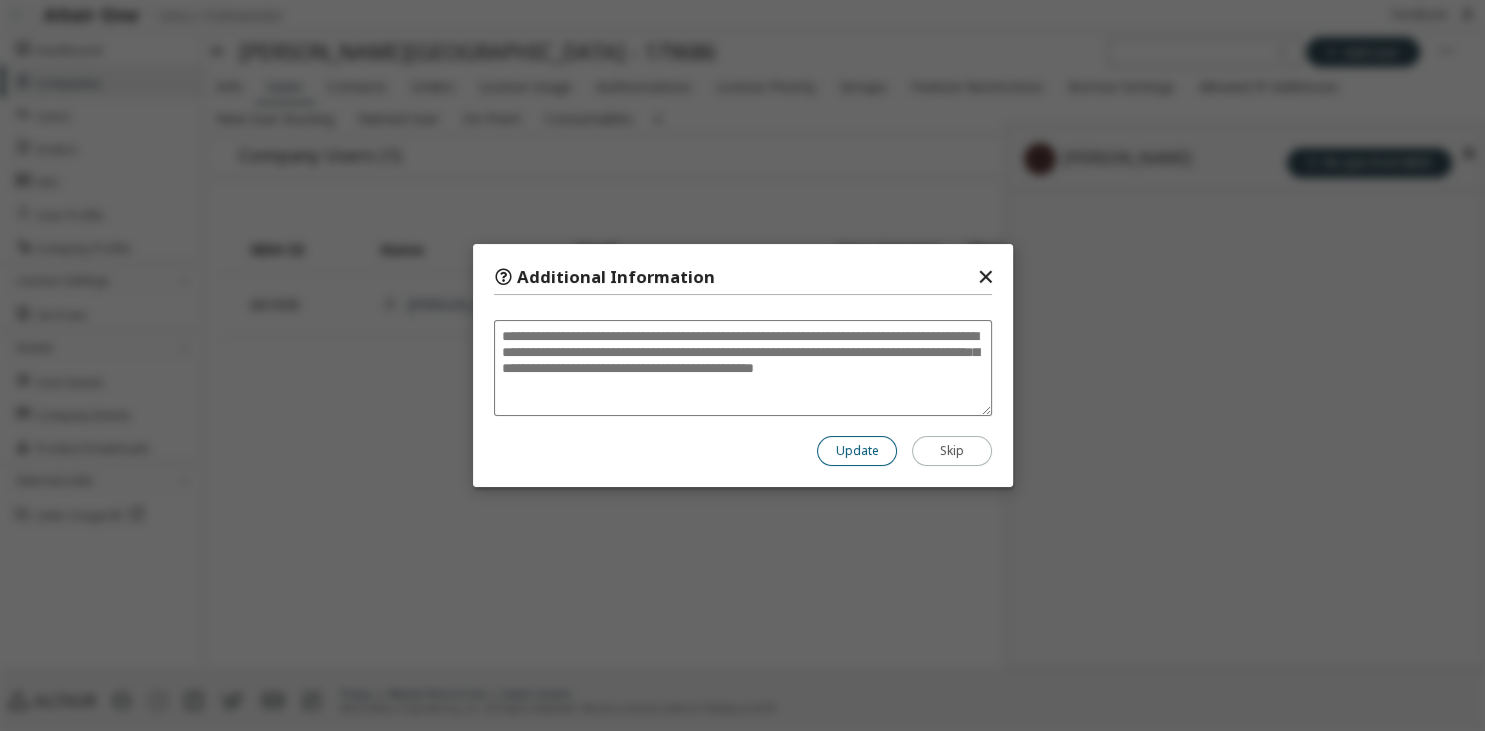 click on "Update" at bounding box center (857, 451) 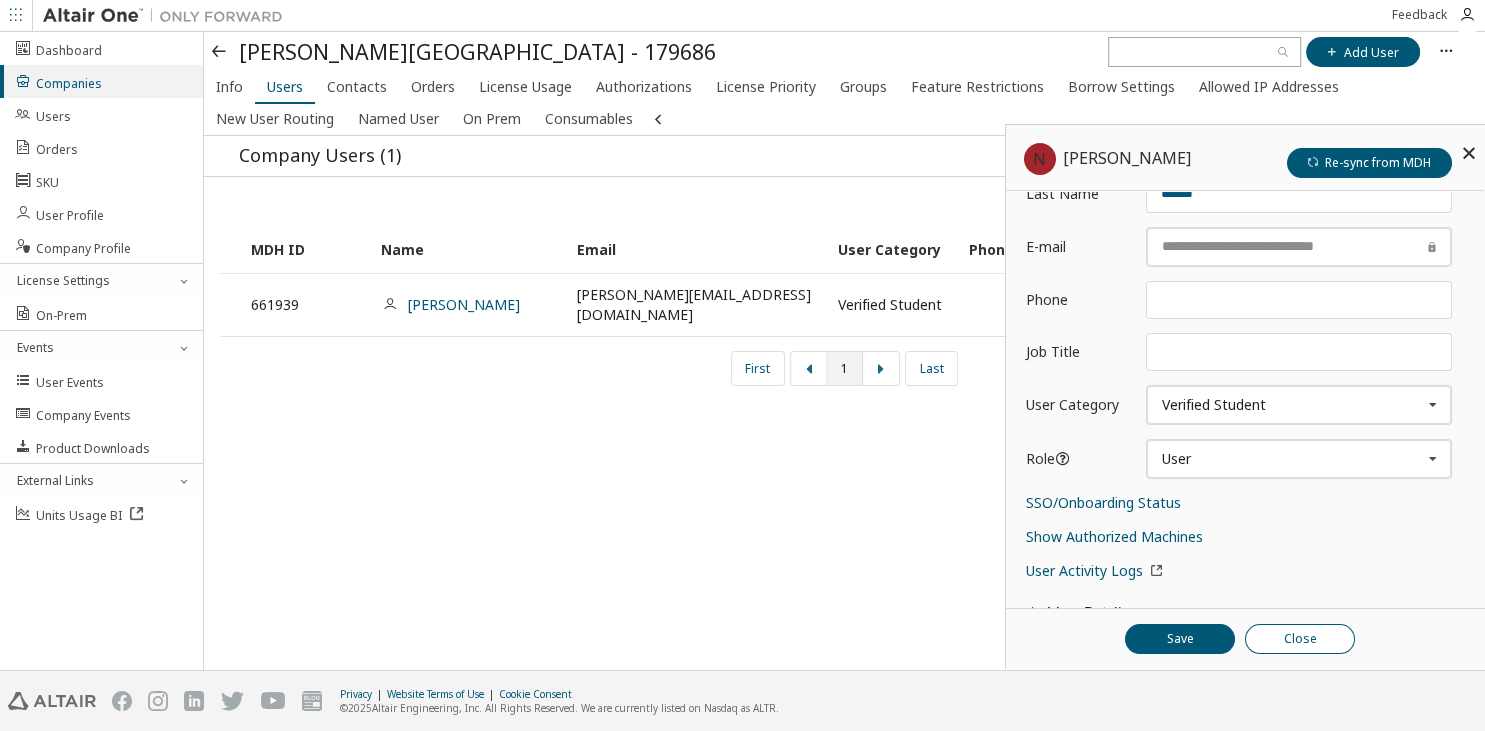 click on "Close" at bounding box center (1300, 639) 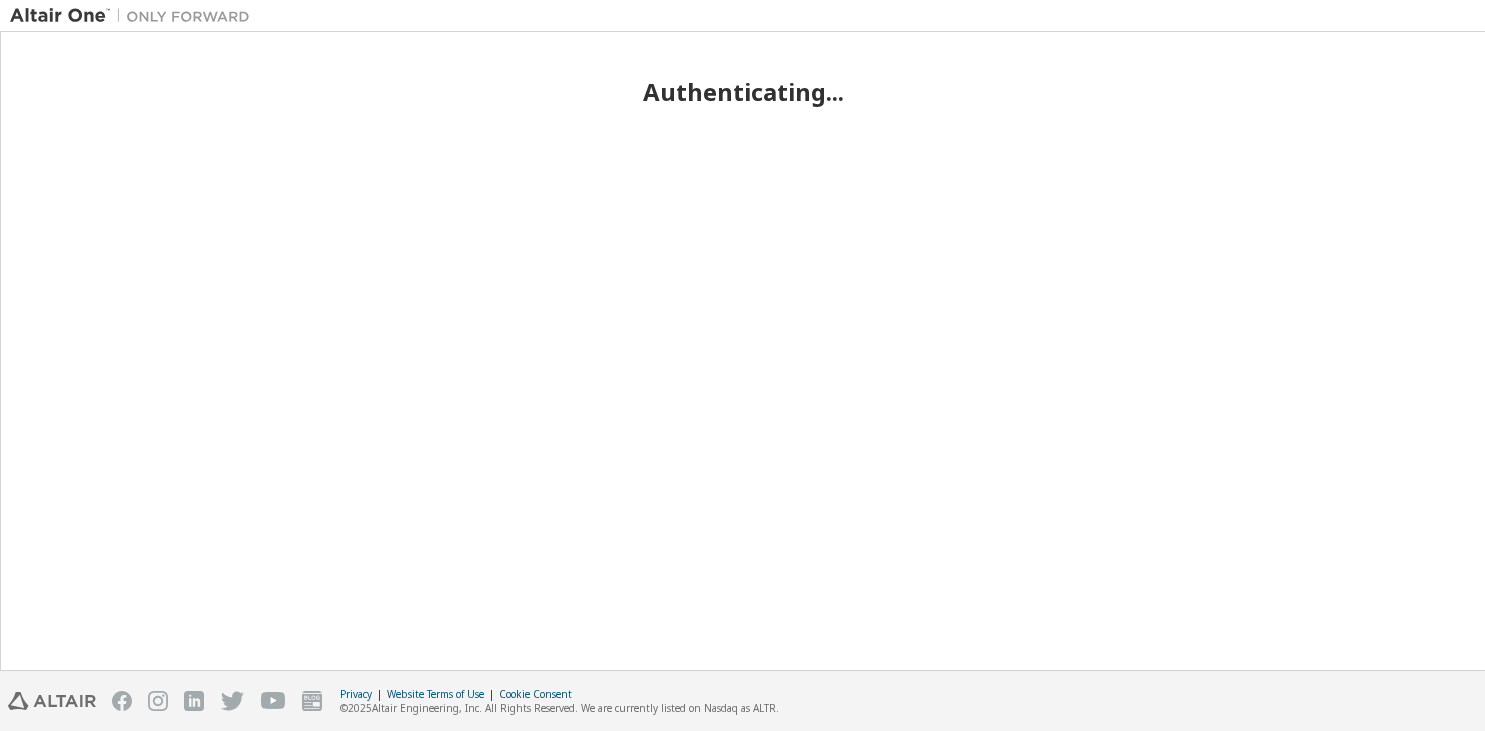 scroll, scrollTop: 0, scrollLeft: 0, axis: both 